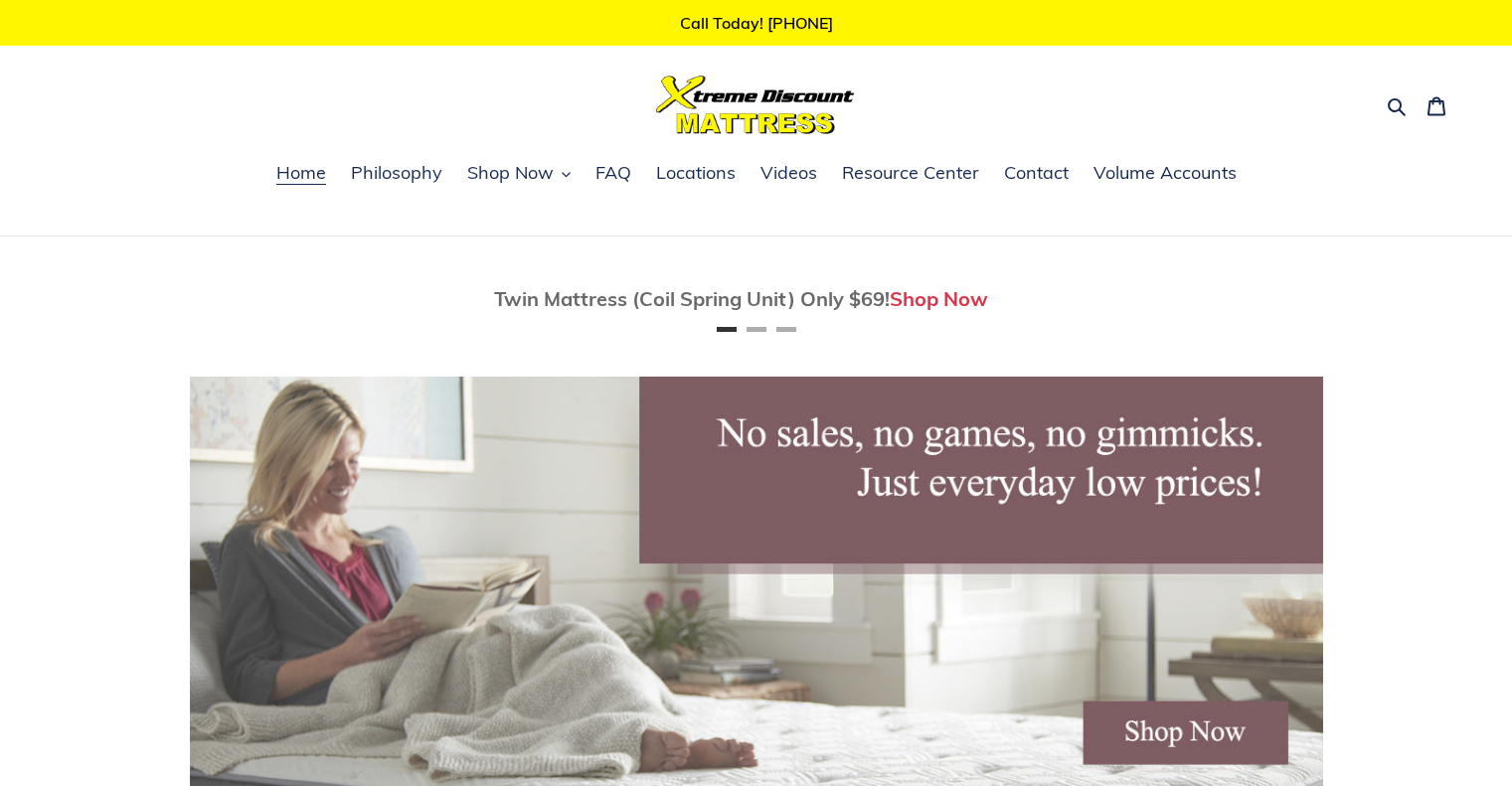 scroll, scrollTop: 0, scrollLeft: 0, axis: both 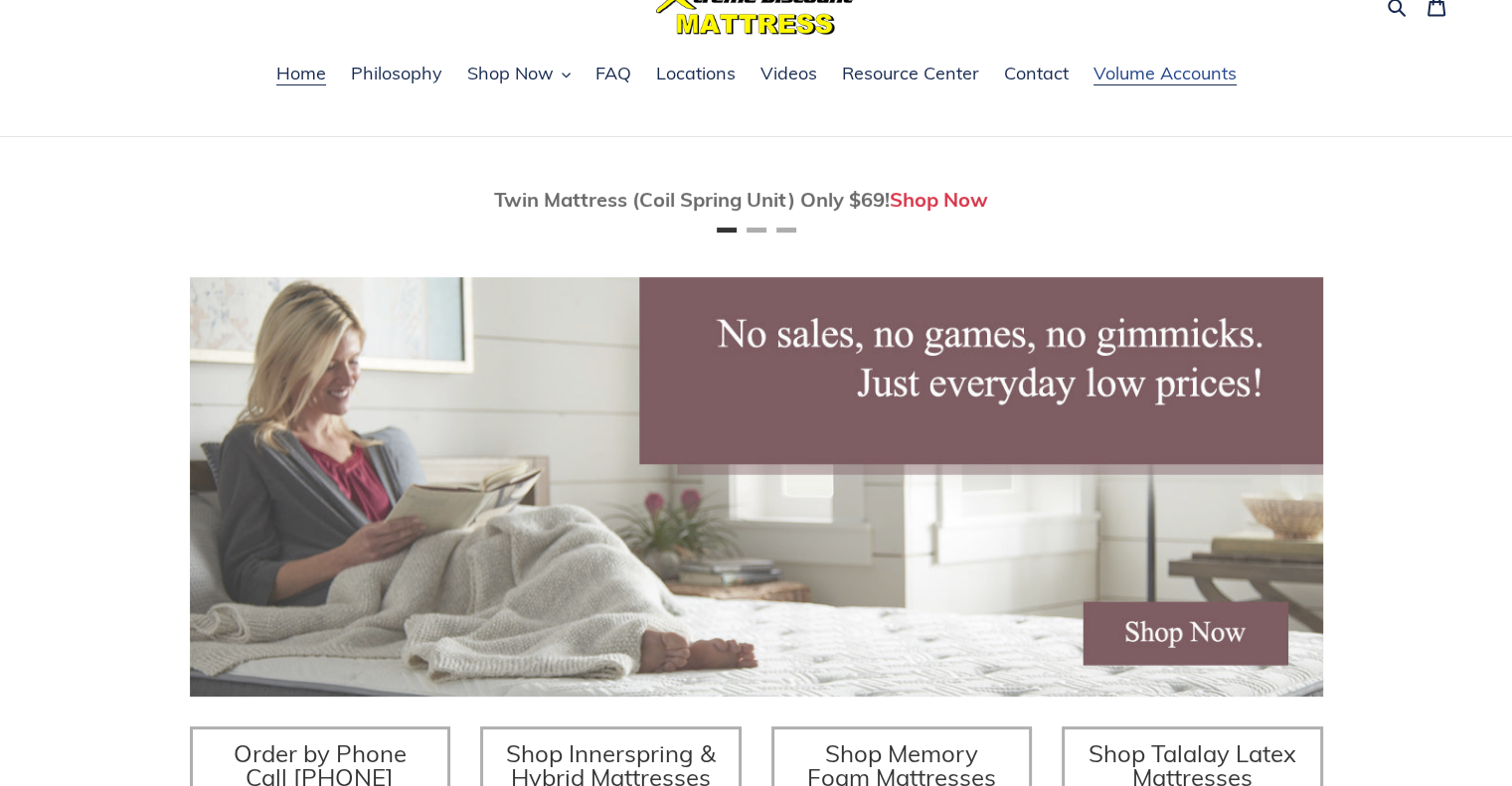 click on "Volume Accounts" at bounding box center (1165, 74) 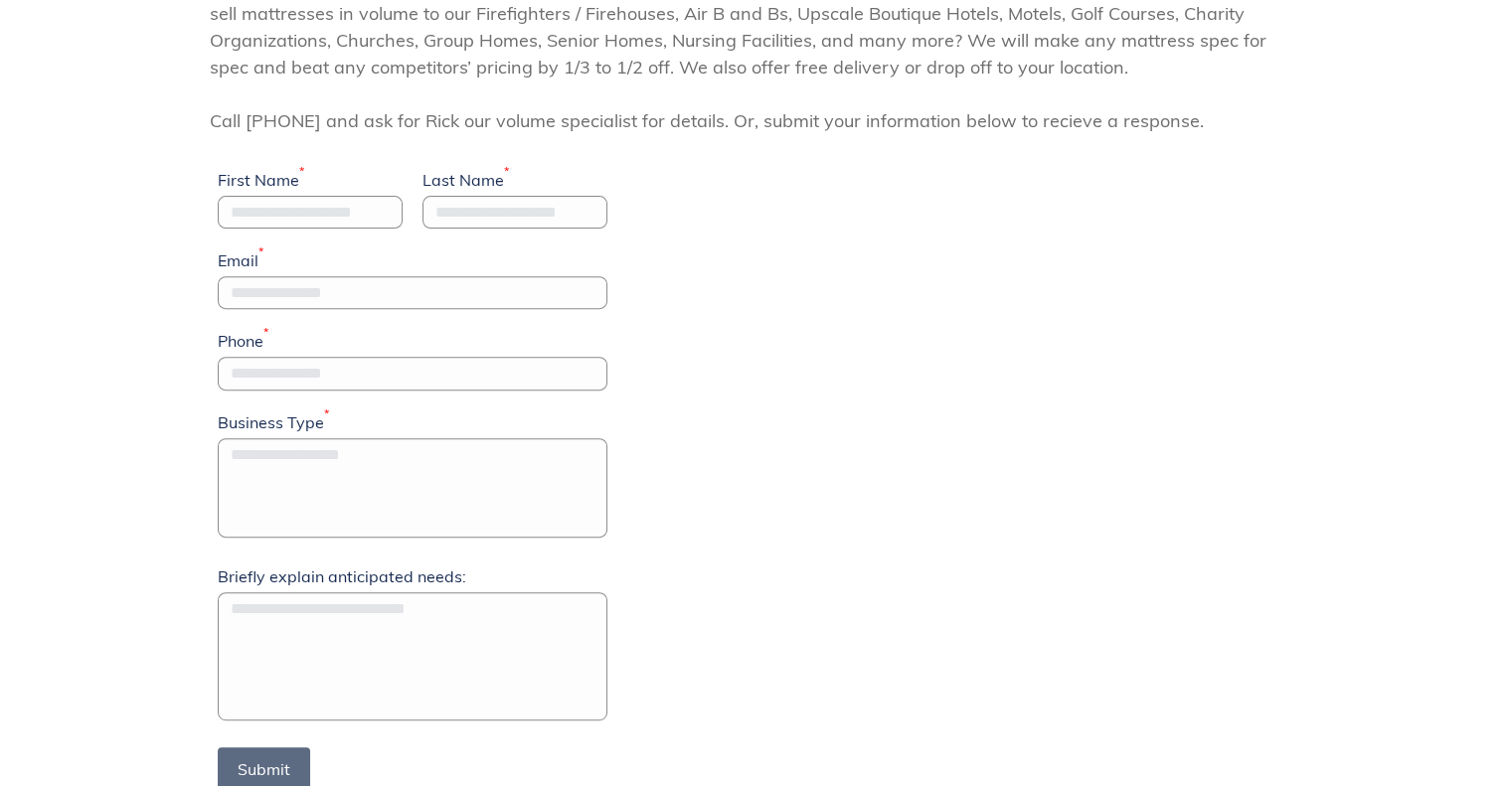 scroll, scrollTop: 694, scrollLeft: 0, axis: vertical 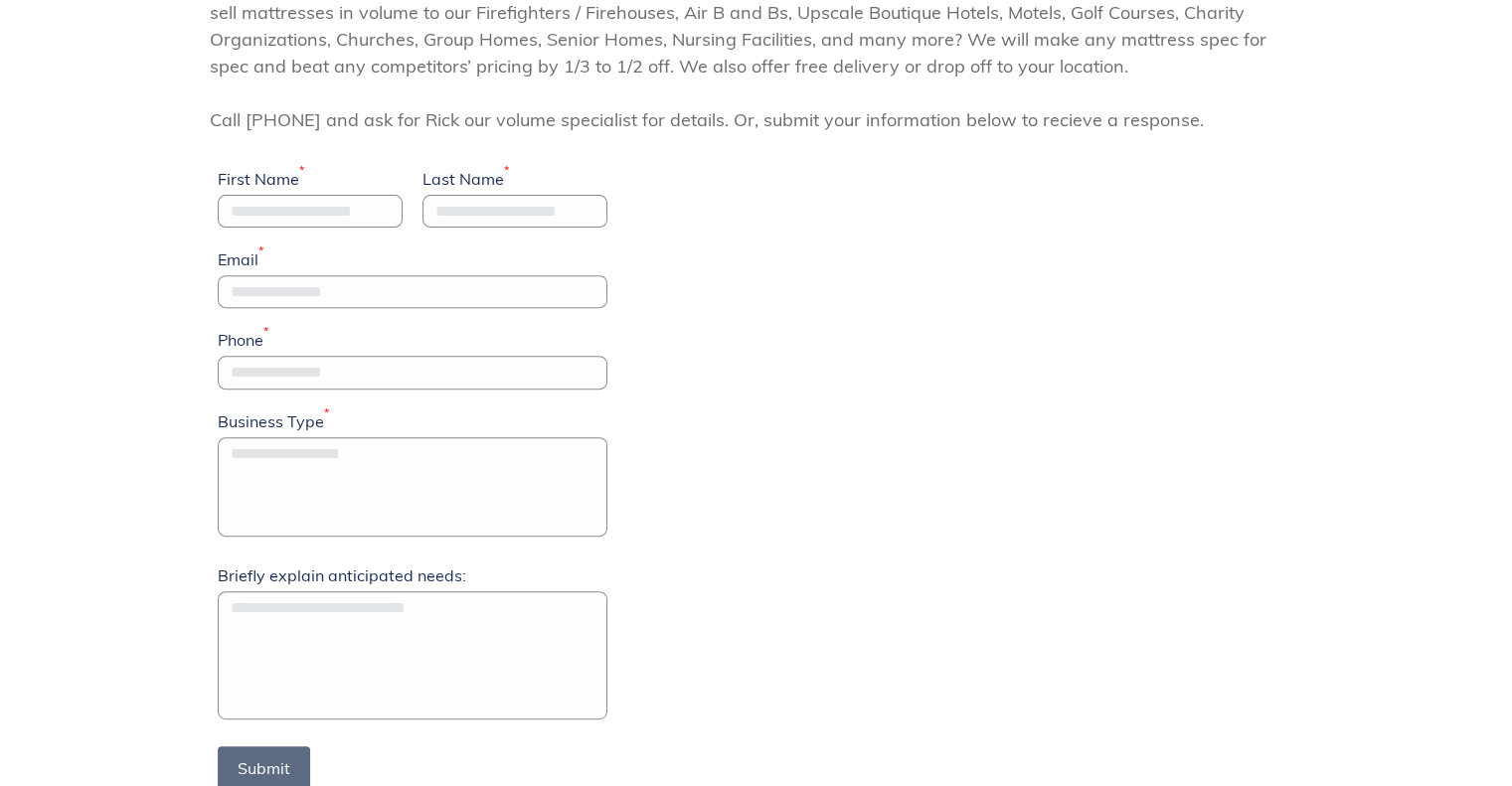 click on "First Name *" at bounding box center (310, 211) 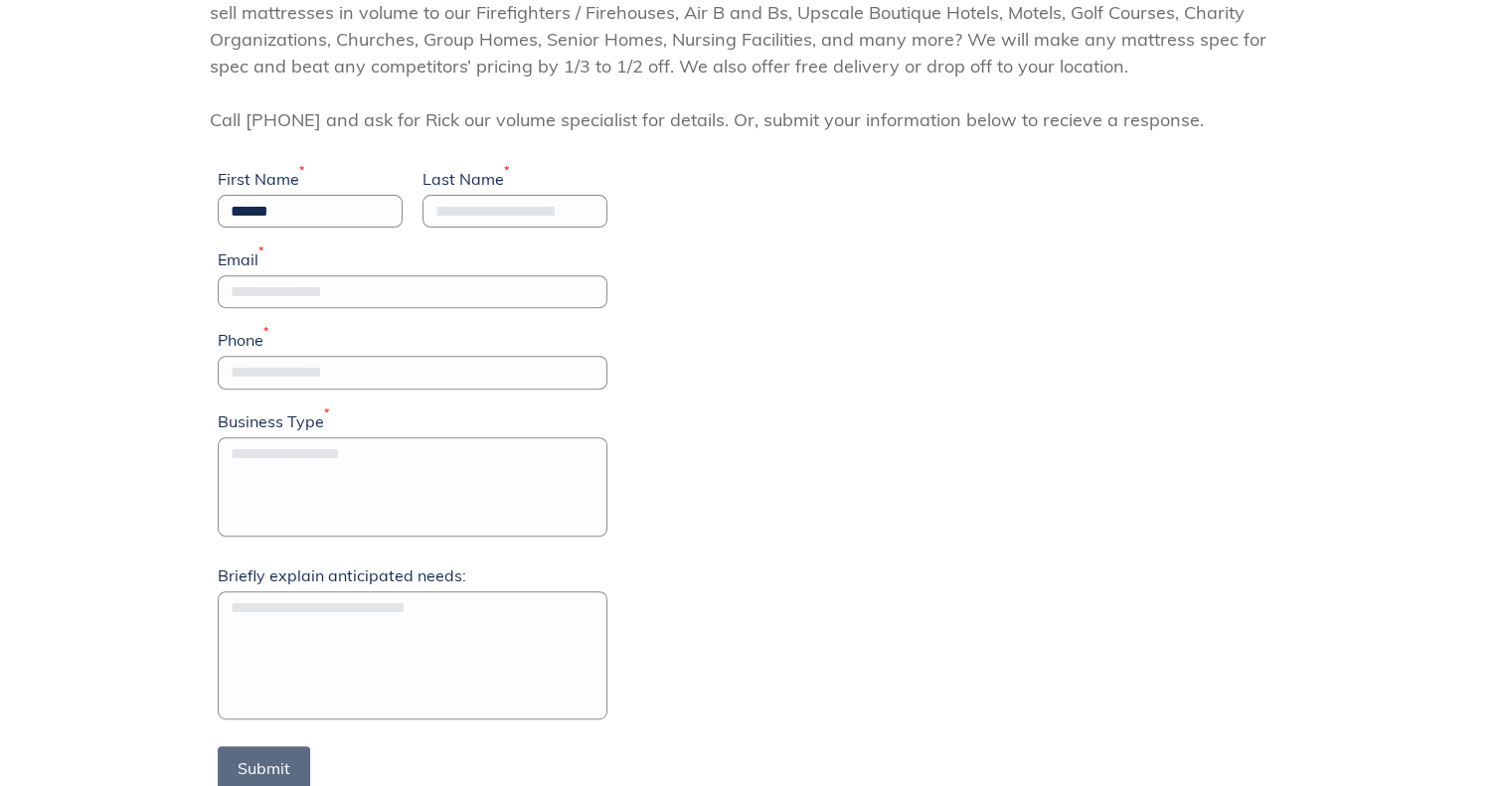 type on "******" 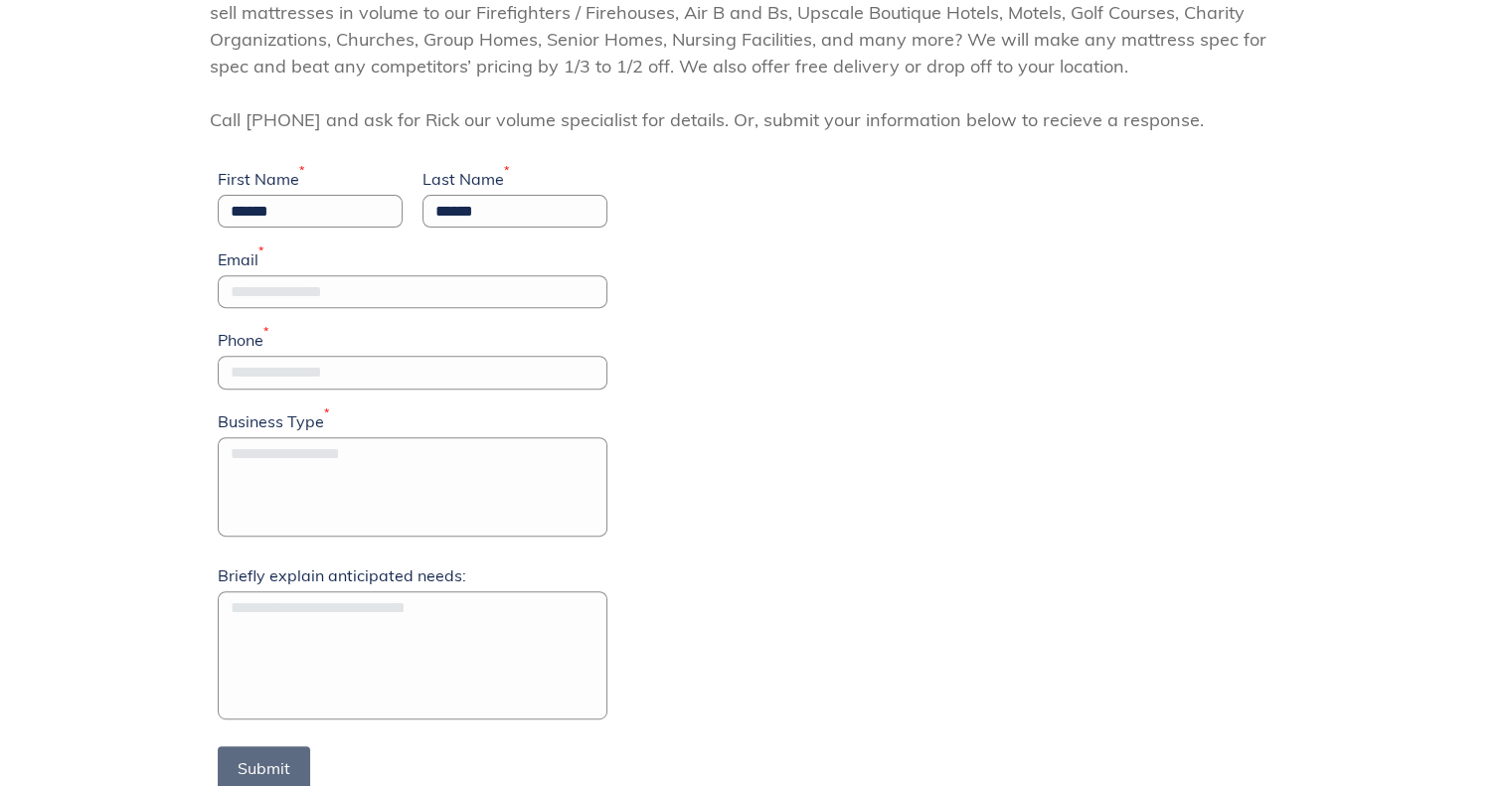click on "Email *" at bounding box center (413, 291) 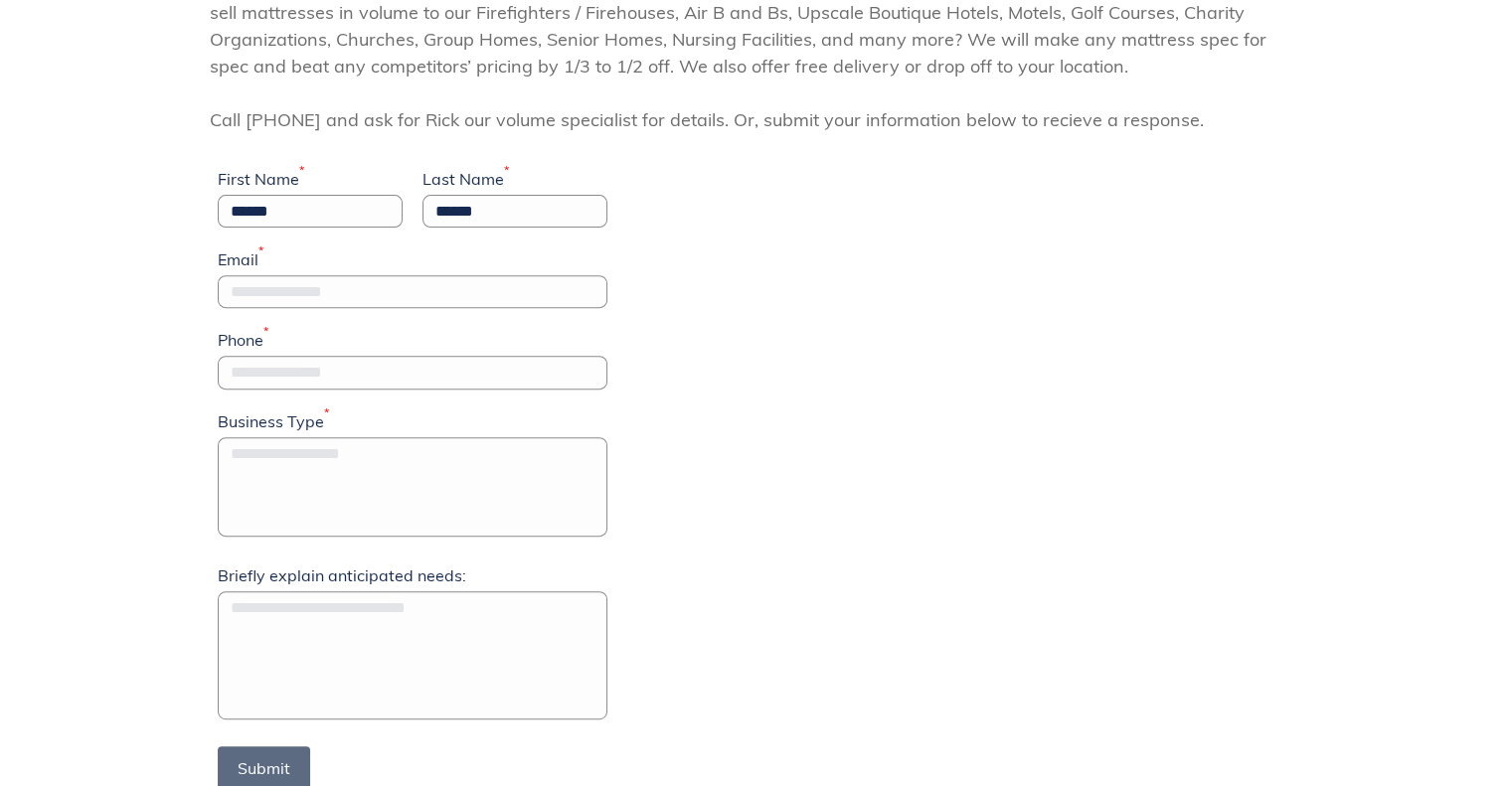 type on "**********" 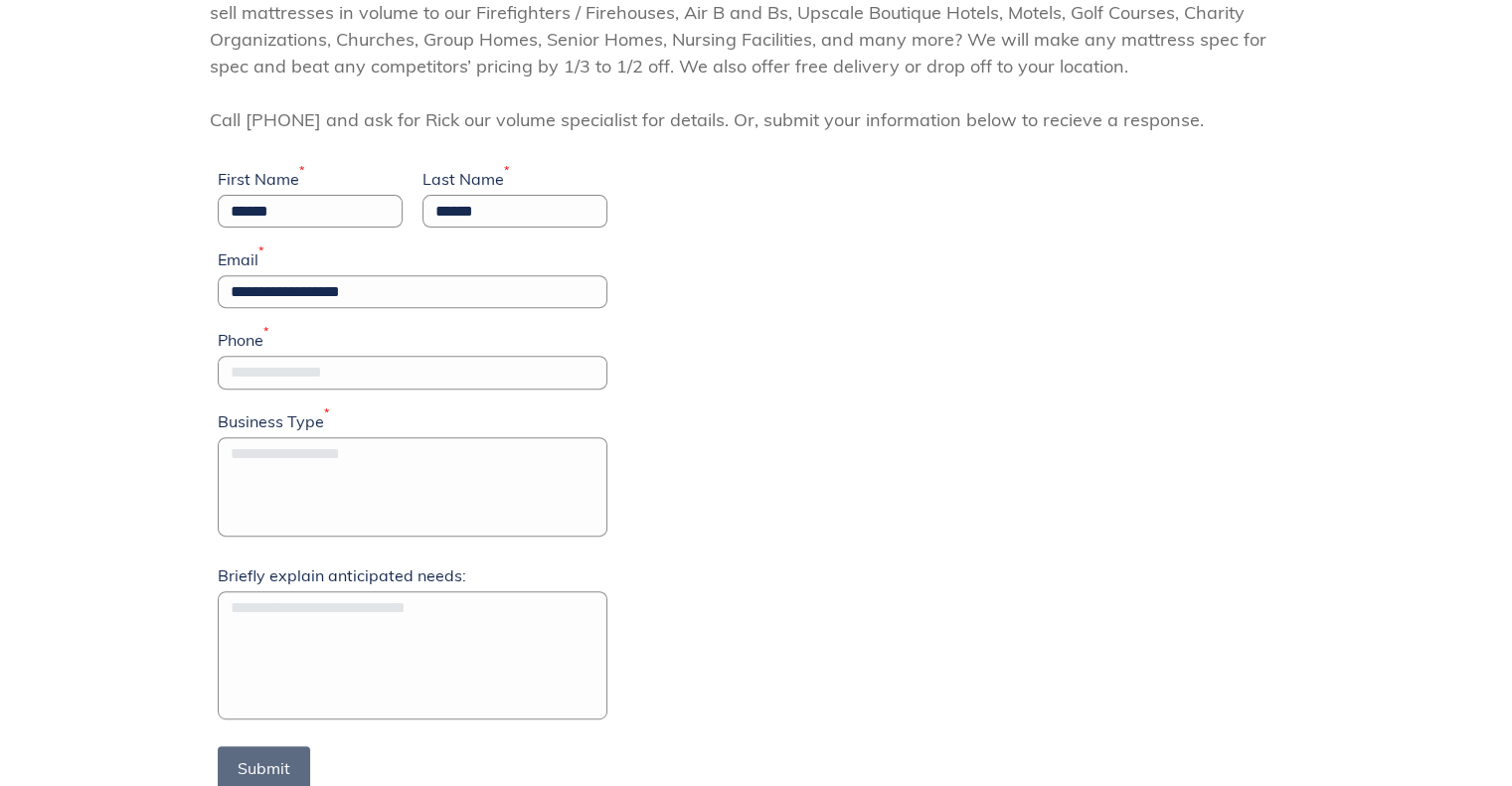 click on "Phone *" at bounding box center [413, 372] 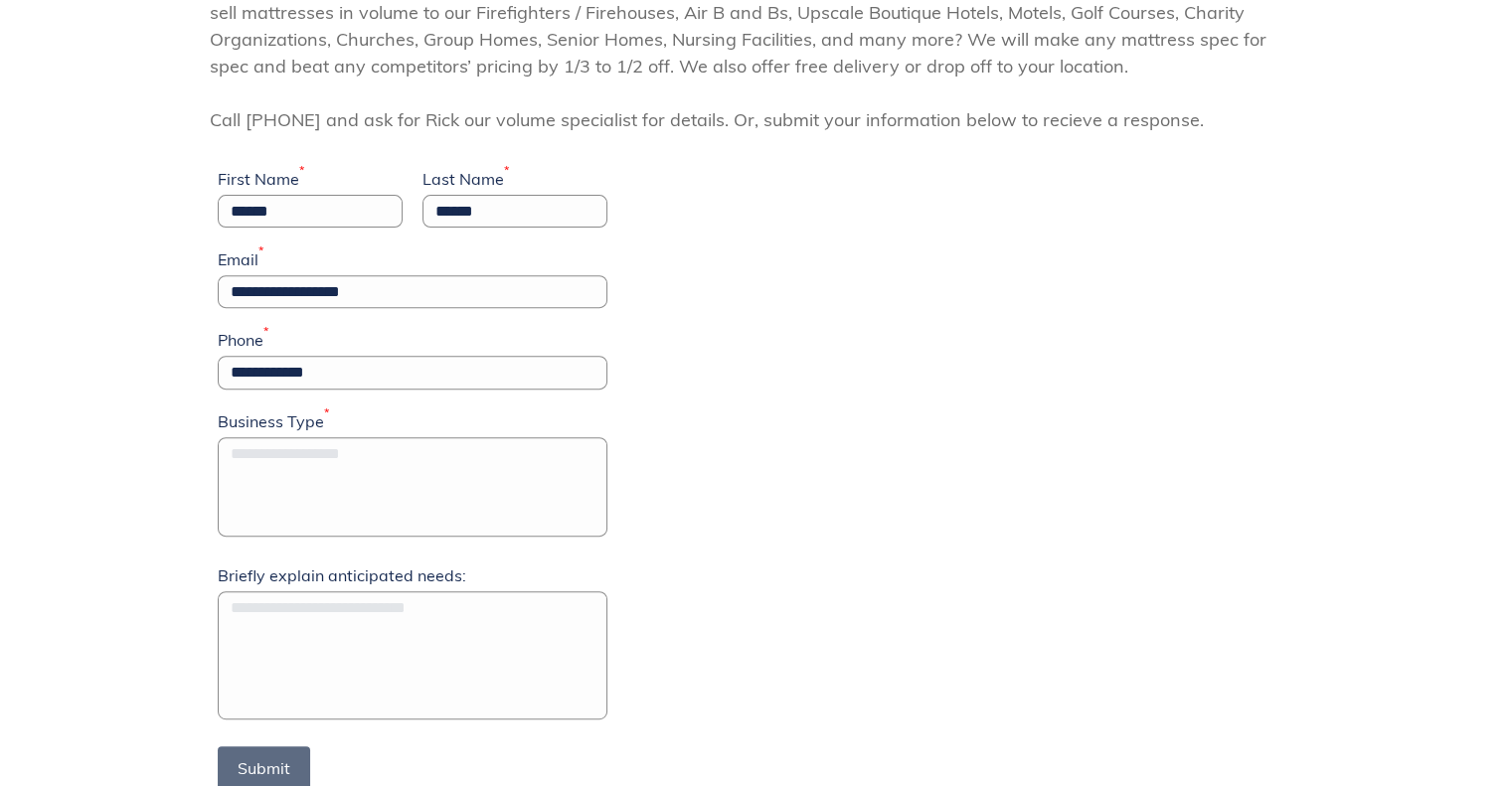type on "**********" 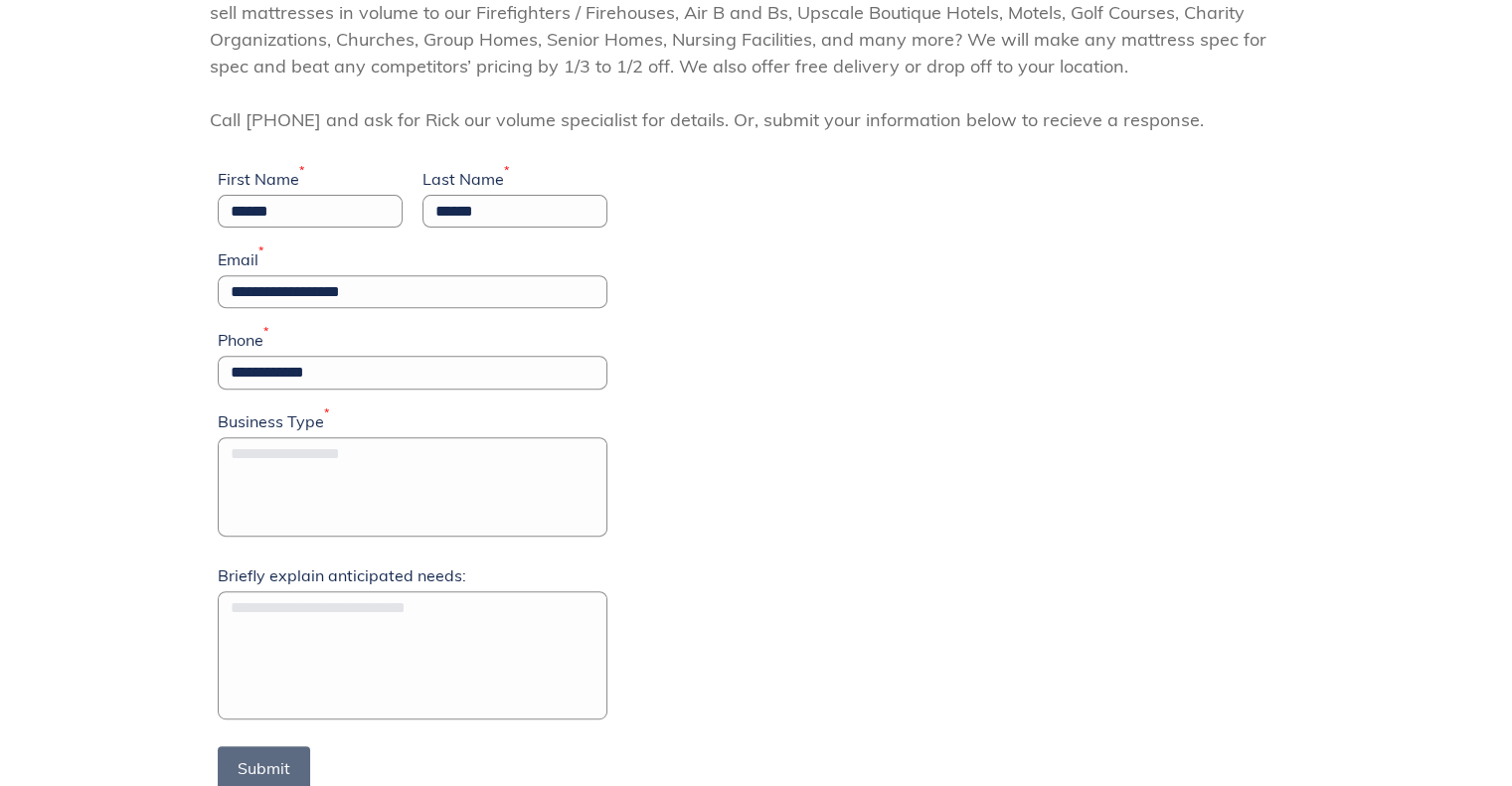 type on "*" 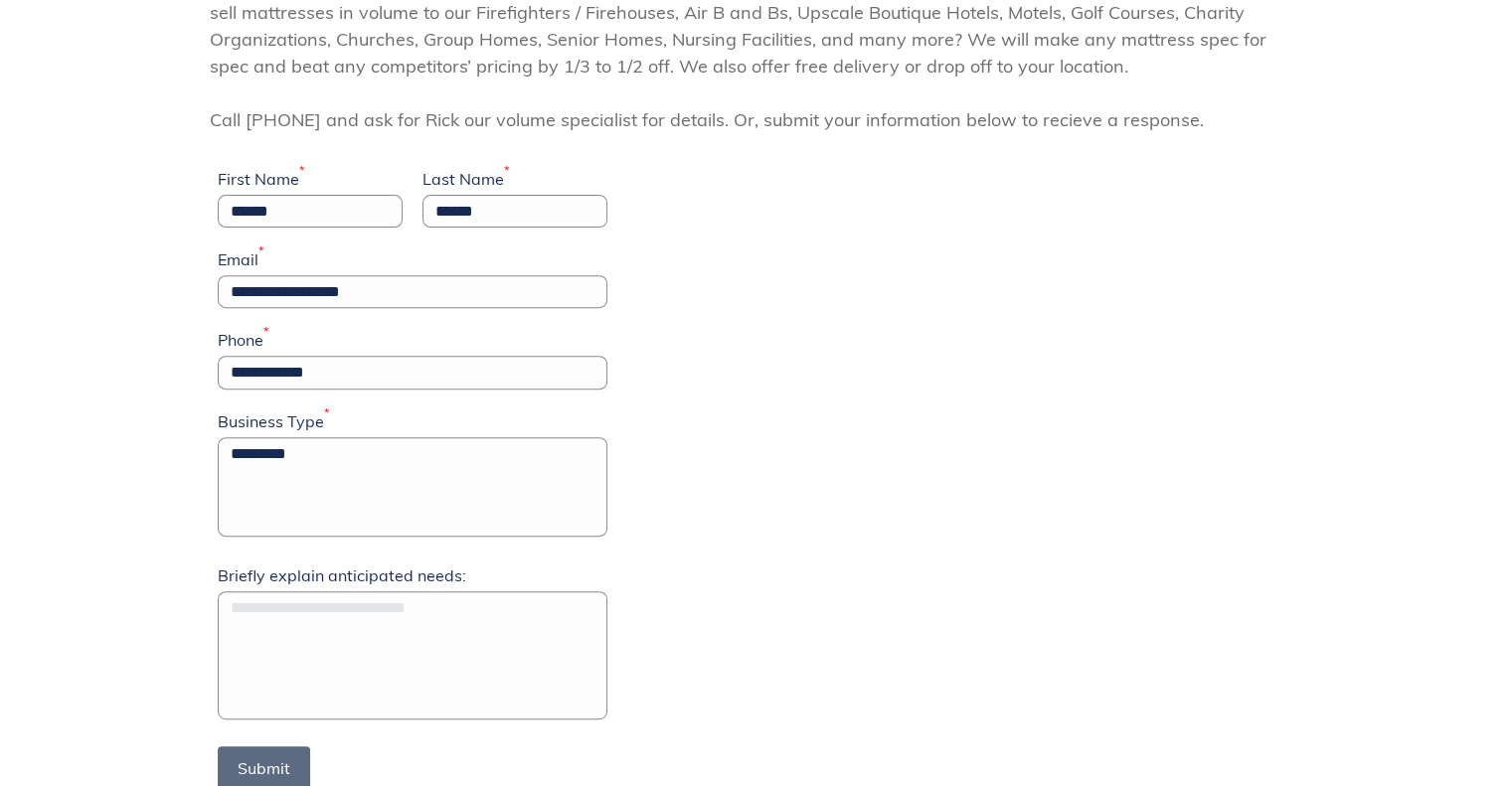 type on "*********" 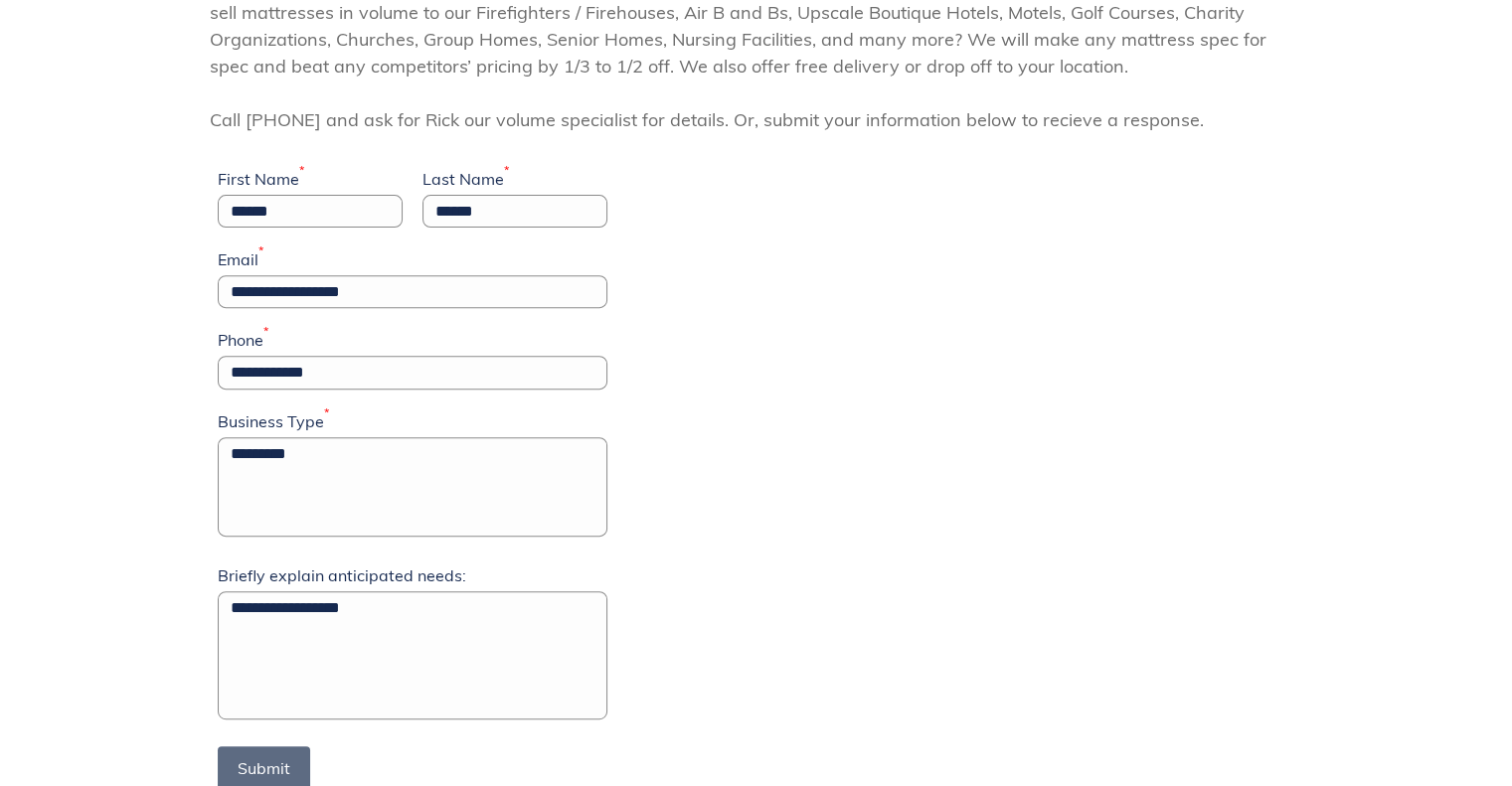 type on "**********" 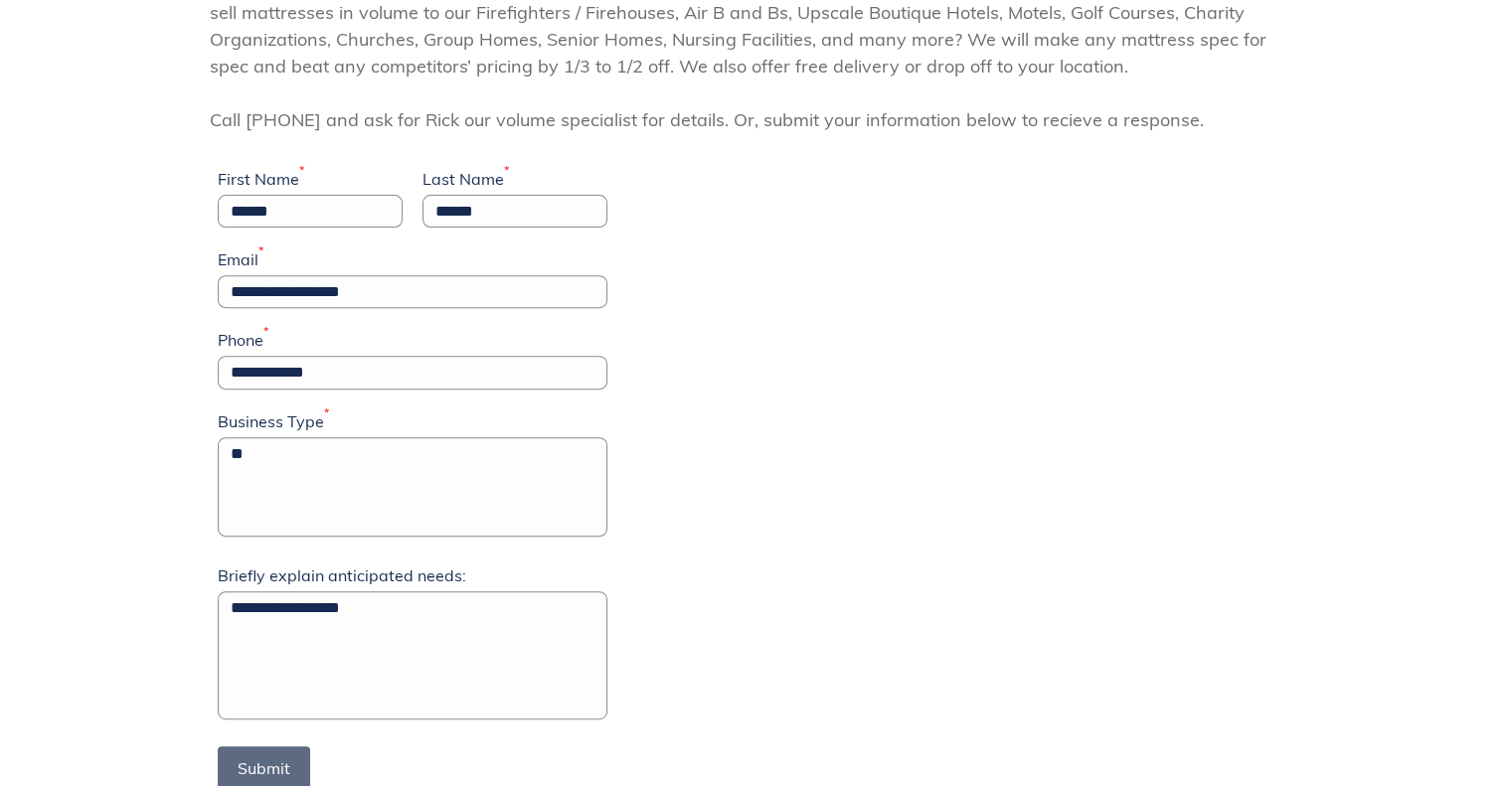type on "*" 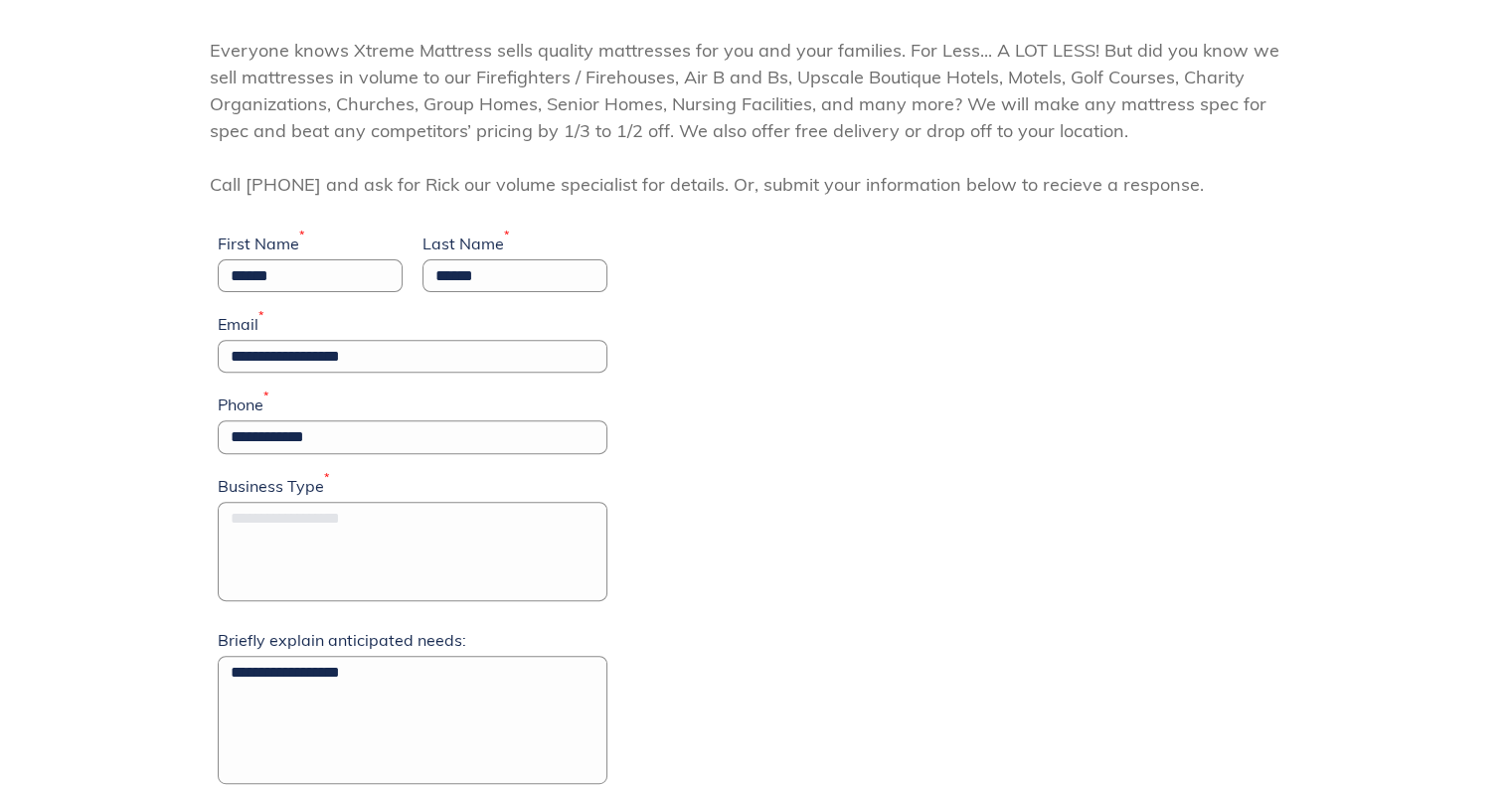 scroll, scrollTop: 594, scrollLeft: 0, axis: vertical 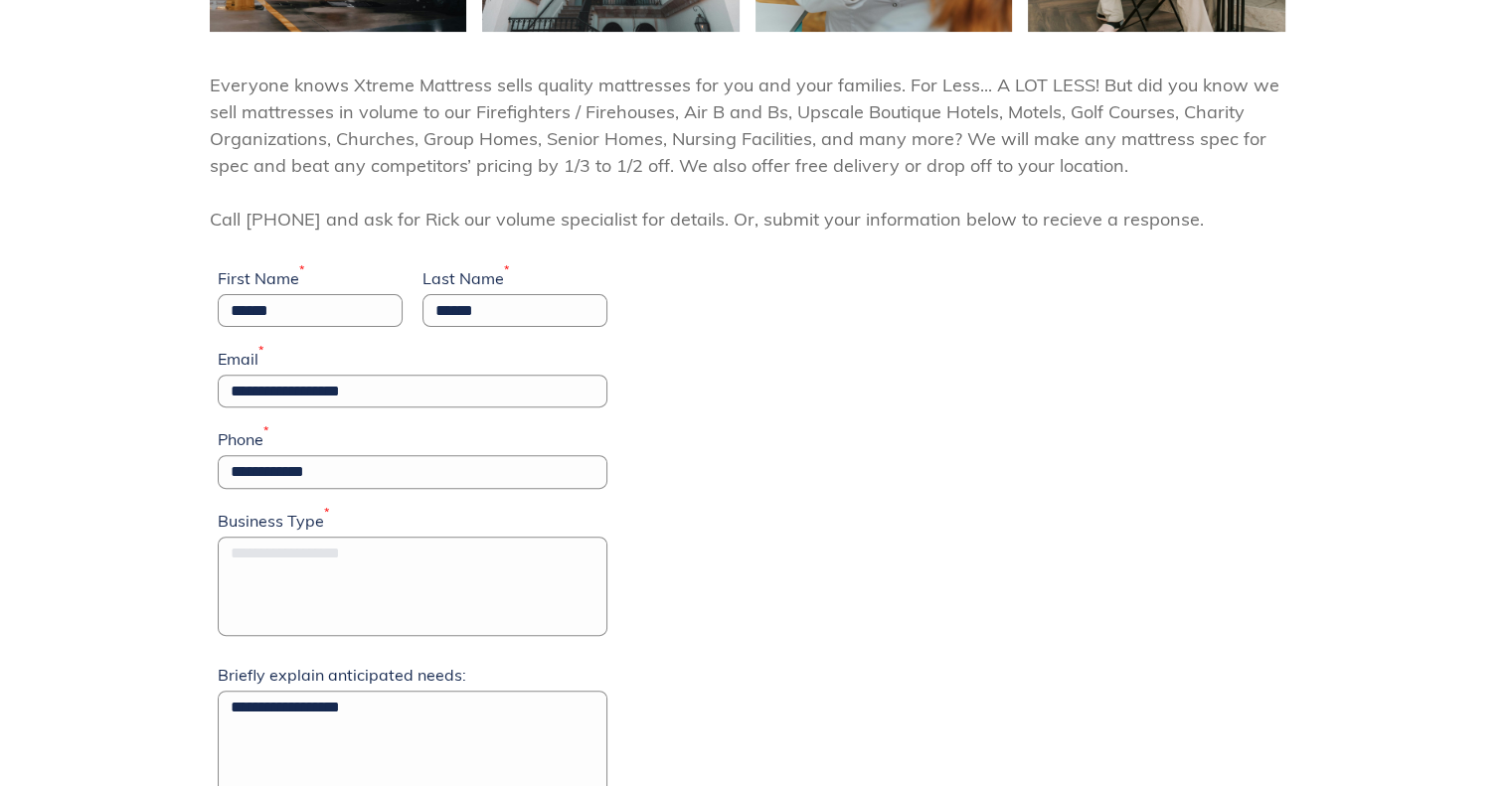 type 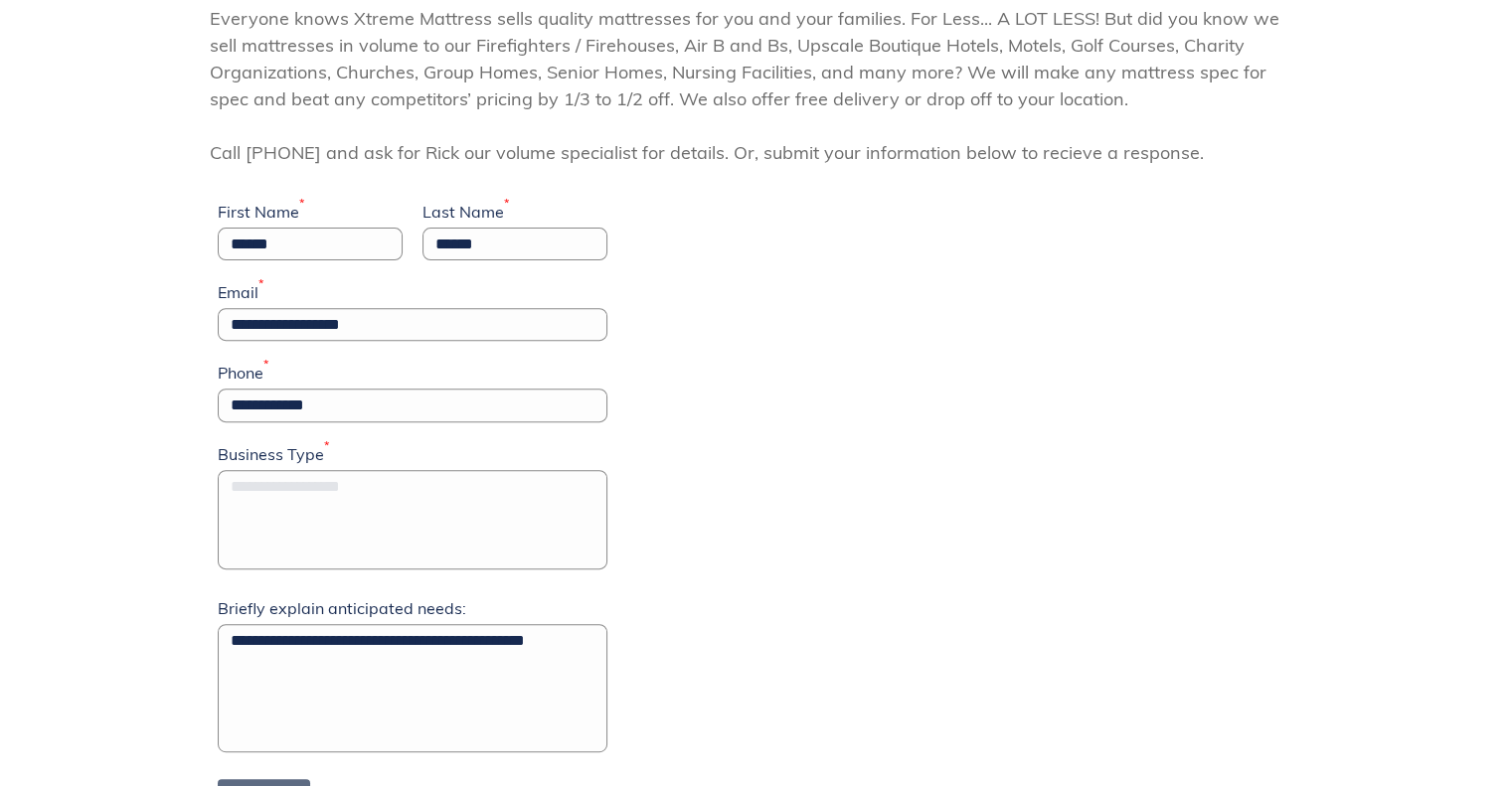 scroll, scrollTop: 793, scrollLeft: 0, axis: vertical 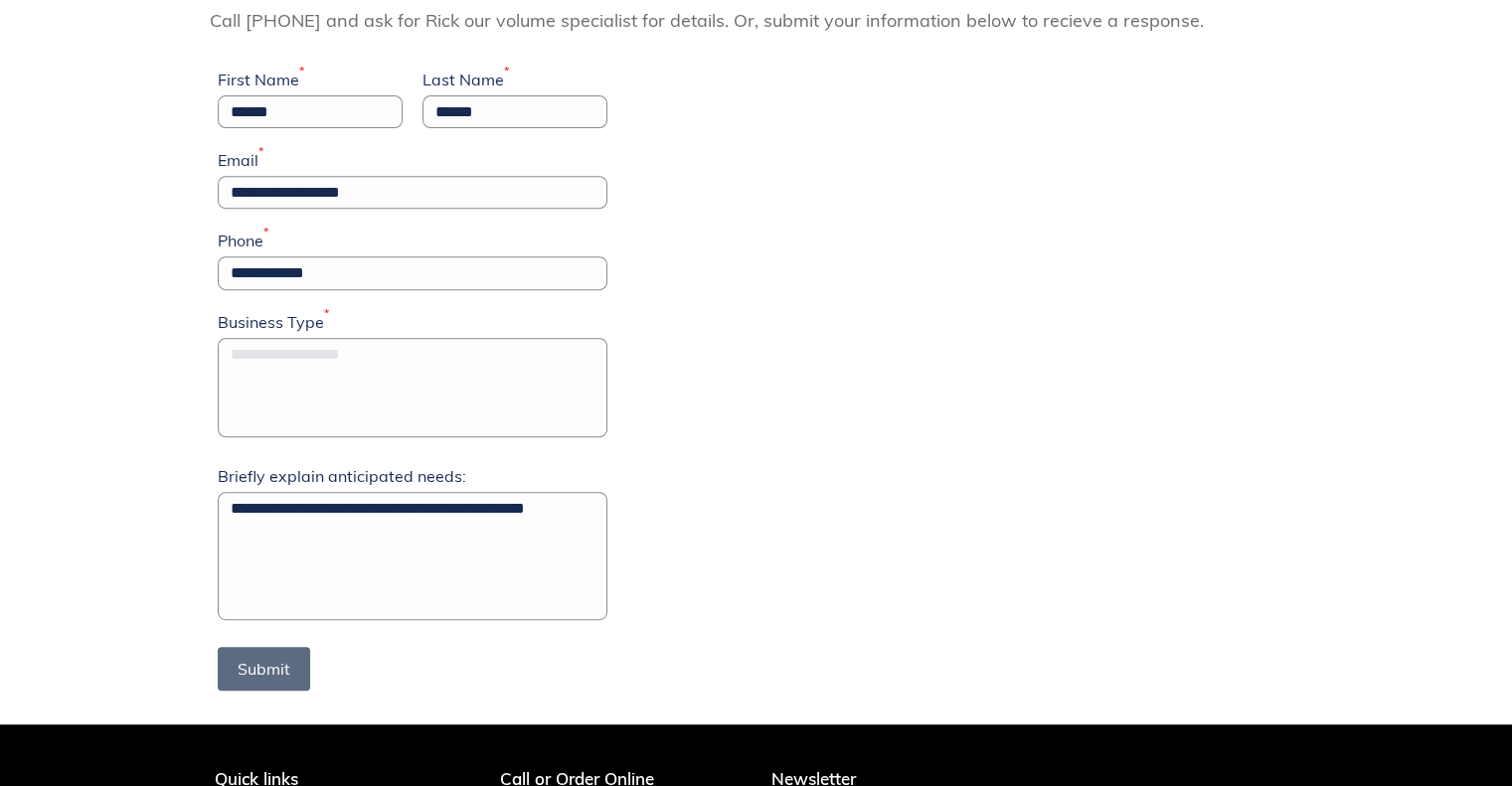 type on "**********" 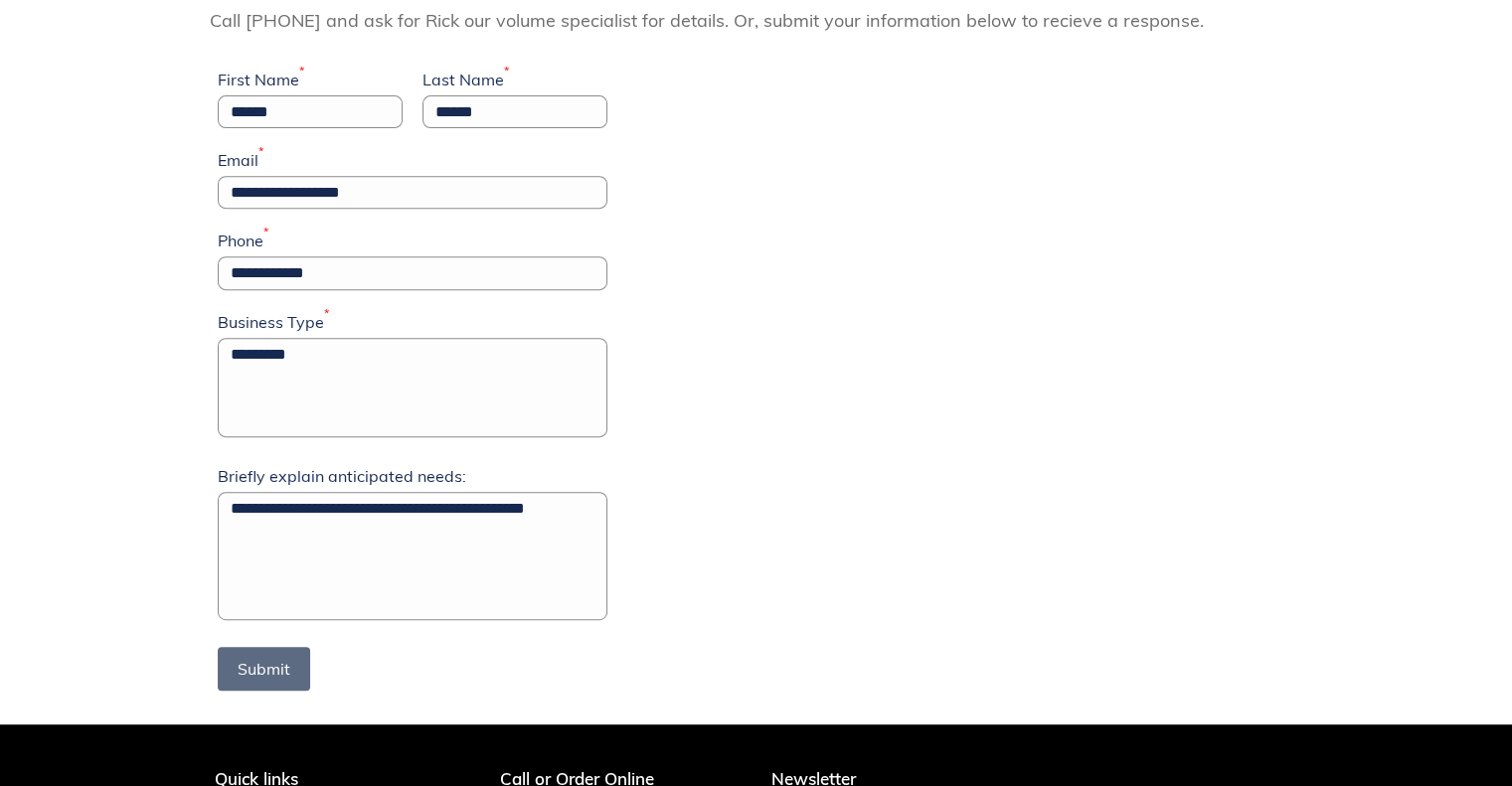 type on "*********" 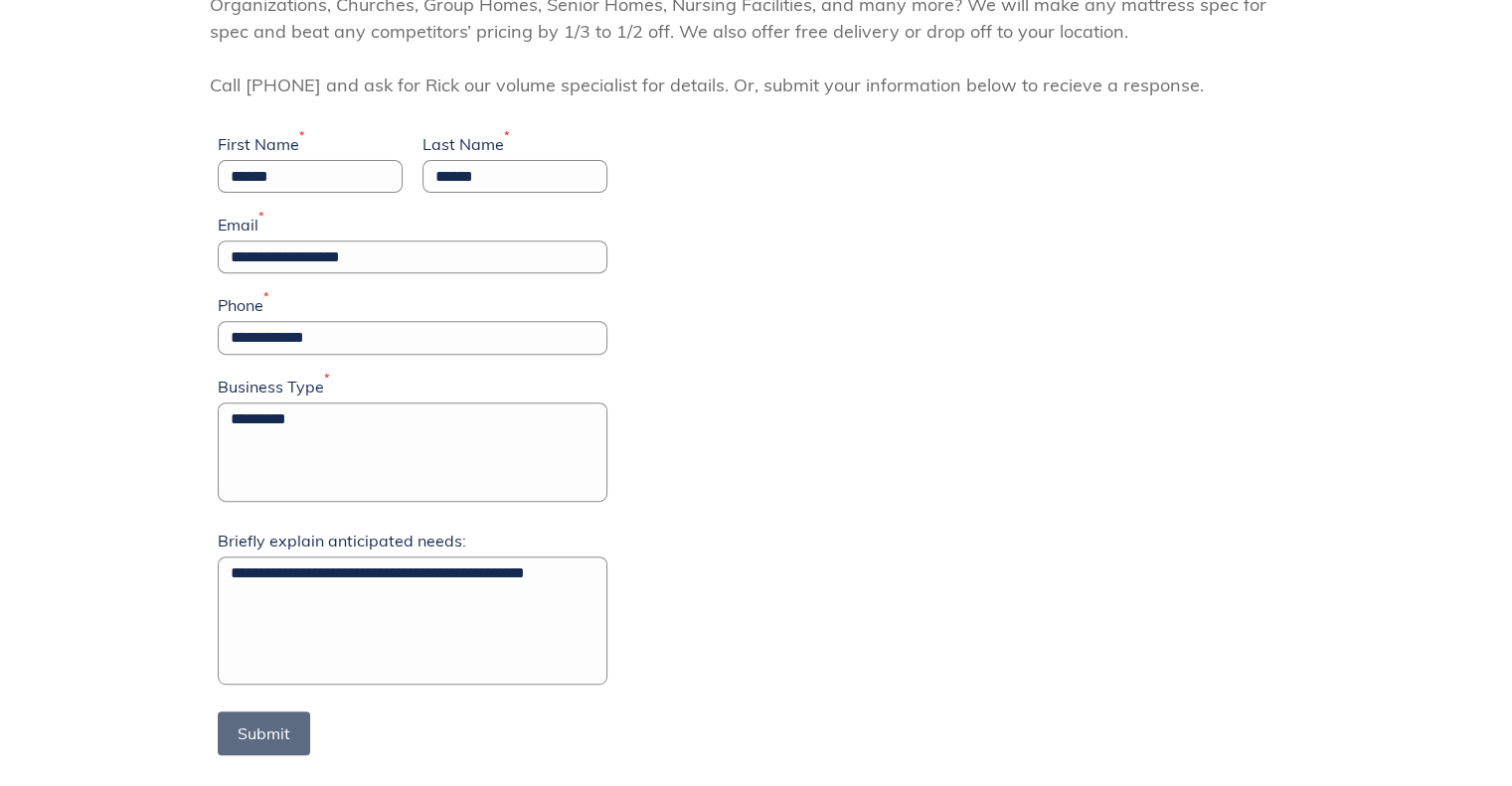 scroll, scrollTop: 694, scrollLeft: 0, axis: vertical 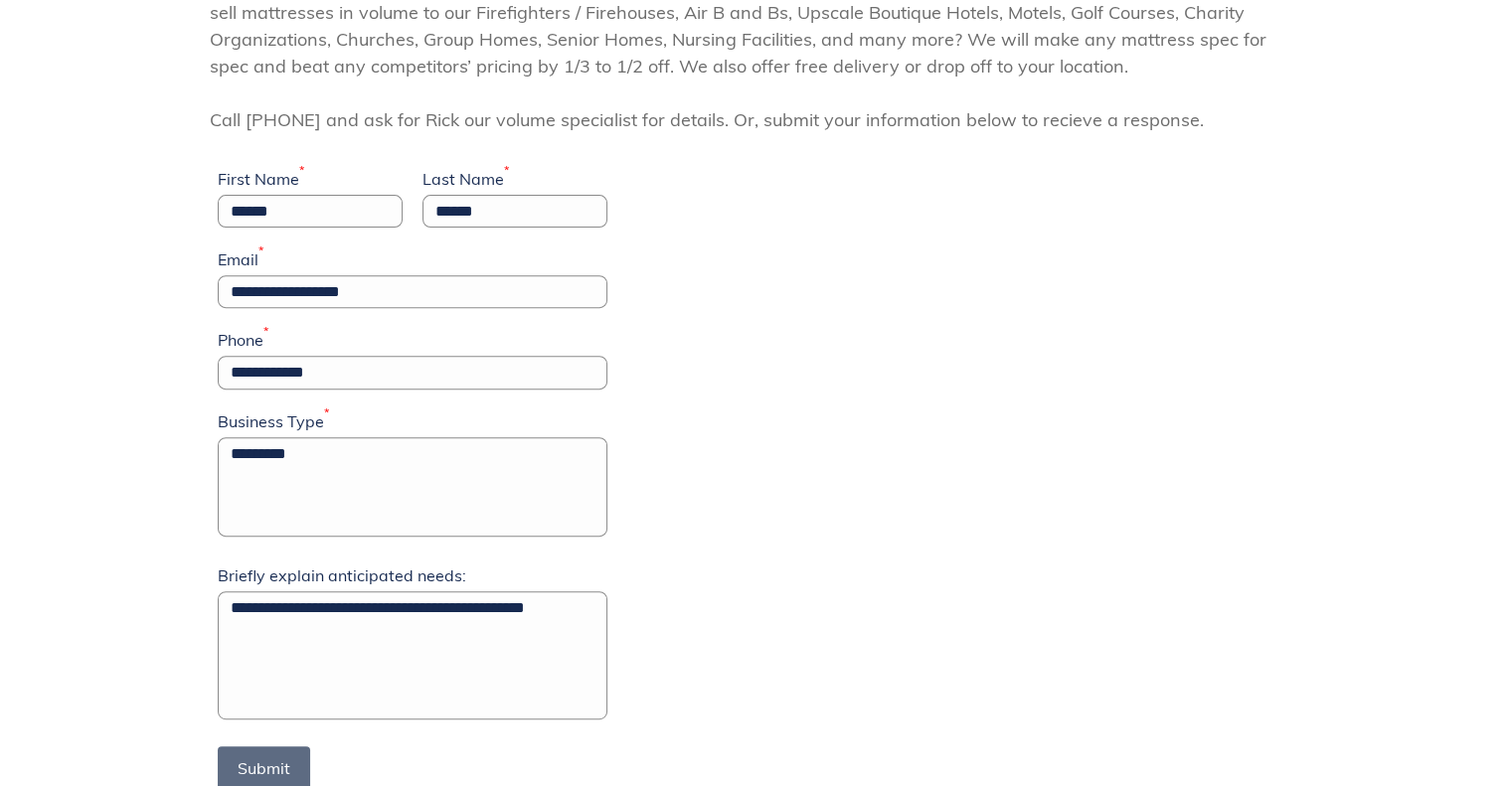 click on "*********" at bounding box center (413, 487) 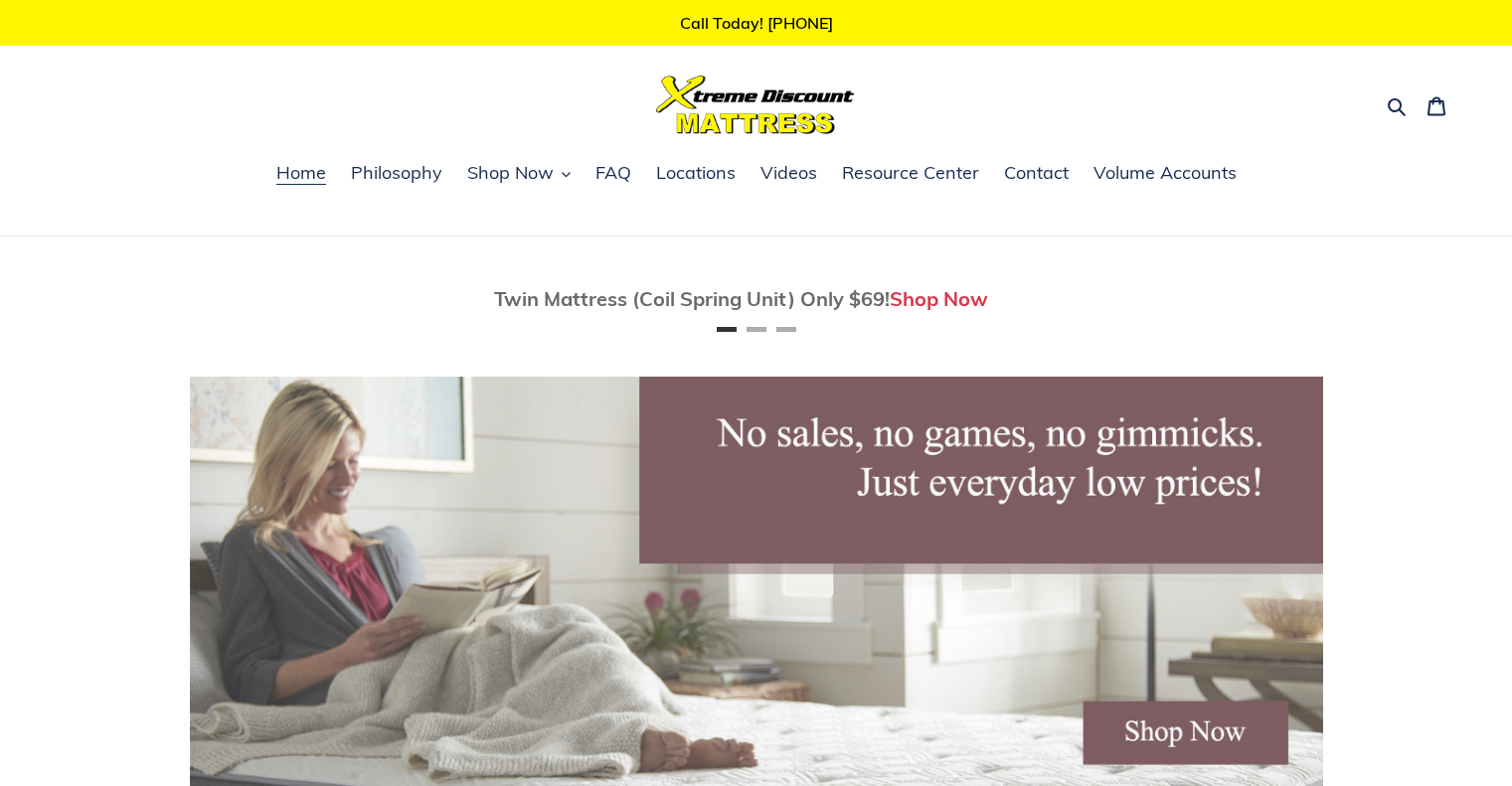 scroll, scrollTop: 0, scrollLeft: 0, axis: both 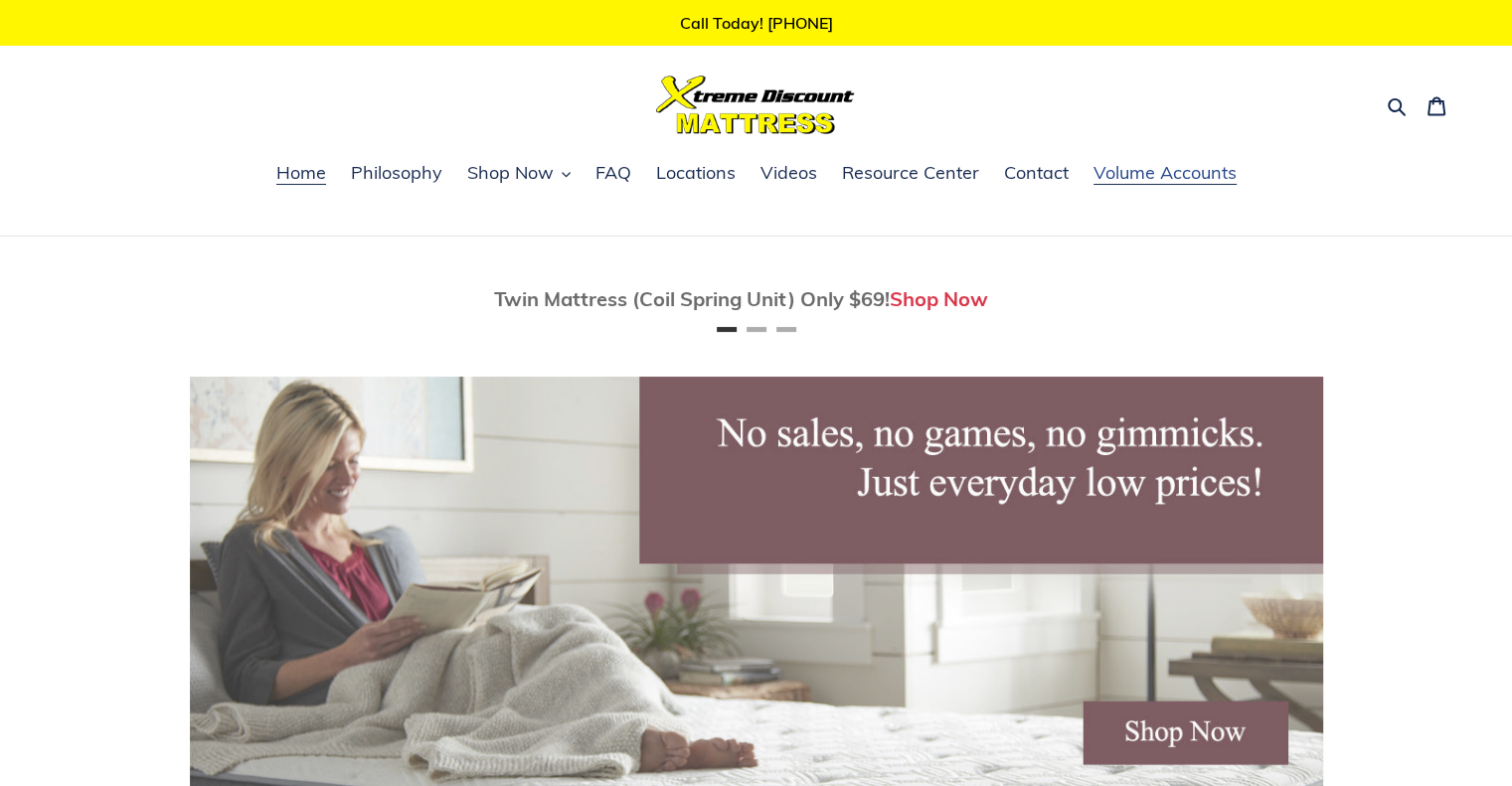 click on "Volume Accounts" at bounding box center [1165, 173] 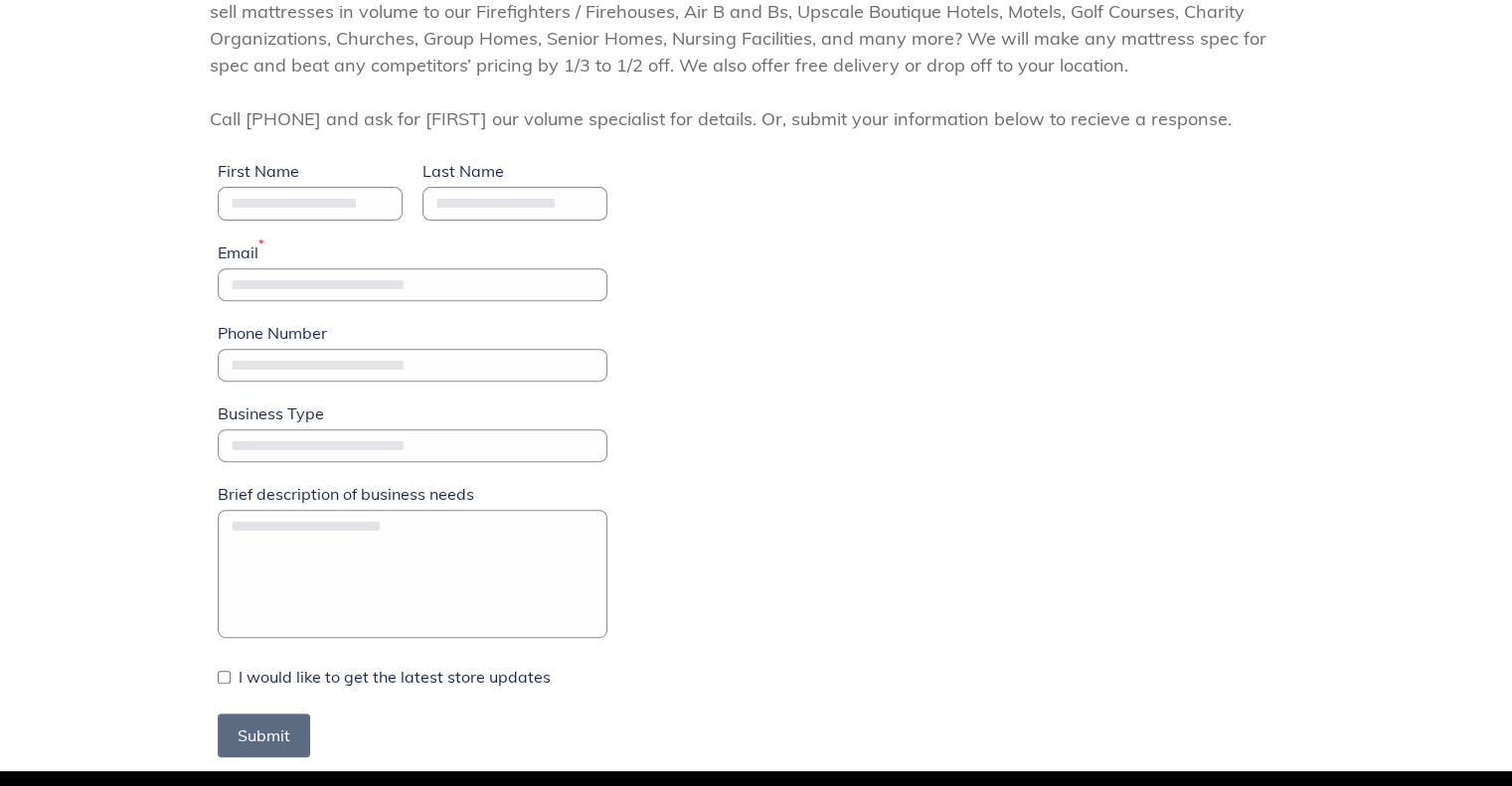 scroll, scrollTop: 696, scrollLeft: 0, axis: vertical 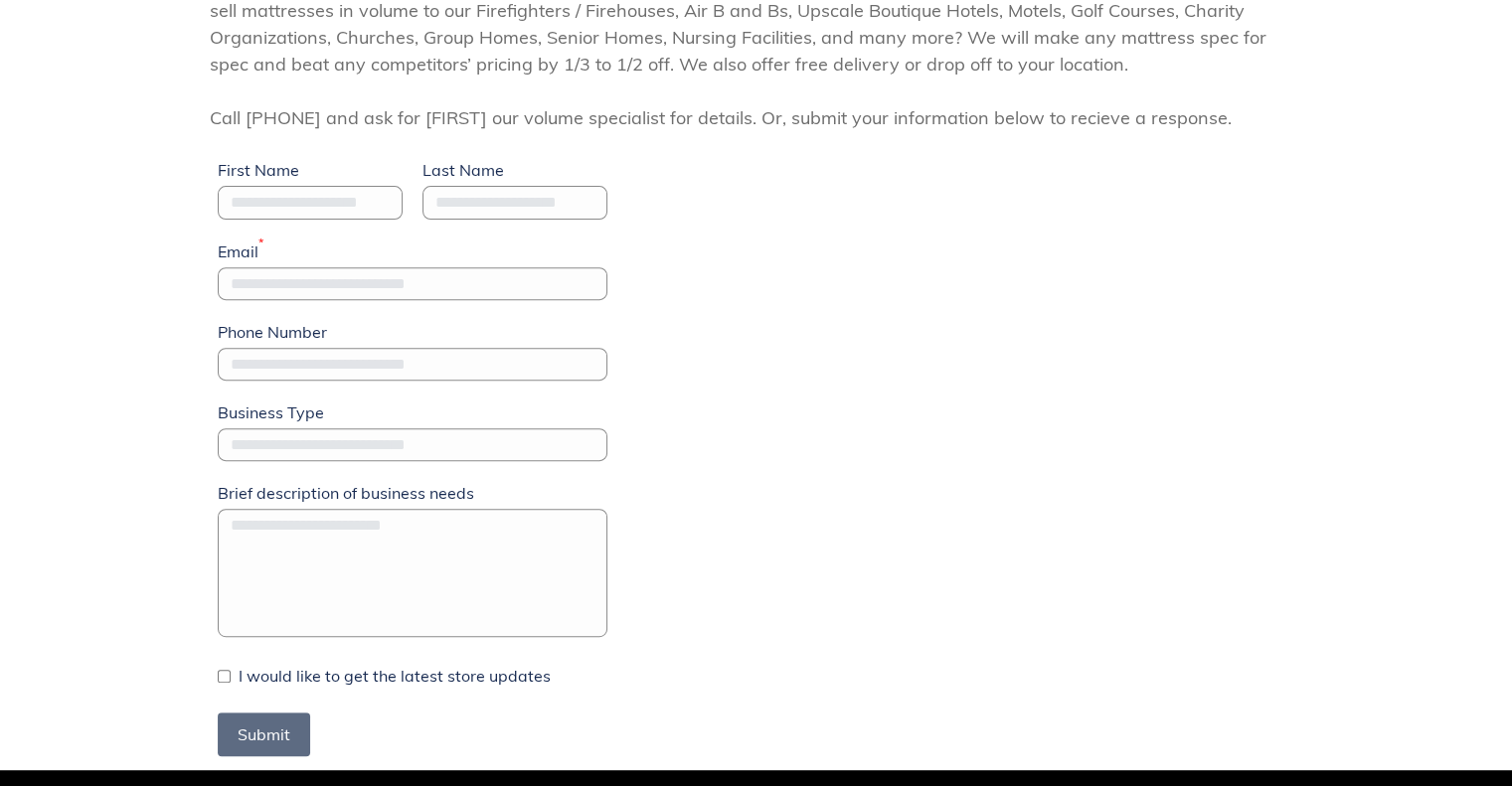 click on "First Name" at bounding box center [310, 202] 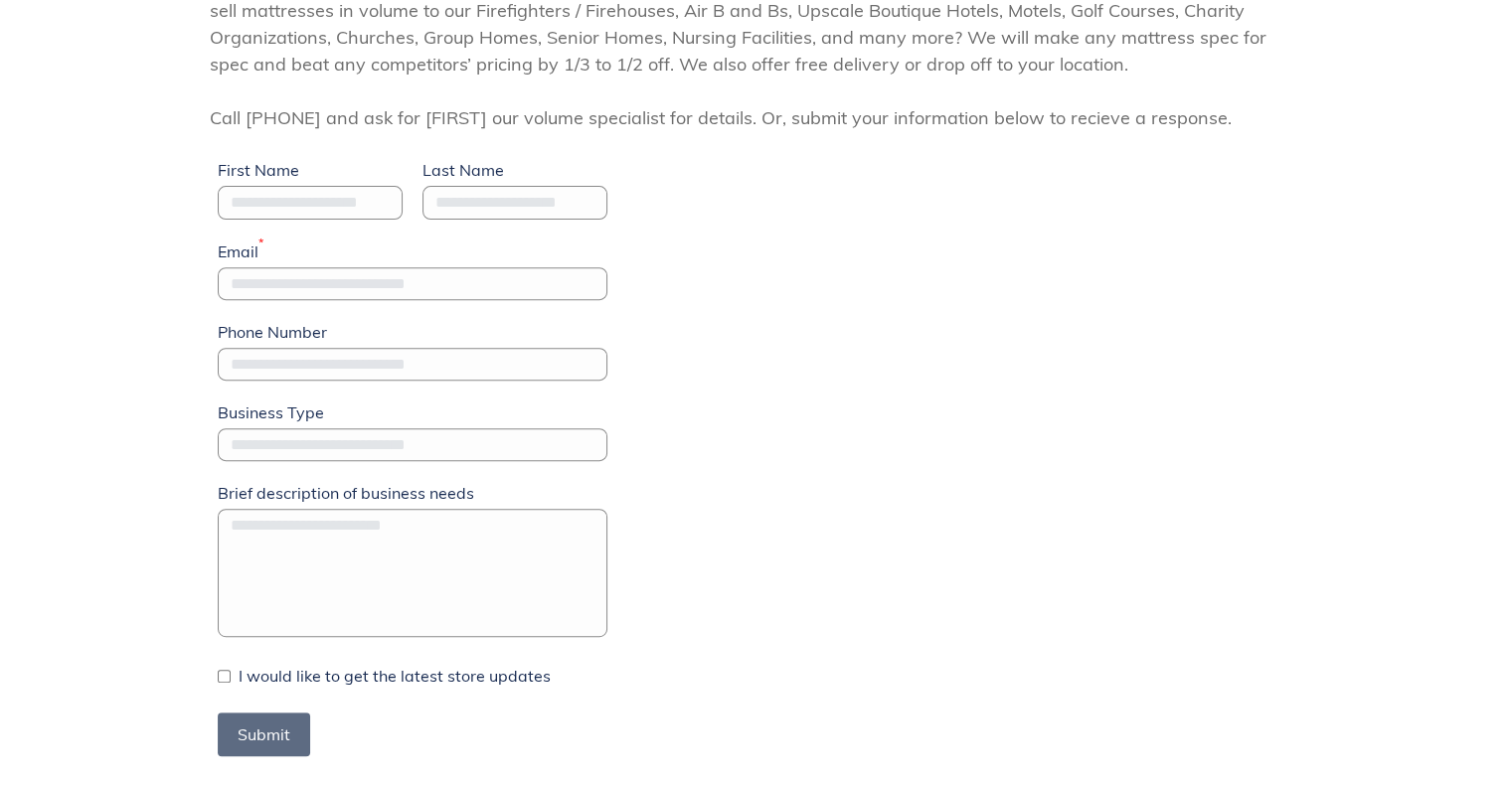 click on "First Name" at bounding box center (310, 202) 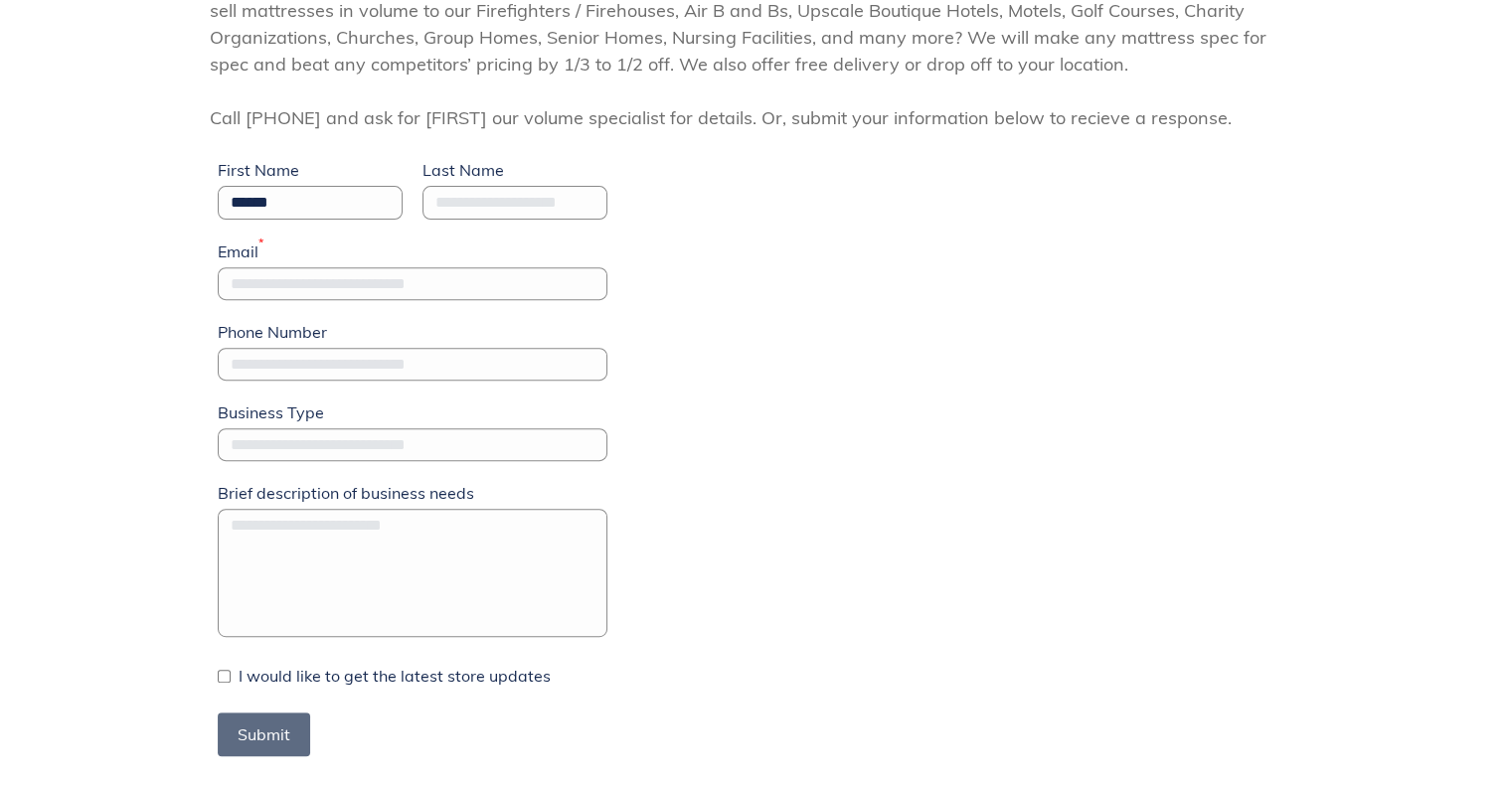 type on "******" 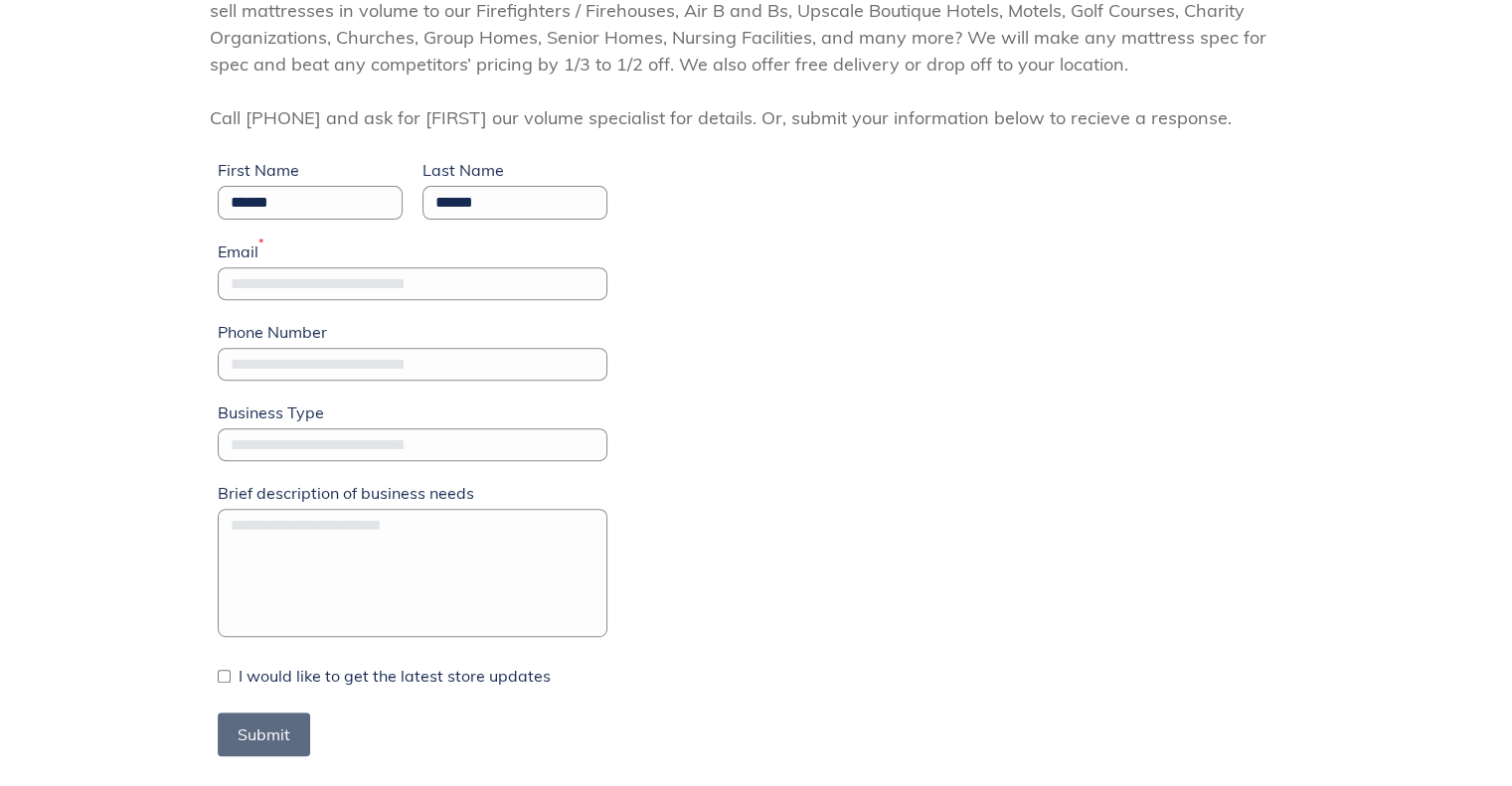 click on "Email *" at bounding box center [413, 283] 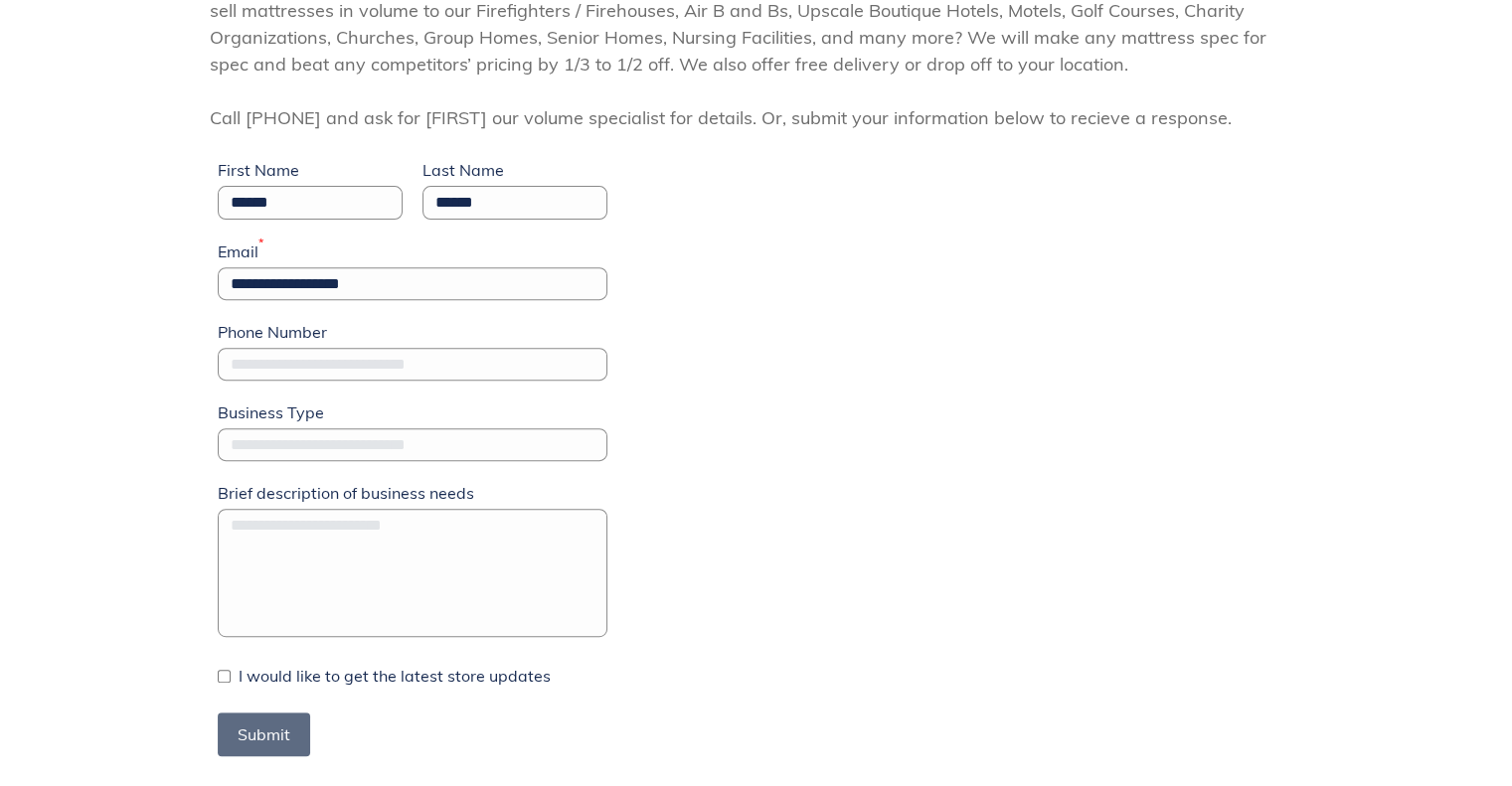 click on "Phone Number" at bounding box center [413, 364] 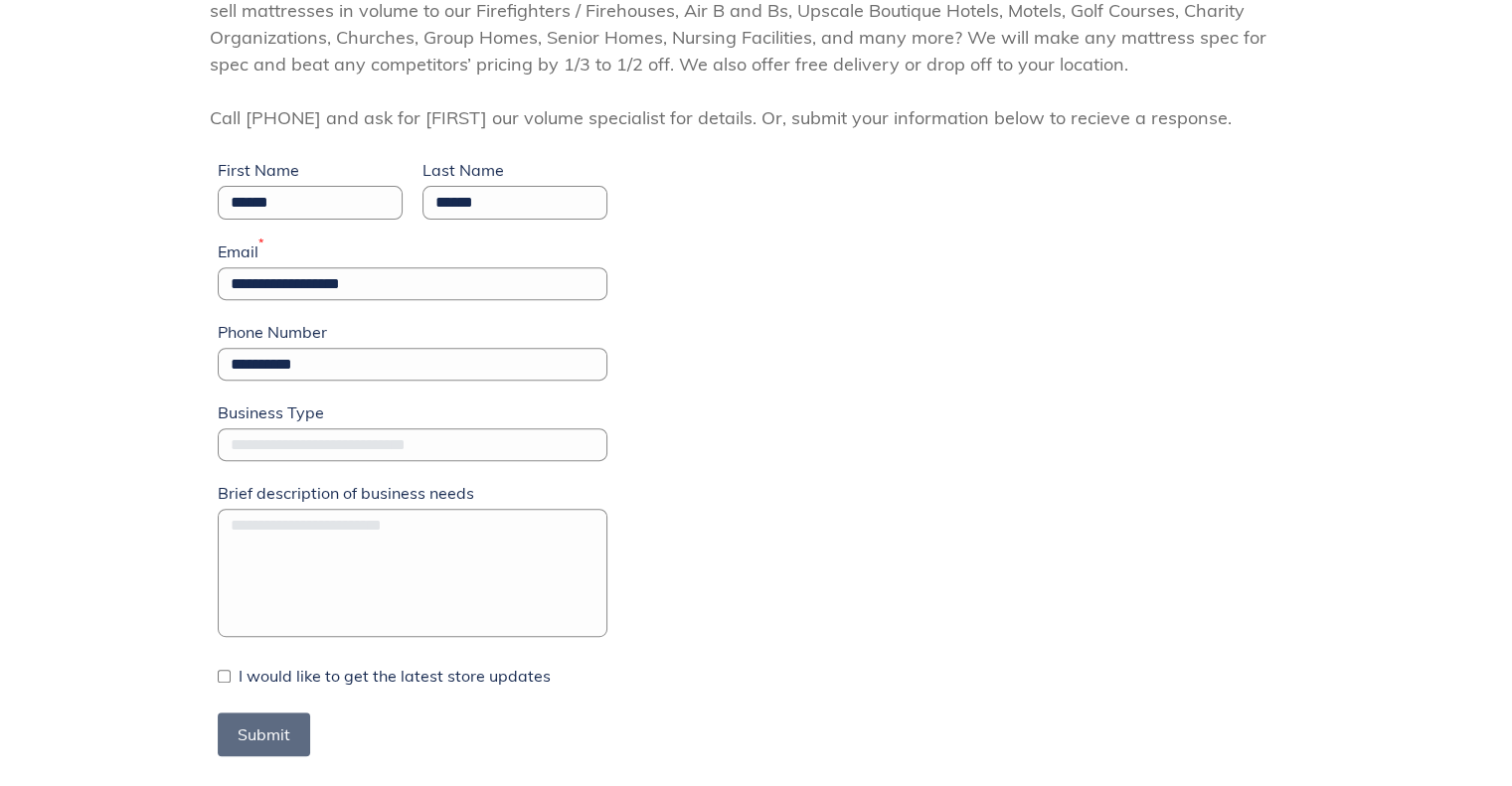 drag, startPoint x: 346, startPoint y: 366, endPoint x: 271, endPoint y: 345, distance: 77.88453 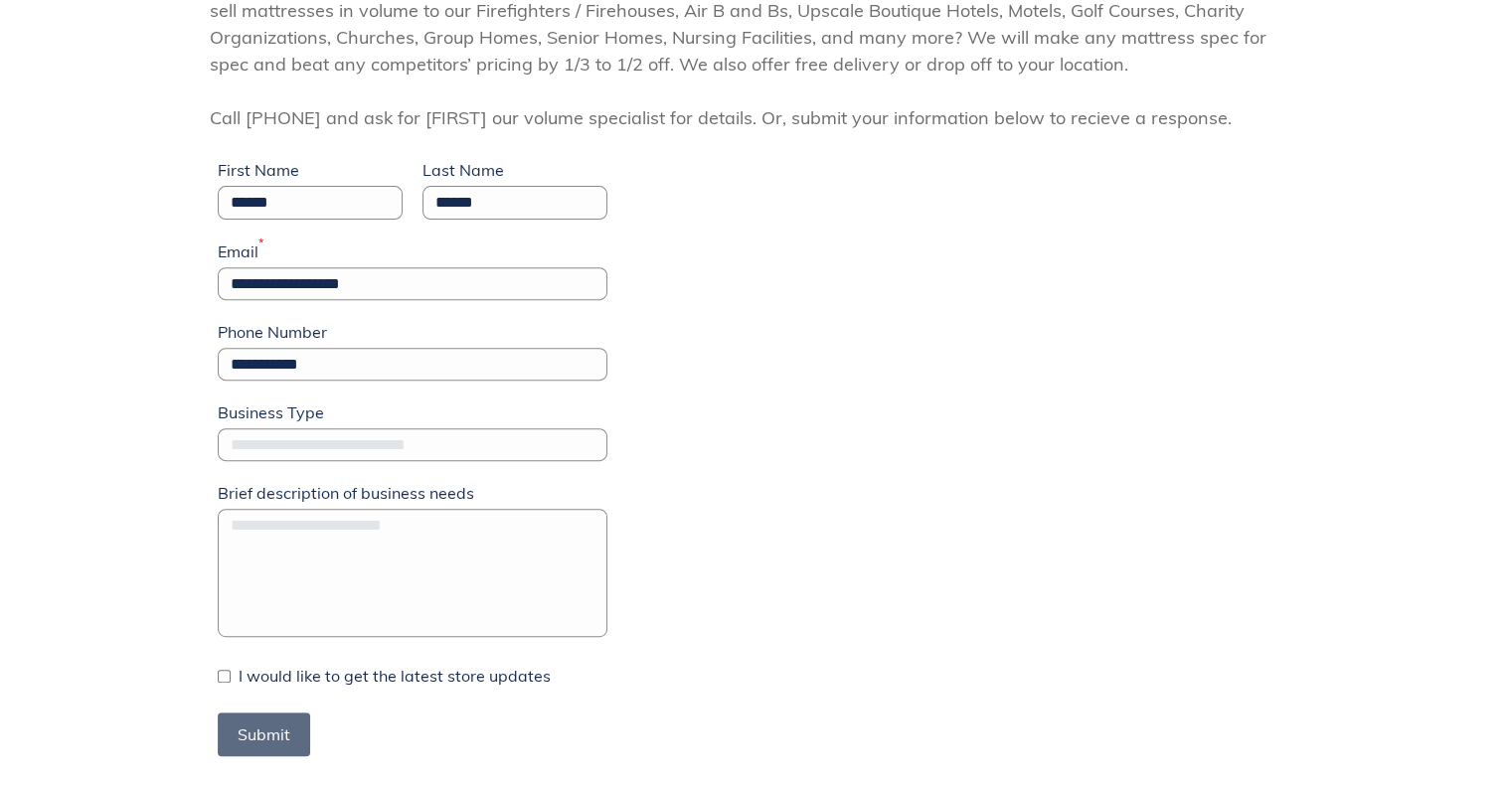 click on "**********" at bounding box center (413, 364) 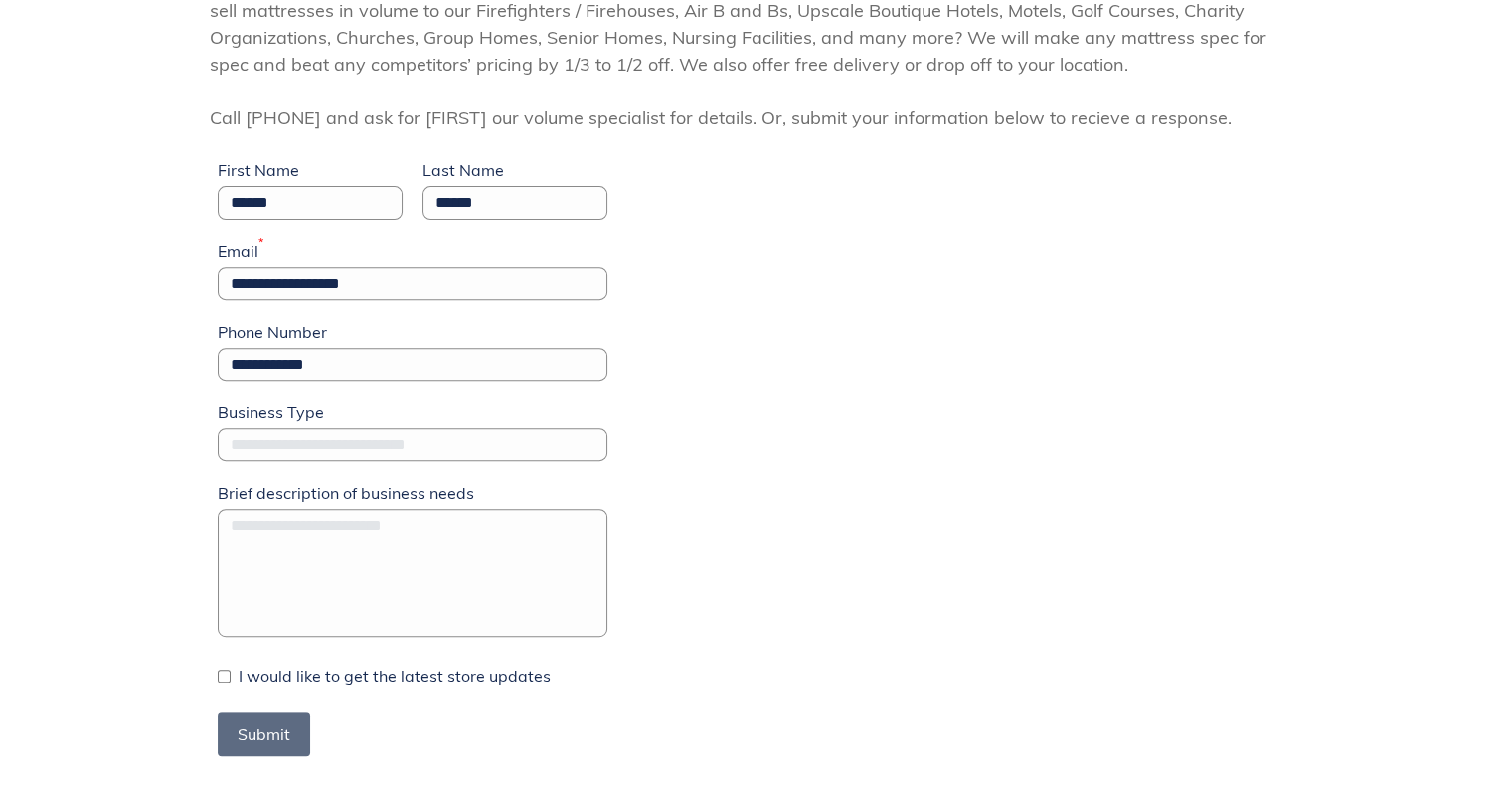 type on "**********" 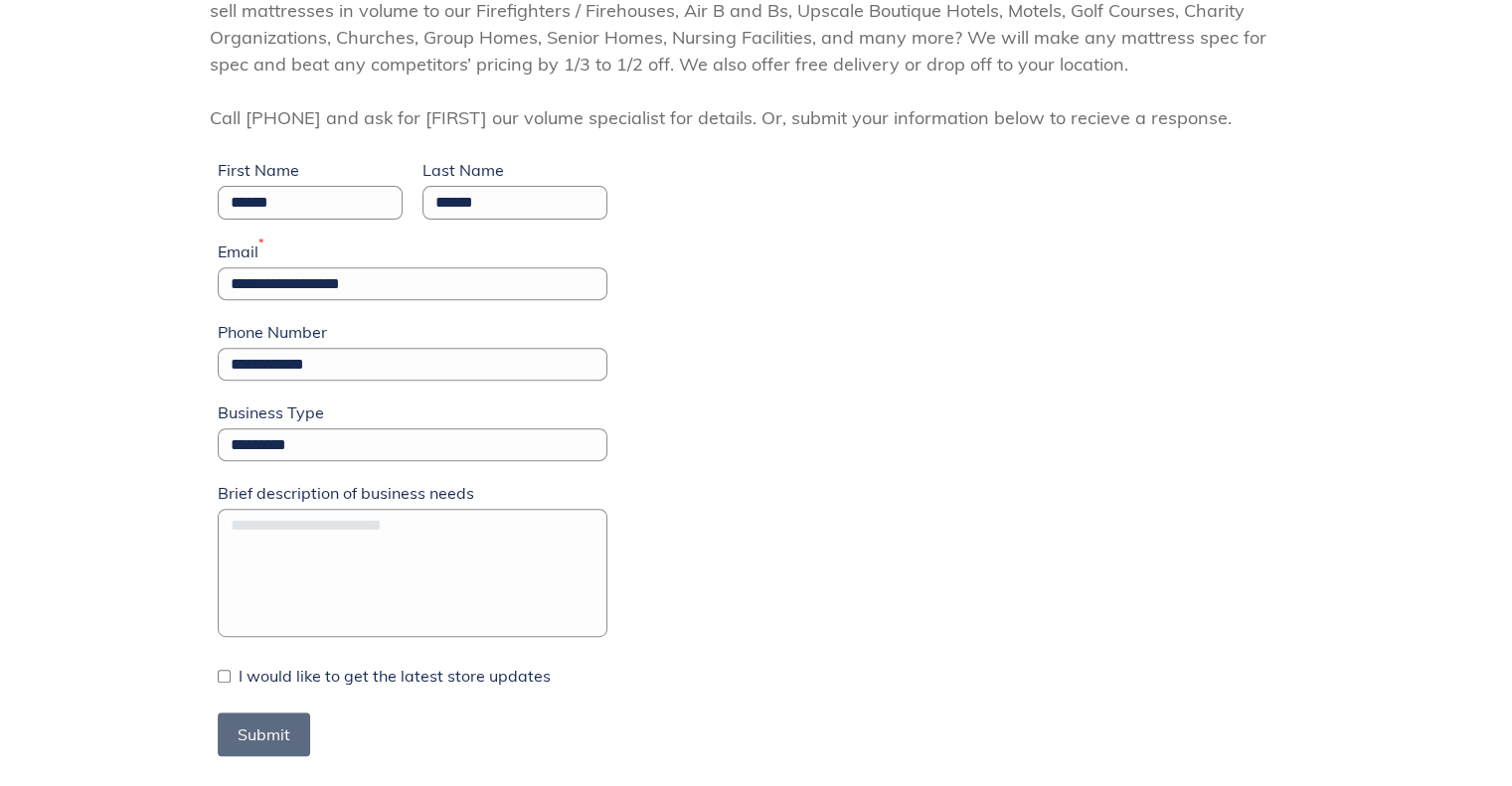 type on "*********" 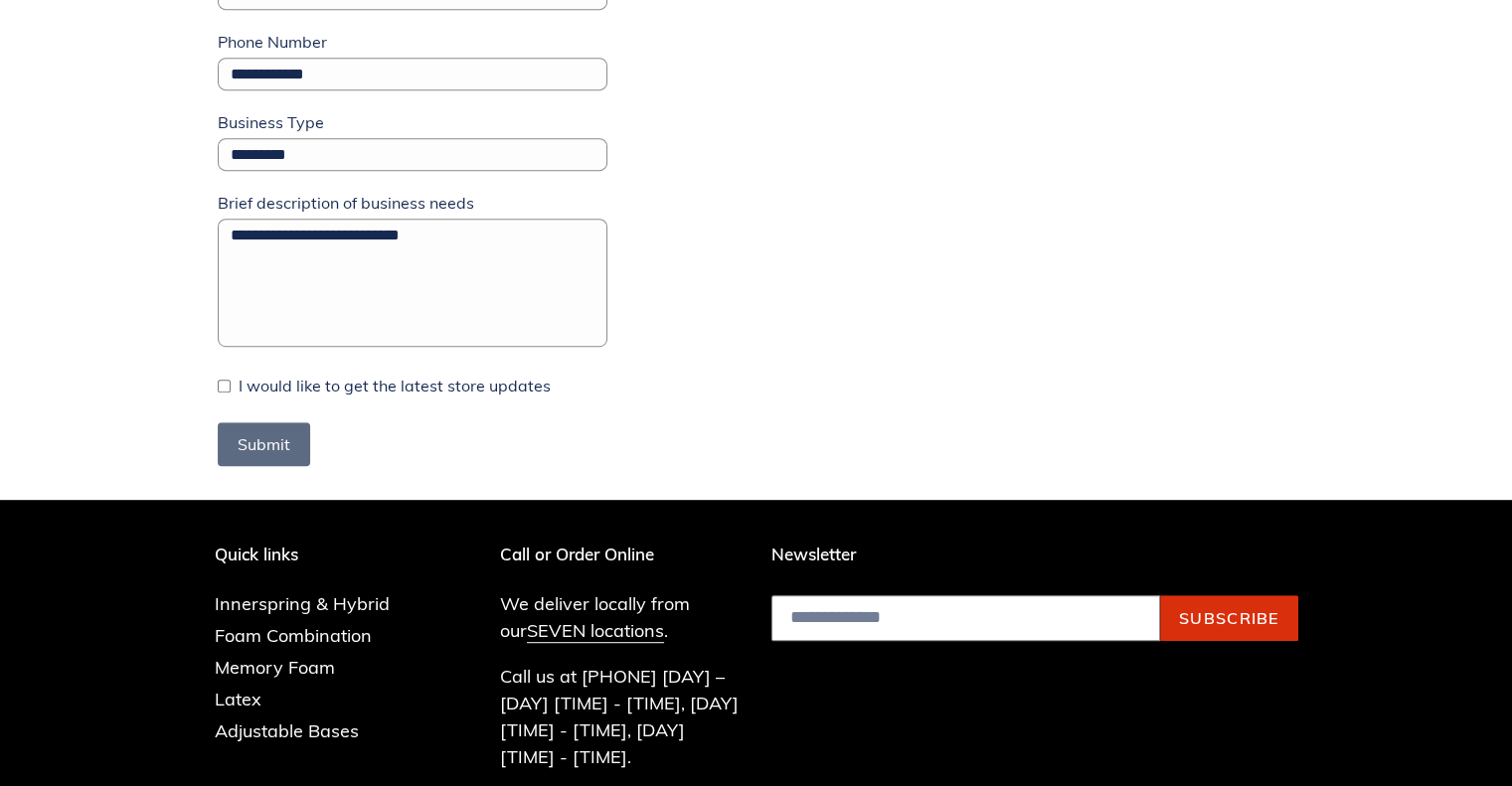 scroll, scrollTop: 994, scrollLeft: 0, axis: vertical 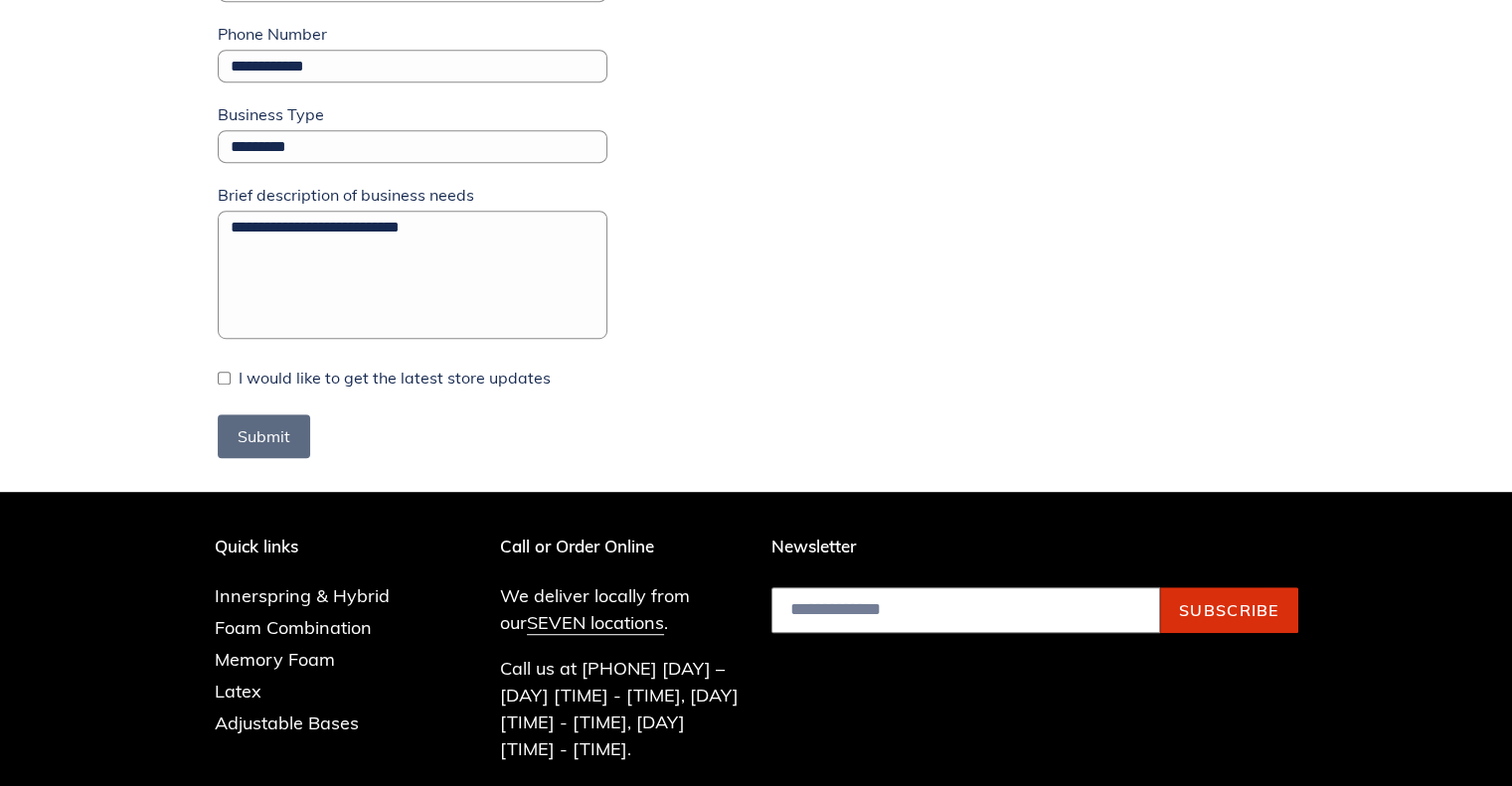 type on "**********" 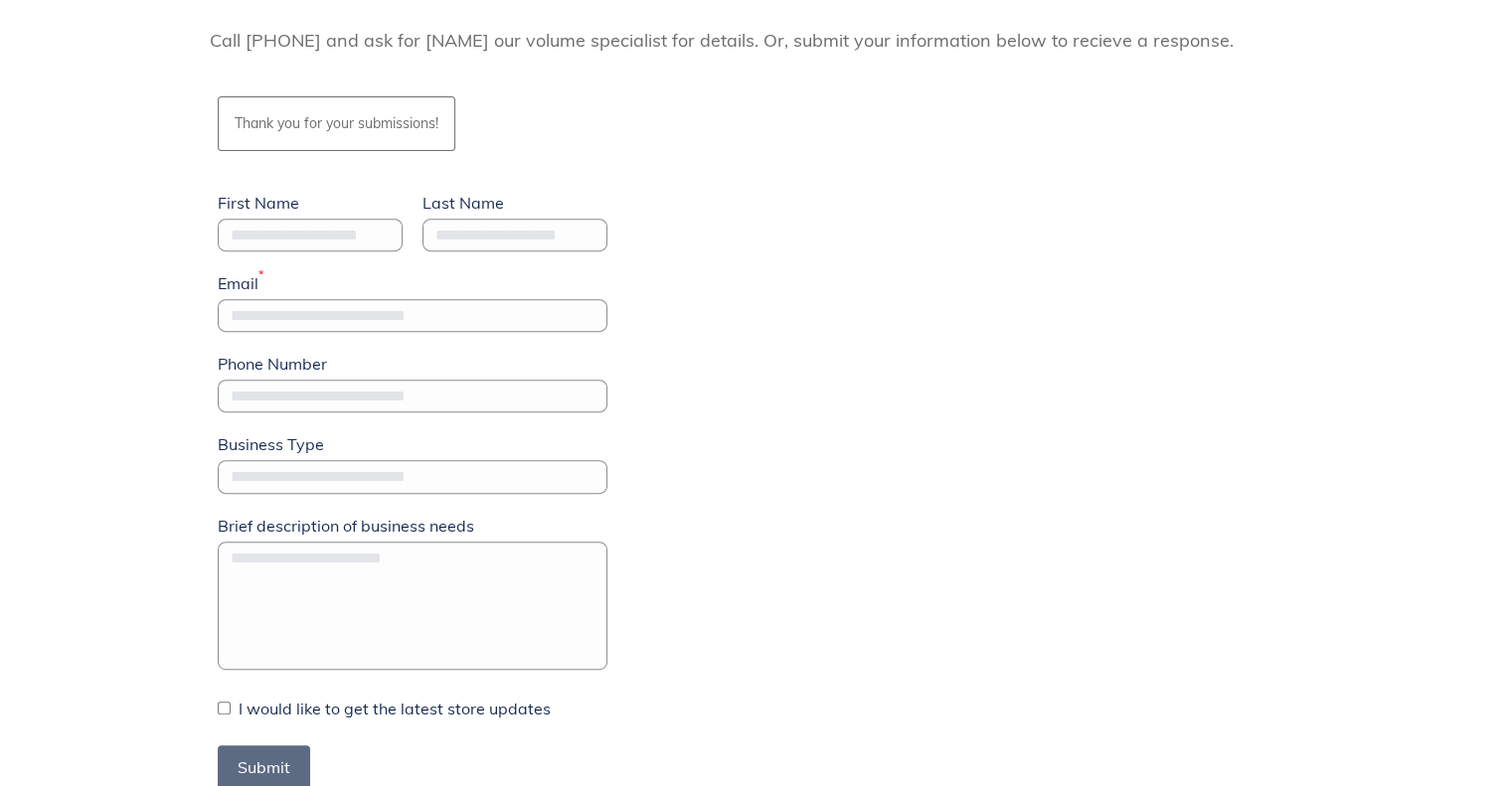 scroll, scrollTop: 792, scrollLeft: 0, axis: vertical 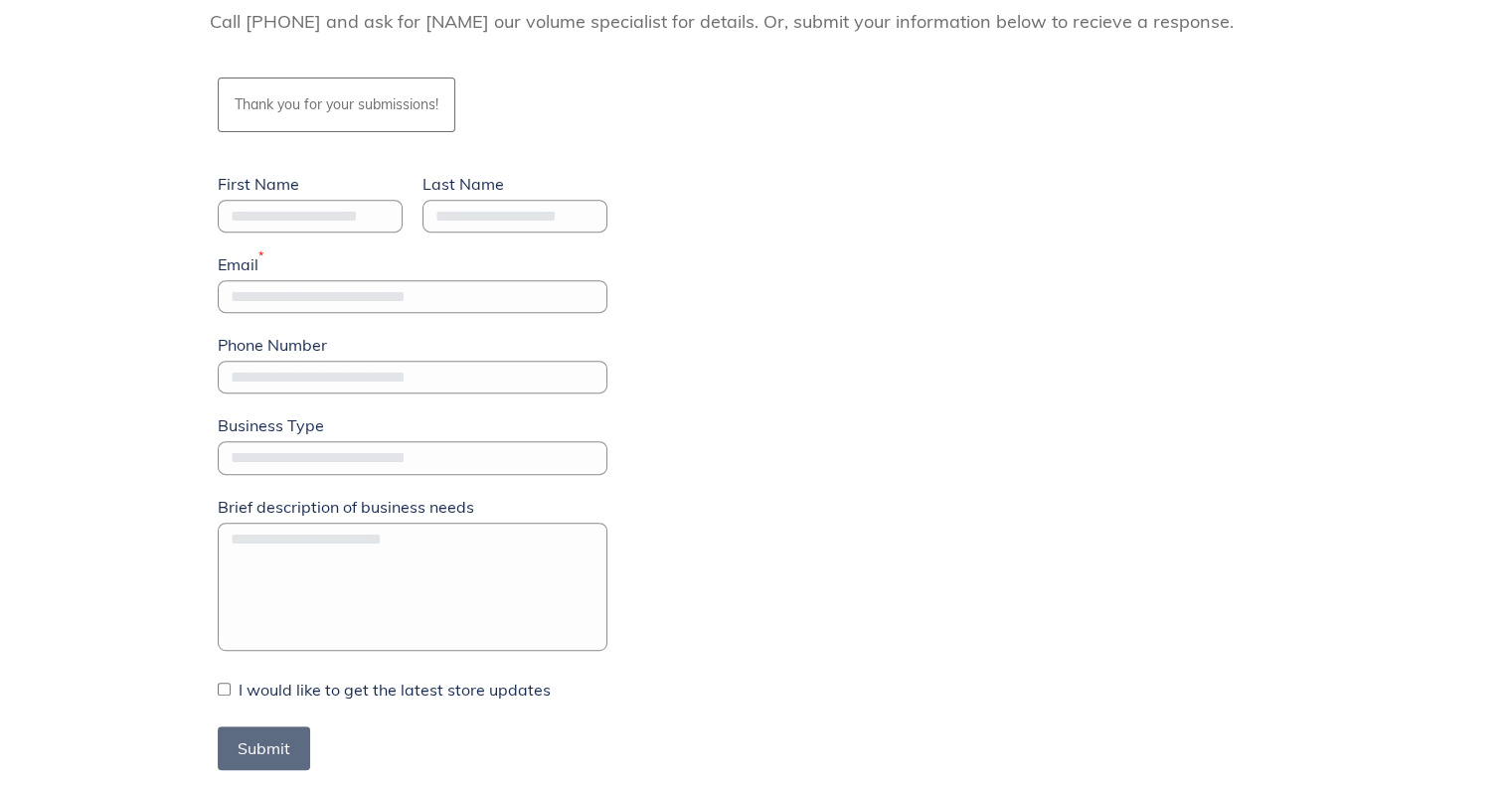 click on "Everyone knows Xtreme Mattress sells quality mattresses for you and your families. For Less... A LOT LESS! But did you know we sell mattresses in volume to our Firefighters / Firehouses, Air B and Bs, Upscale Boutique Hotels, Motels, Golf Courses, Charity Organizations, Churches, Group Homes, Senior Homes, Nursing Facilities, and many more? We will make any mattress spec for spec and beat any competitors’ pricing by 1/3 to 1/2 off. We also offer free delivery or drop off to your location.  Call [PHONE] and ask for [NAME] our volume specialist for details. Or, submit your information below to recieve a response.
Thank you for your submissions! [NAME] [LAST] [EMAIL] * [PHONE] Business Type Brief description of business needs I would like to get the latest store updates Submit" at bounding box center [756, 329] 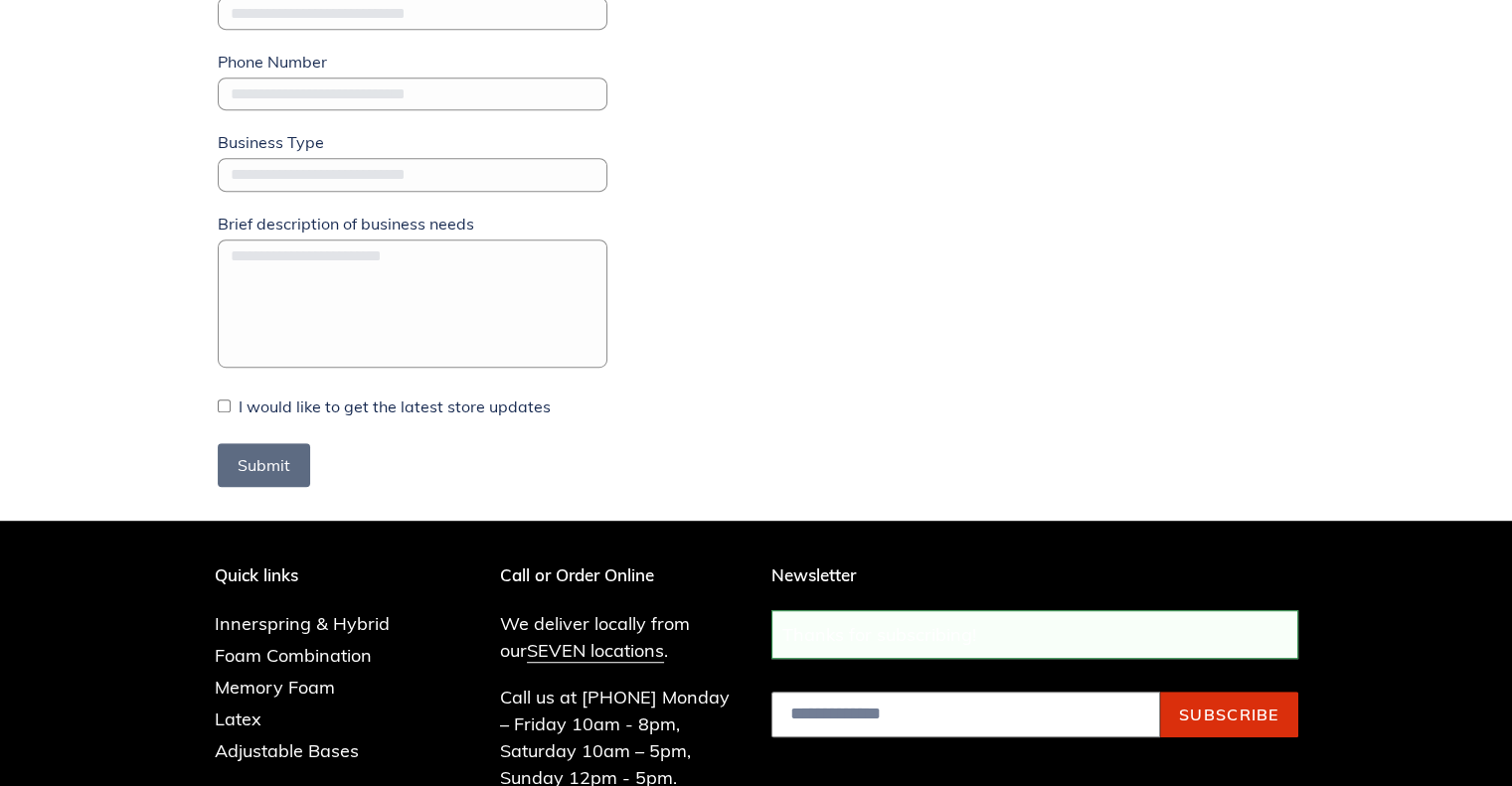scroll, scrollTop: 1090, scrollLeft: 0, axis: vertical 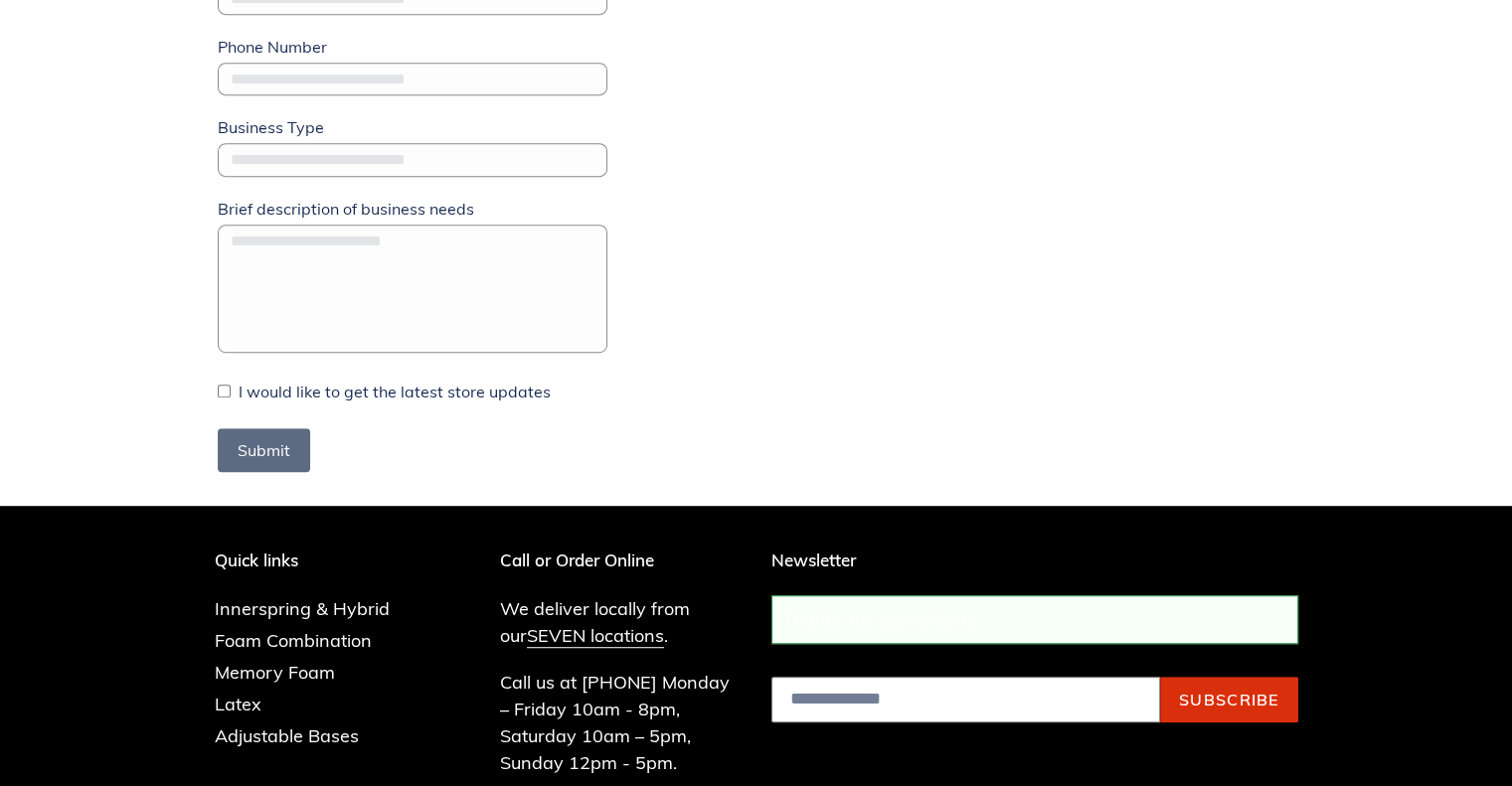 click on "Everyone knows Xtreme Mattress sells quality mattresses for you and your families. For Less... A LOT LESS! But did you know we sell mattresses in volume to our Firefighters / Firehouses, Air B and Bs, Upscale Boutique Hotels, Motels, Golf Courses, Charity Organizations, Churches, Group Homes, Senior Homes, Nursing Facilities, and many more? We will make any mattress spec for spec and beat any competitors’ pricing by 1/3 to 1/2 off. We also offer free delivery or drop off to your location.  Call [PHONE] and ask for [NAME] our volume specialist for details. Or, submit your information below to recieve a response.
Thank you for your submissions! [NAME] [LAST] [EMAIL] * [PHONE] Business Type Brief description of business needs I would like to get the latest store updates Submit" at bounding box center (756, 38) 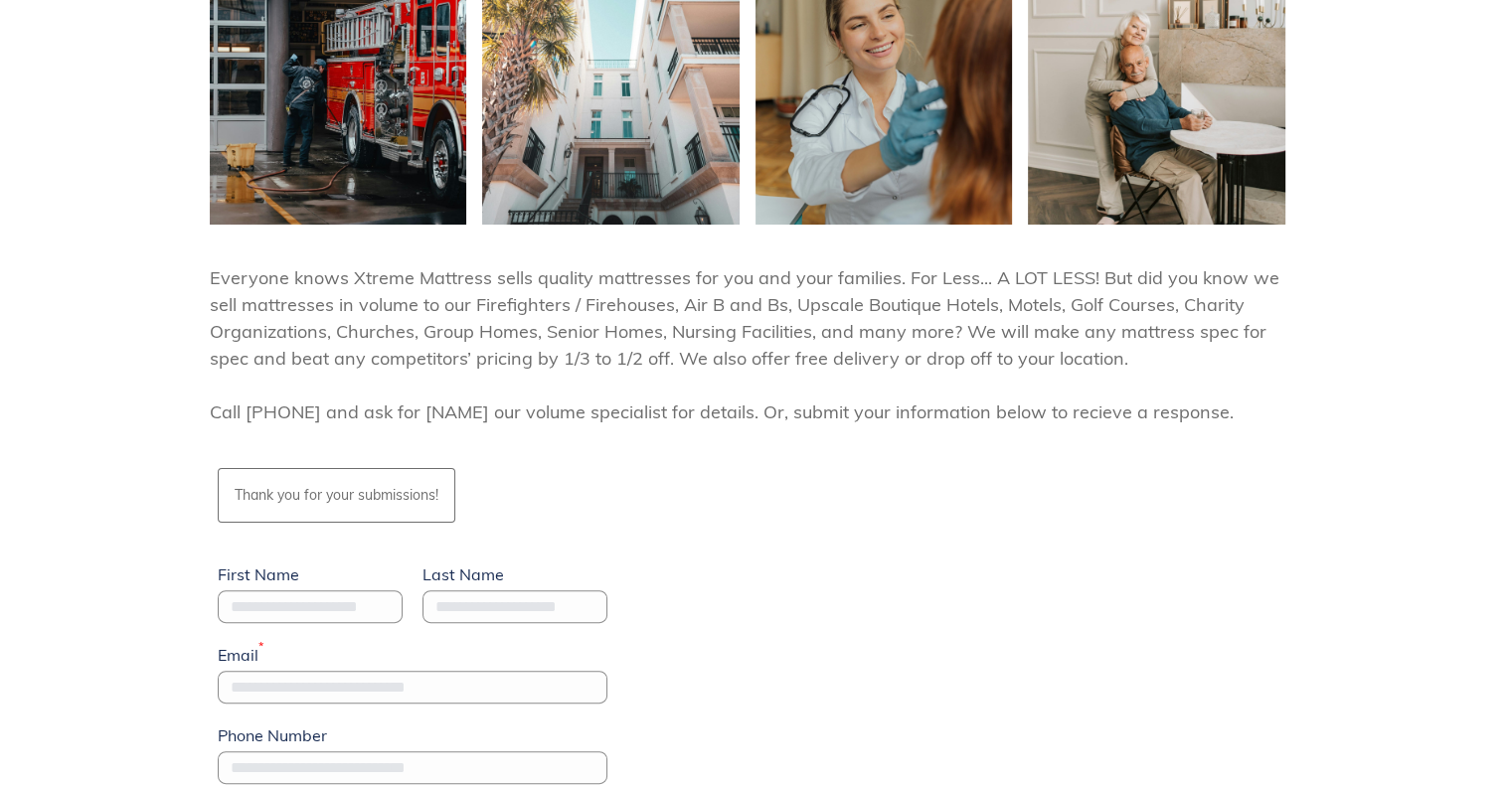 scroll, scrollTop: 394, scrollLeft: 0, axis: vertical 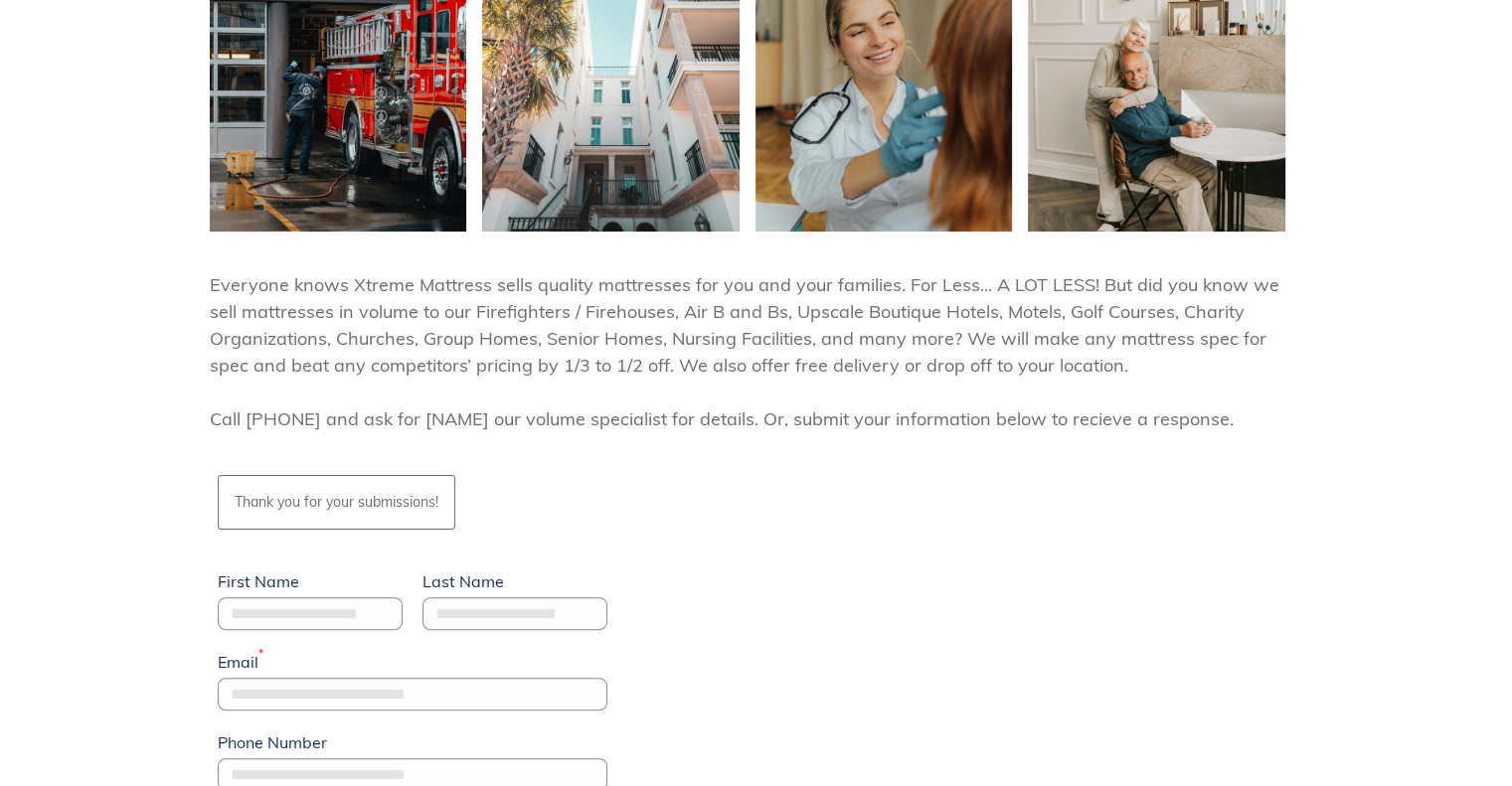 click on "Everyone knows Xtreme Mattress sells quality mattresses for you and your families. For Less... A LOT LESS! But did you know we sell mattresses in volume to our Firefighters / Firehouses, Air B and Bs, Upscale Boutique Hotels, Motels, Golf Courses, Charity Organizations, Churches, Group Homes, Senior Homes, Nursing Facilities, and many more? We will make any mattress spec for spec and beat any competitors’ pricing by 1/3 to 1/2 off. We also offer free delivery or drop off to your location.  Call [PHONE] and ask for [NAME] our volume specialist for details. Or, submit your information below to recieve a response.
Thank you for your submissions! [NAME] [LAST] [EMAIL] * [PHONE] Business Type Brief description of business needs I would like to get the latest store updates Submit" at bounding box center (756, 733) 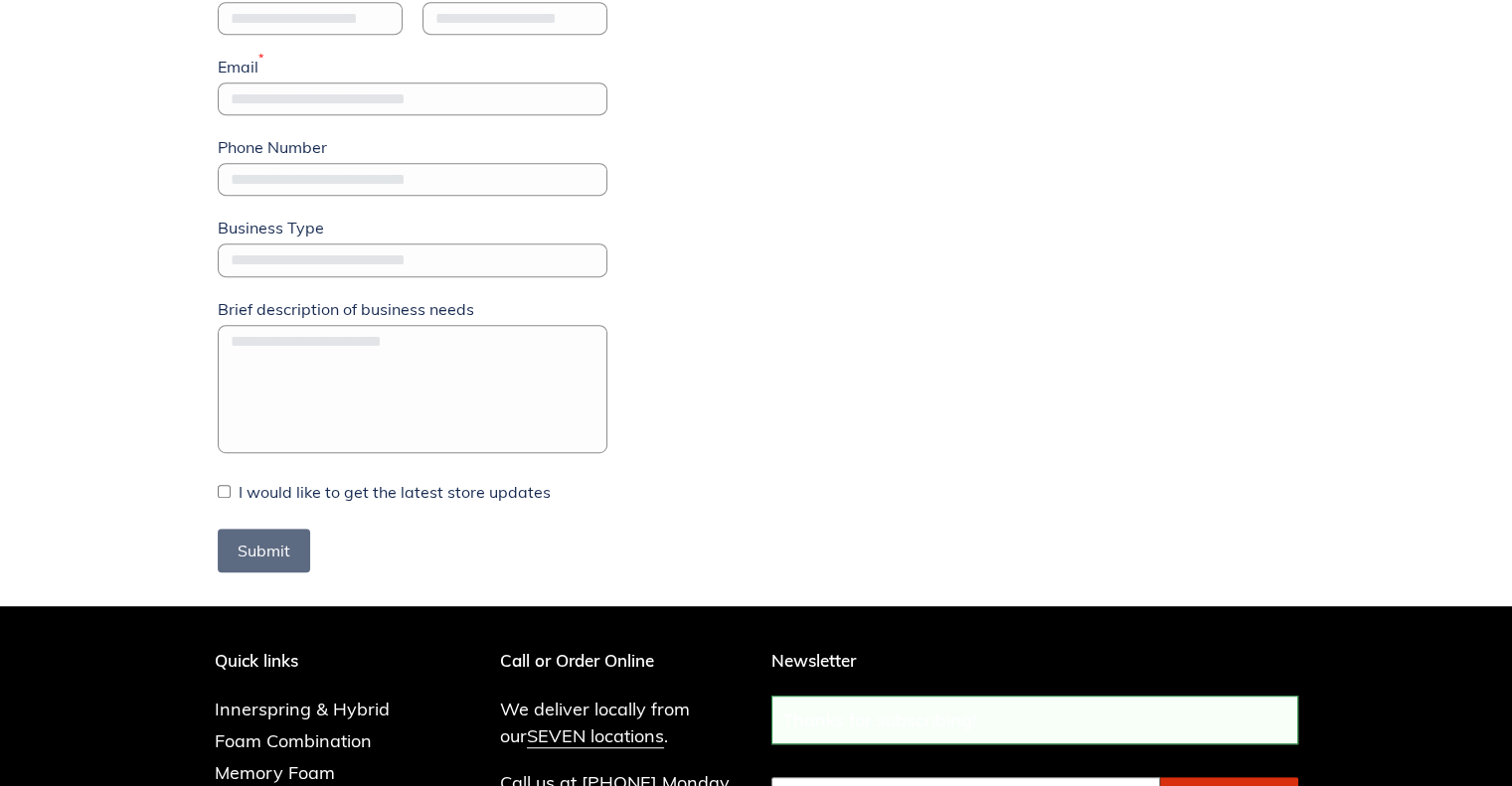 scroll, scrollTop: 994, scrollLeft: 0, axis: vertical 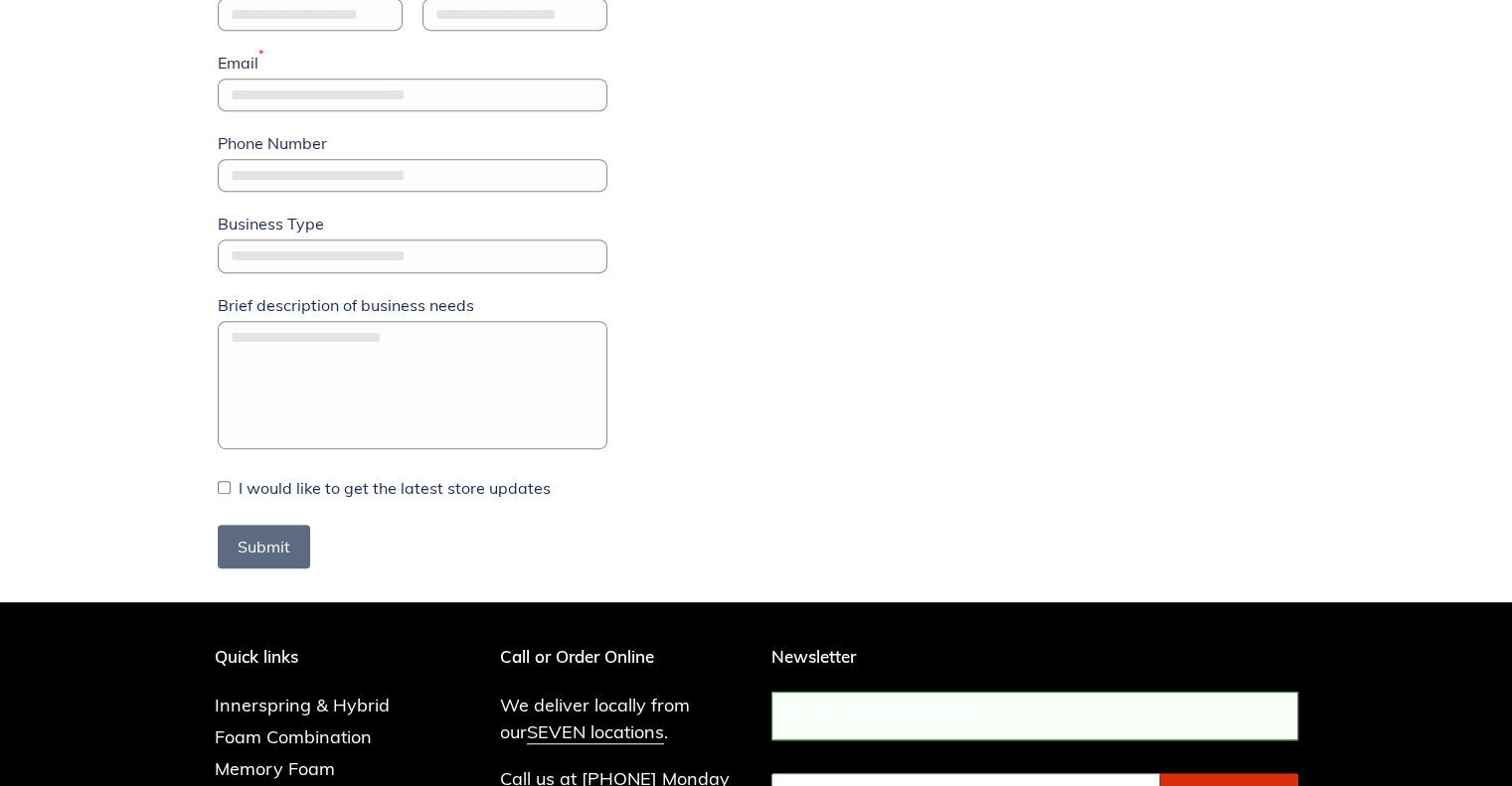 click on "Everyone knows Xtreme Mattress sells quality mattresses for you and your families. For Less... A LOT LESS! But did you know we sell mattresses in volume to our Firefighters / Firehouses, Air B and Bs, Upscale Boutique Hotels, Motels, Golf Courses, Charity Organizations, Churches, Group Homes, Senior Homes, Nursing Facilities, and many more? We will make any mattress spec for spec and beat any competitors’ pricing by 1/3 to 1/2 off. We also offer free delivery or drop off to your location.  Call 716-689-5939 and ask for Rick our volume specialist for details. Or, submit your information below to recieve a response.
Thank you for your submissions! First Name Last Name Email * Phone Number Business Type Brief description of business needs I would like to get the latest store updates Submit" at bounding box center (756, 134) 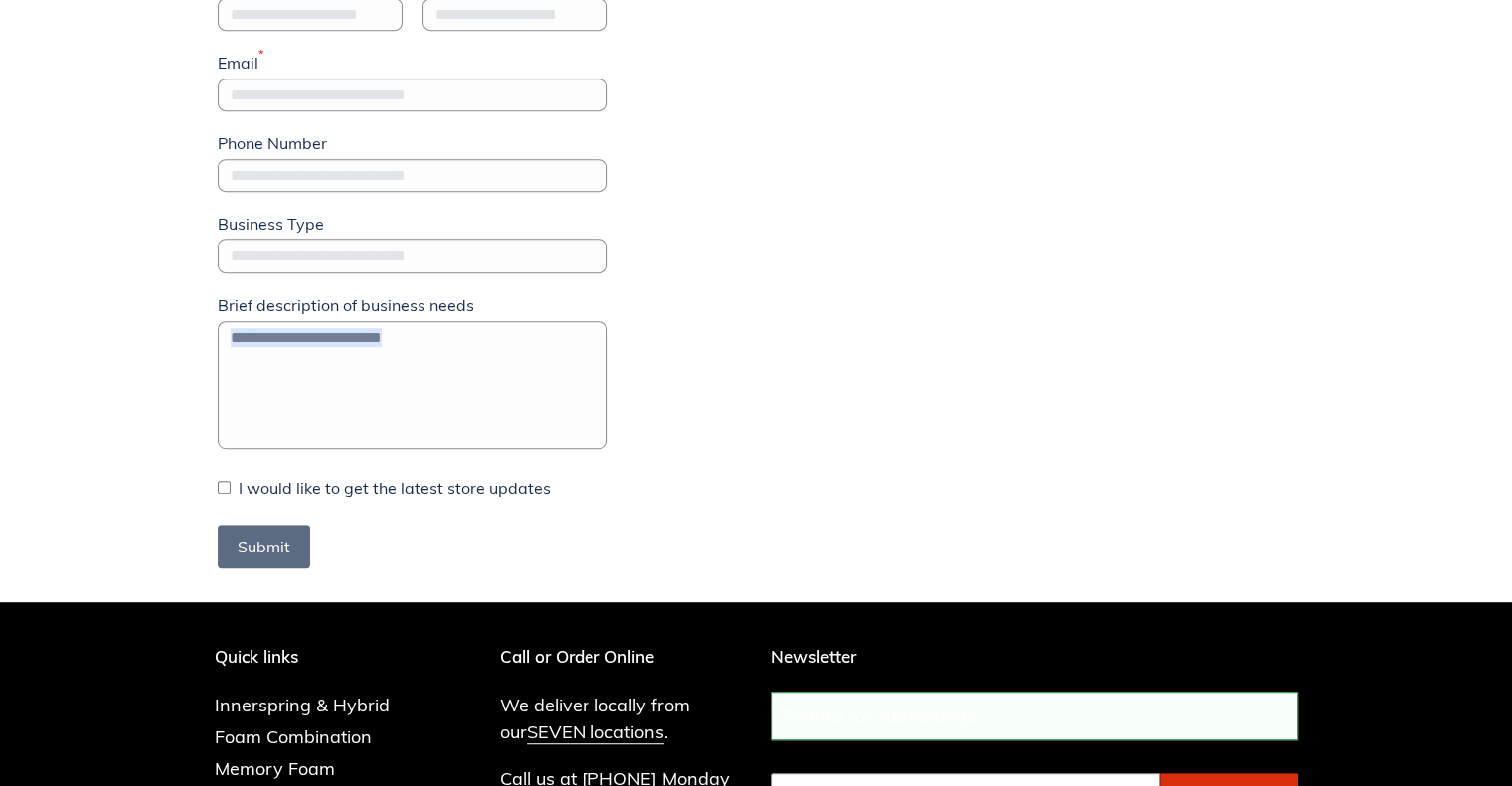 click on "Everyone knows Xtreme Mattress sells quality mattresses for you and your families. For Less... A LOT LESS! But did you know we sell mattresses in volume to our Firefighters / Firehouses, Air B and Bs, Upscale Boutique Hotels, Motels, Golf Courses, Charity Organizations, Churches, Group Homes, Senior Homes, Nursing Facilities, and many more? We will make any mattress spec for spec and beat any competitors’ pricing by 1/3 to 1/2 off. We also offer free delivery or drop off to your location.  Call 716-689-5939 and ask for Rick our volume specialist for details. Or, submit your information below to recieve a response.
Thank you for your submissions! First Name Last Name Email * Phone Number Business Type Brief description of business needs I would like to get the latest store updates Submit" at bounding box center [756, 134] 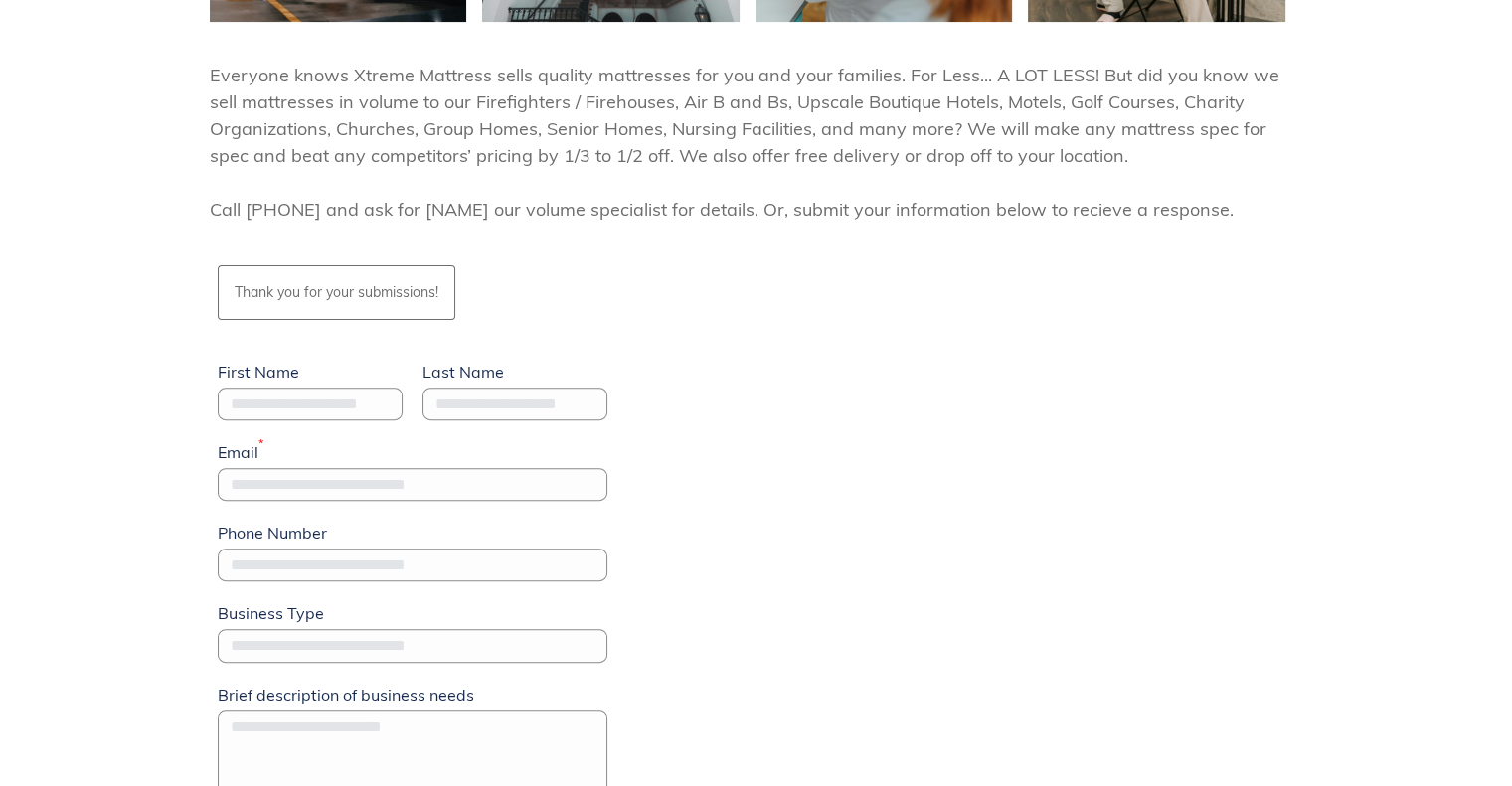 scroll, scrollTop: 497, scrollLeft: 0, axis: vertical 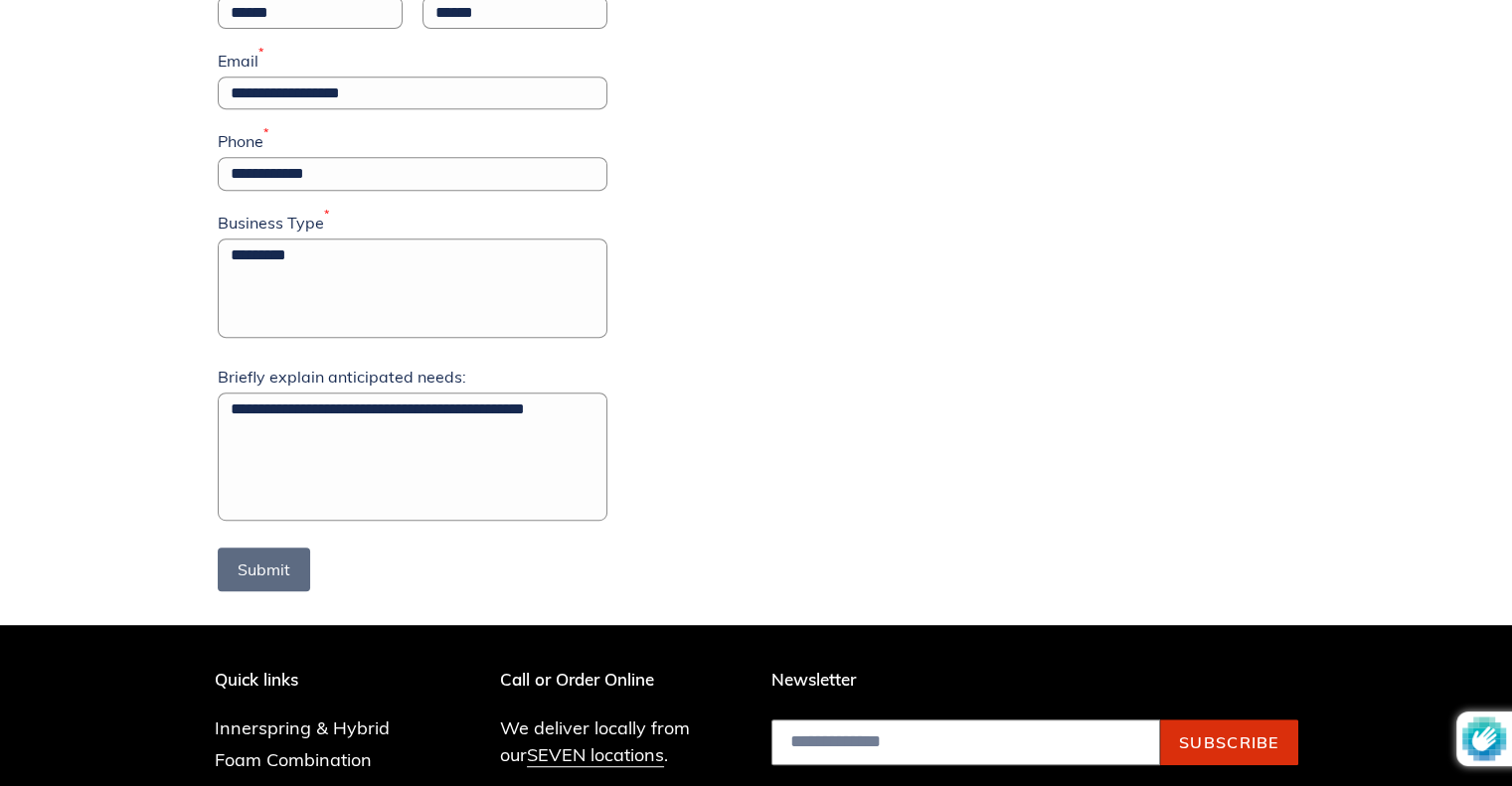 click on "Submit" at bounding box center [263, 569] 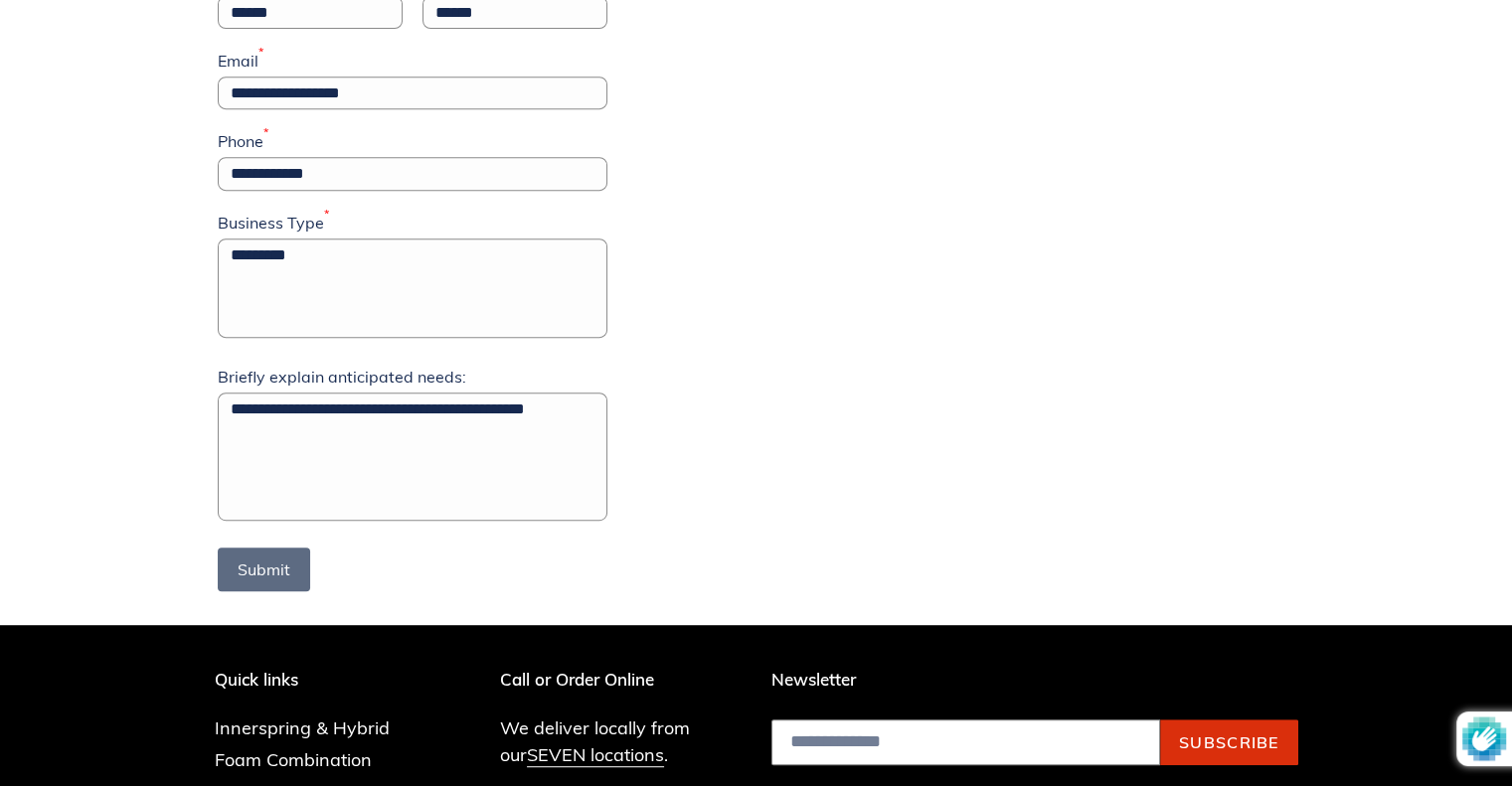 click on "**********" at bounding box center (756, 289) 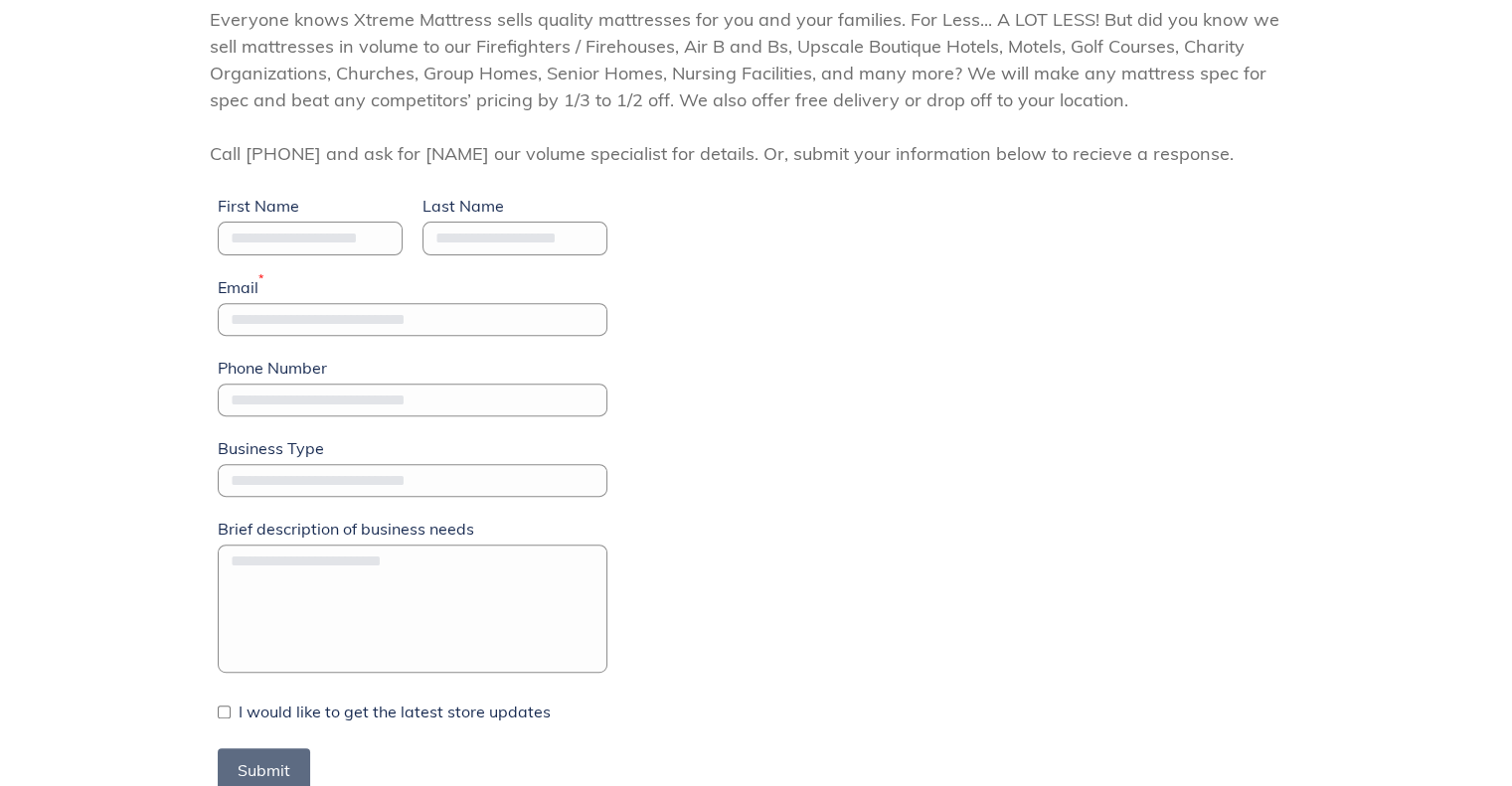 scroll, scrollTop: 594, scrollLeft: 0, axis: vertical 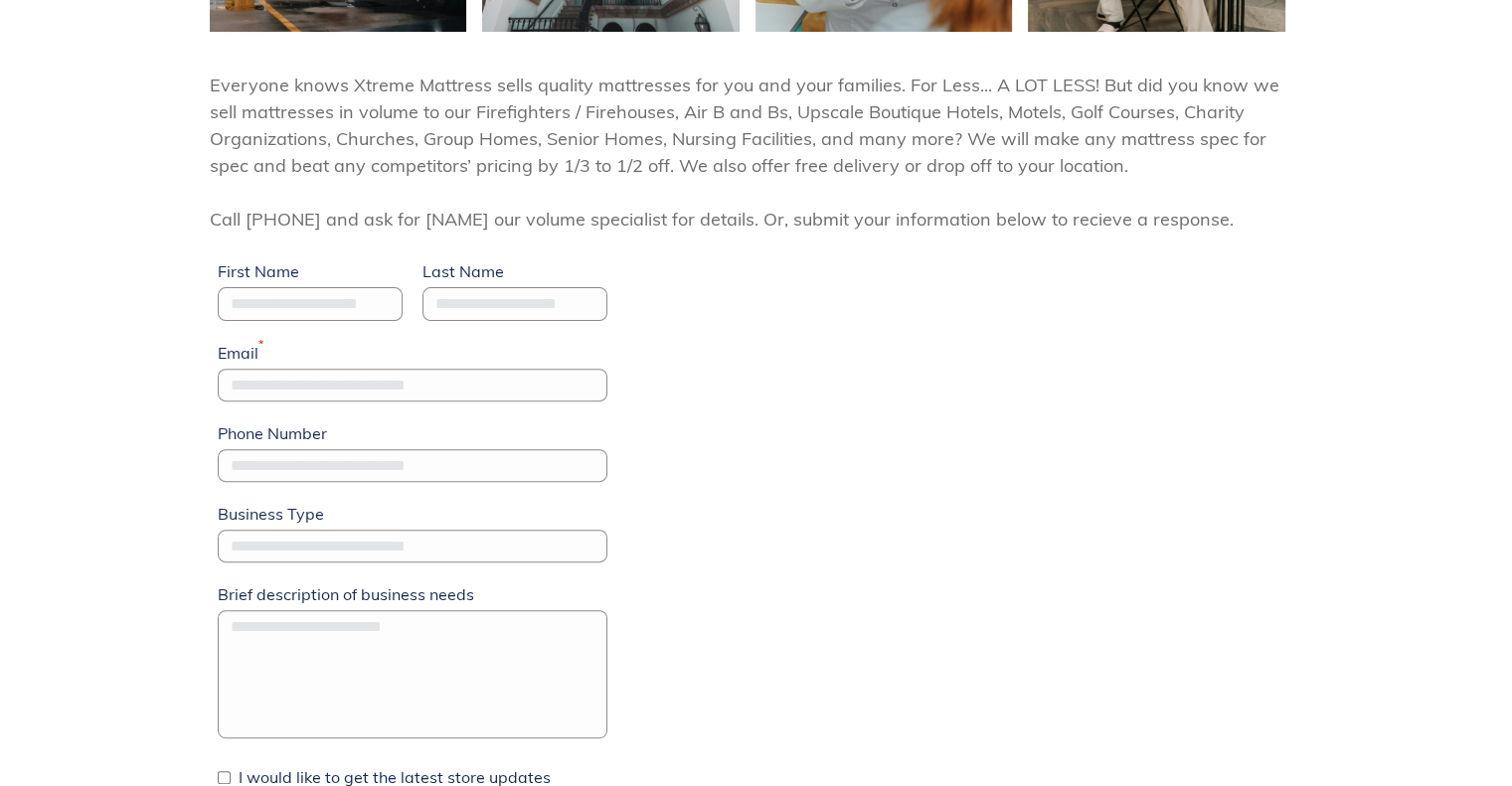 click on "First Name" at bounding box center (310, 303) 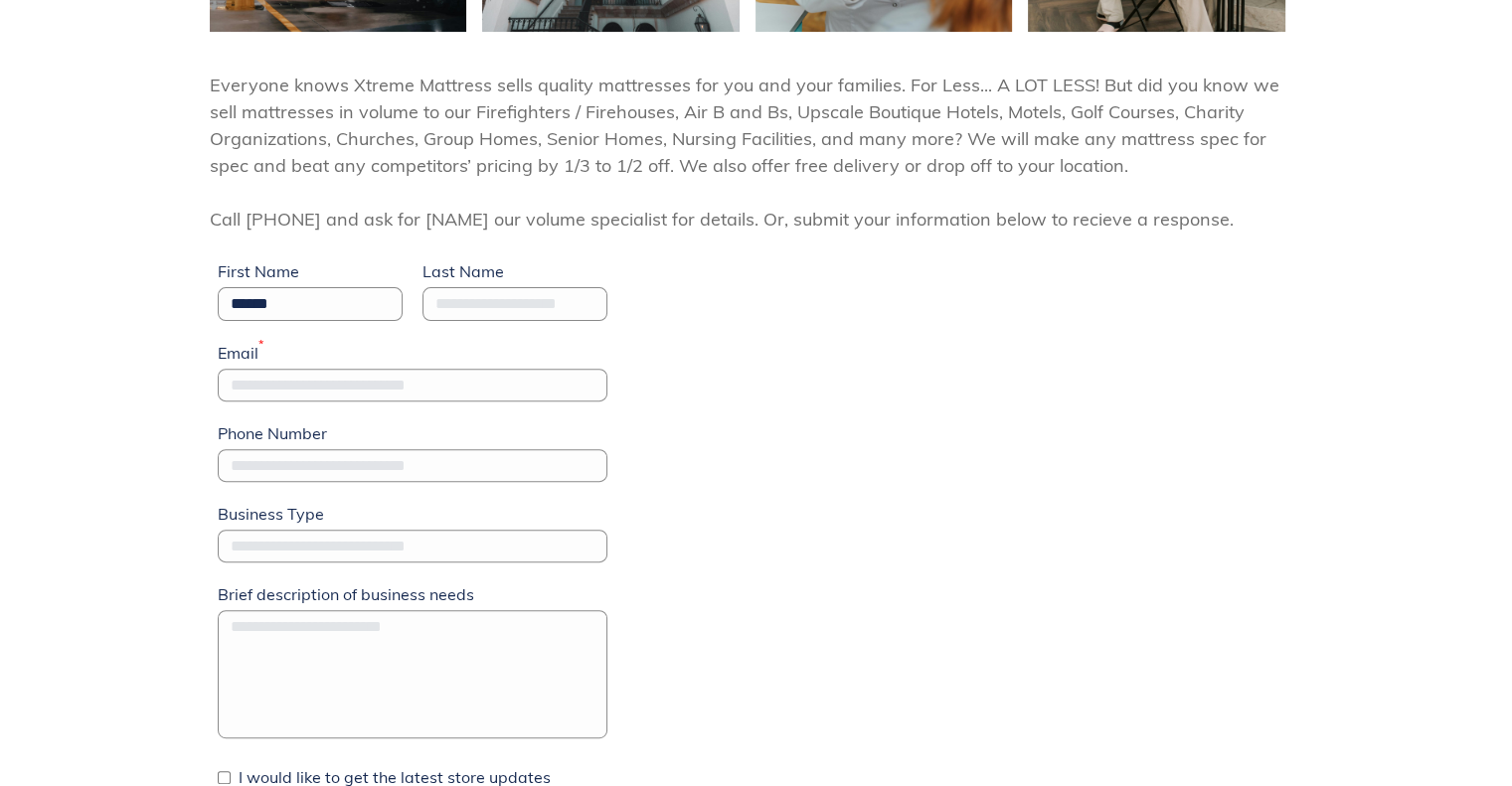 type on "******" 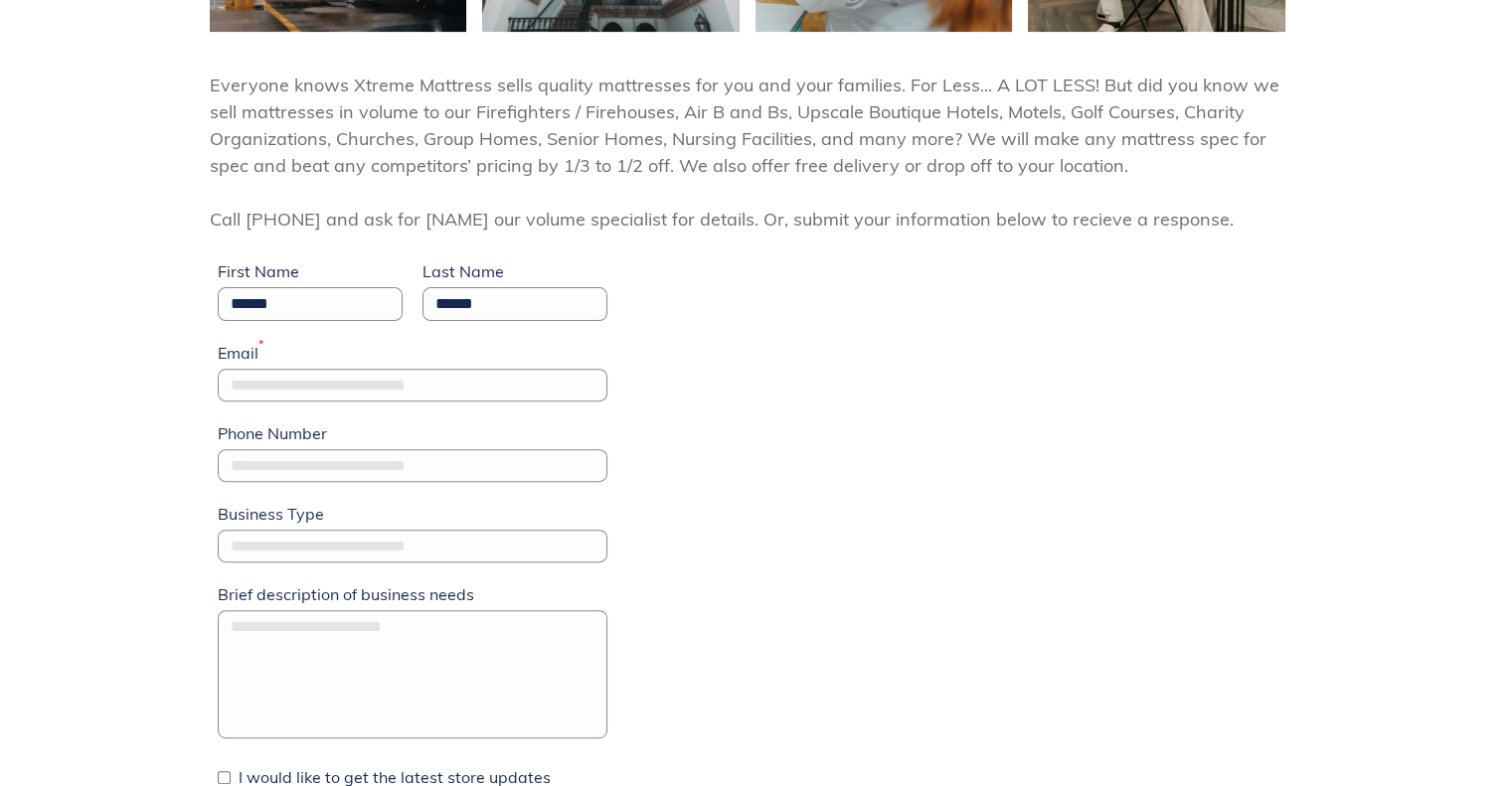 click on "Email *" at bounding box center [413, 385] 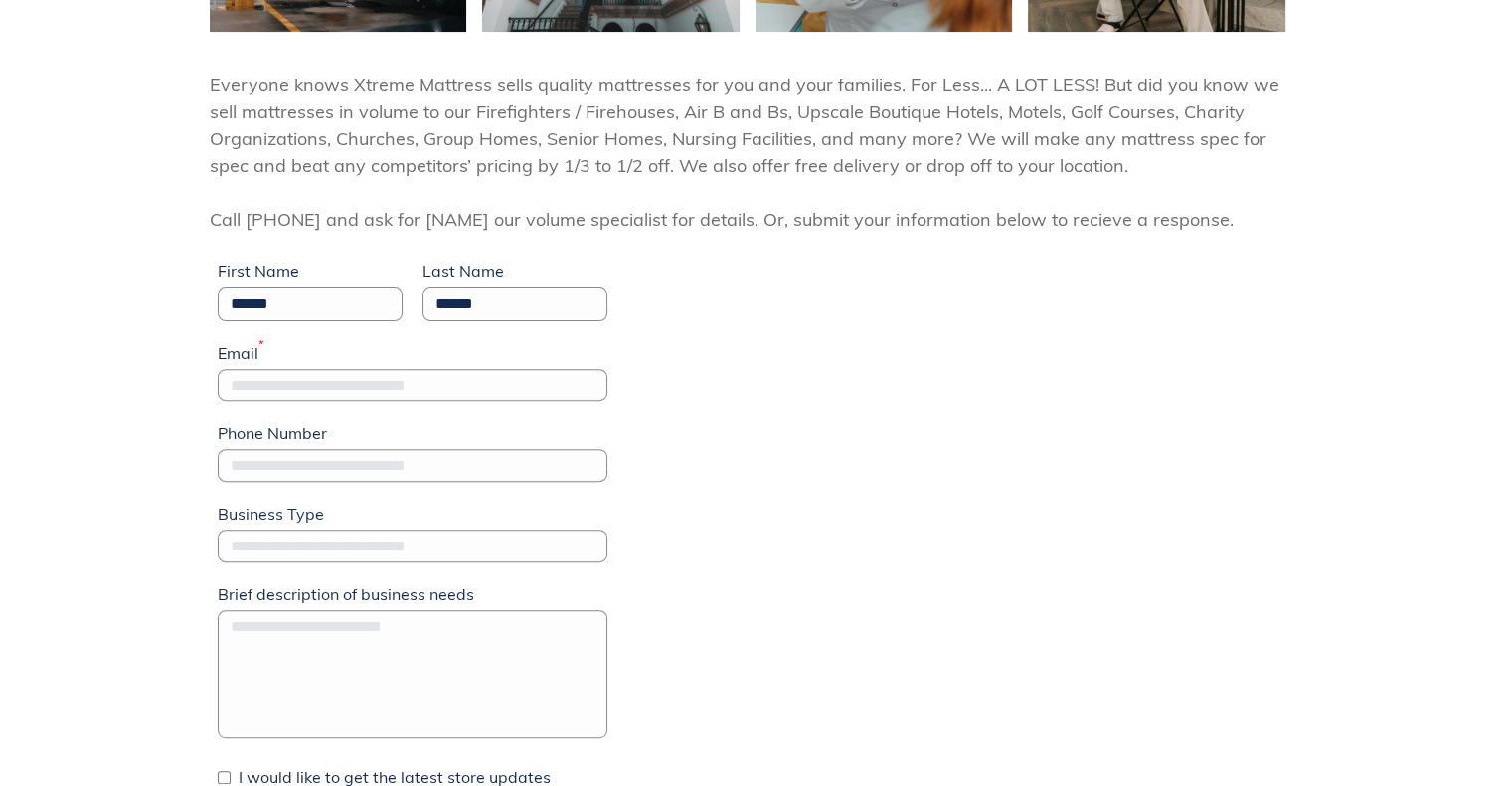 type on "**********" 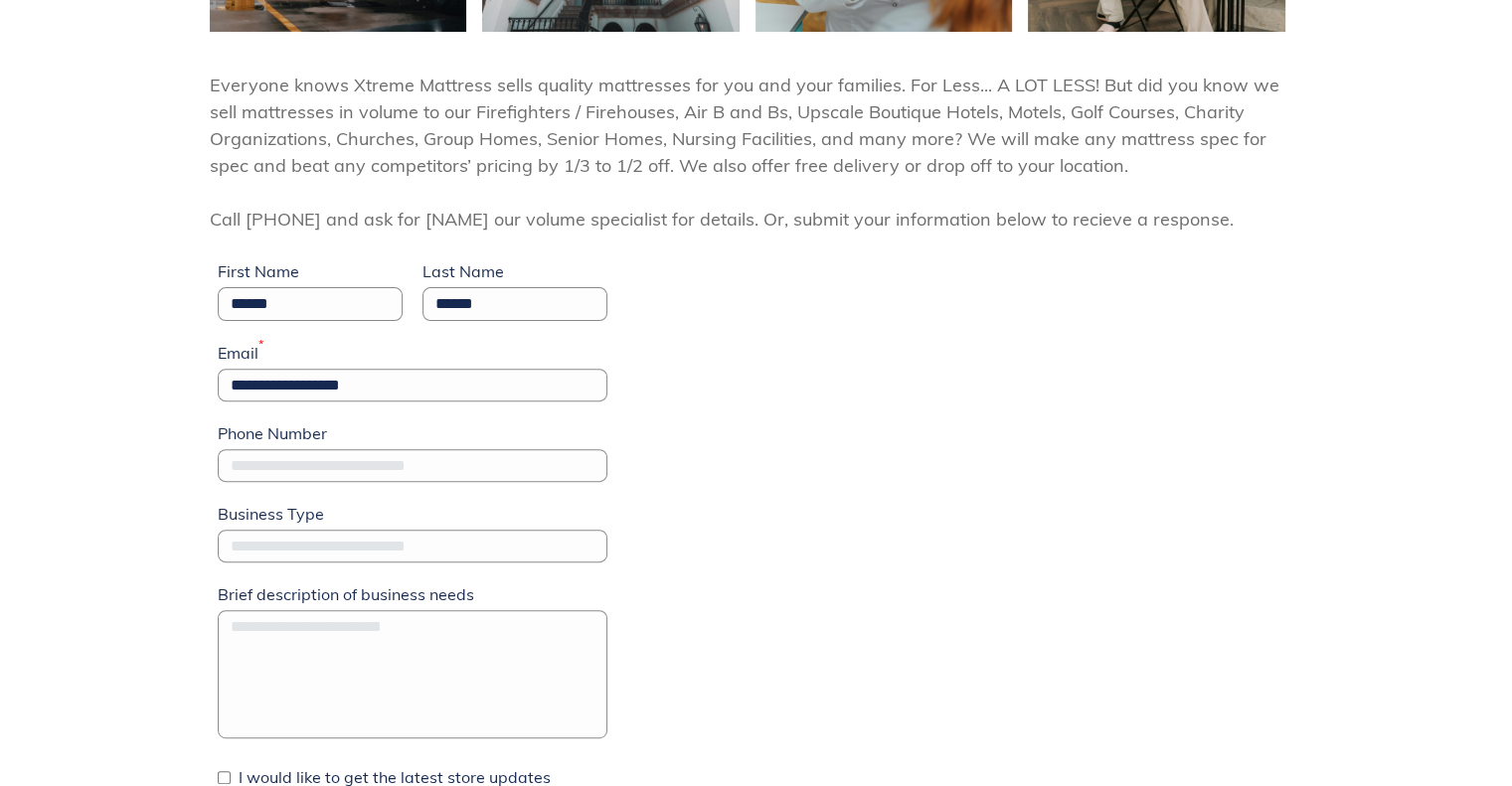click on "Phone Number" at bounding box center [413, 465] 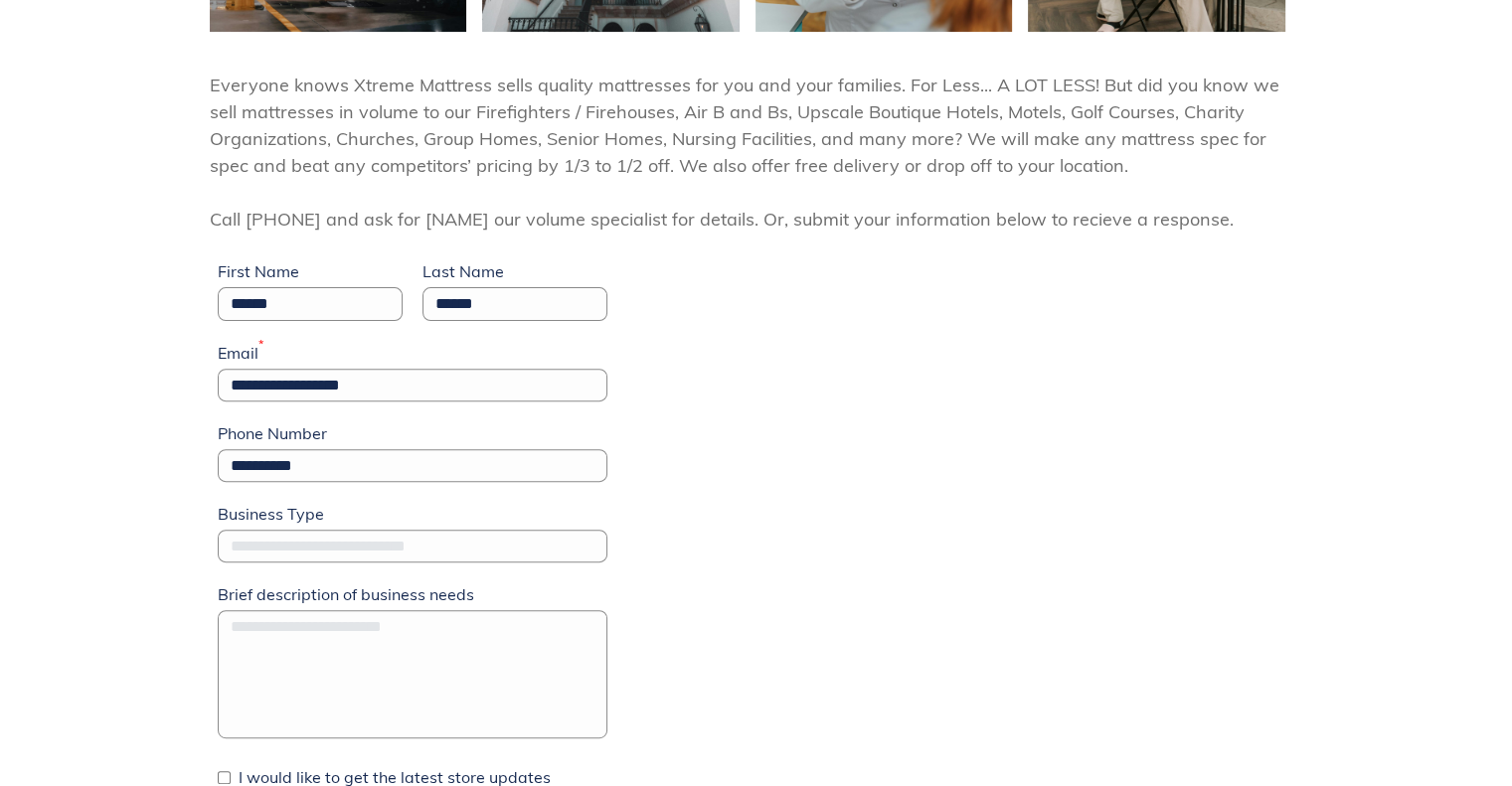 click on "Business Type" at bounding box center (413, 546) 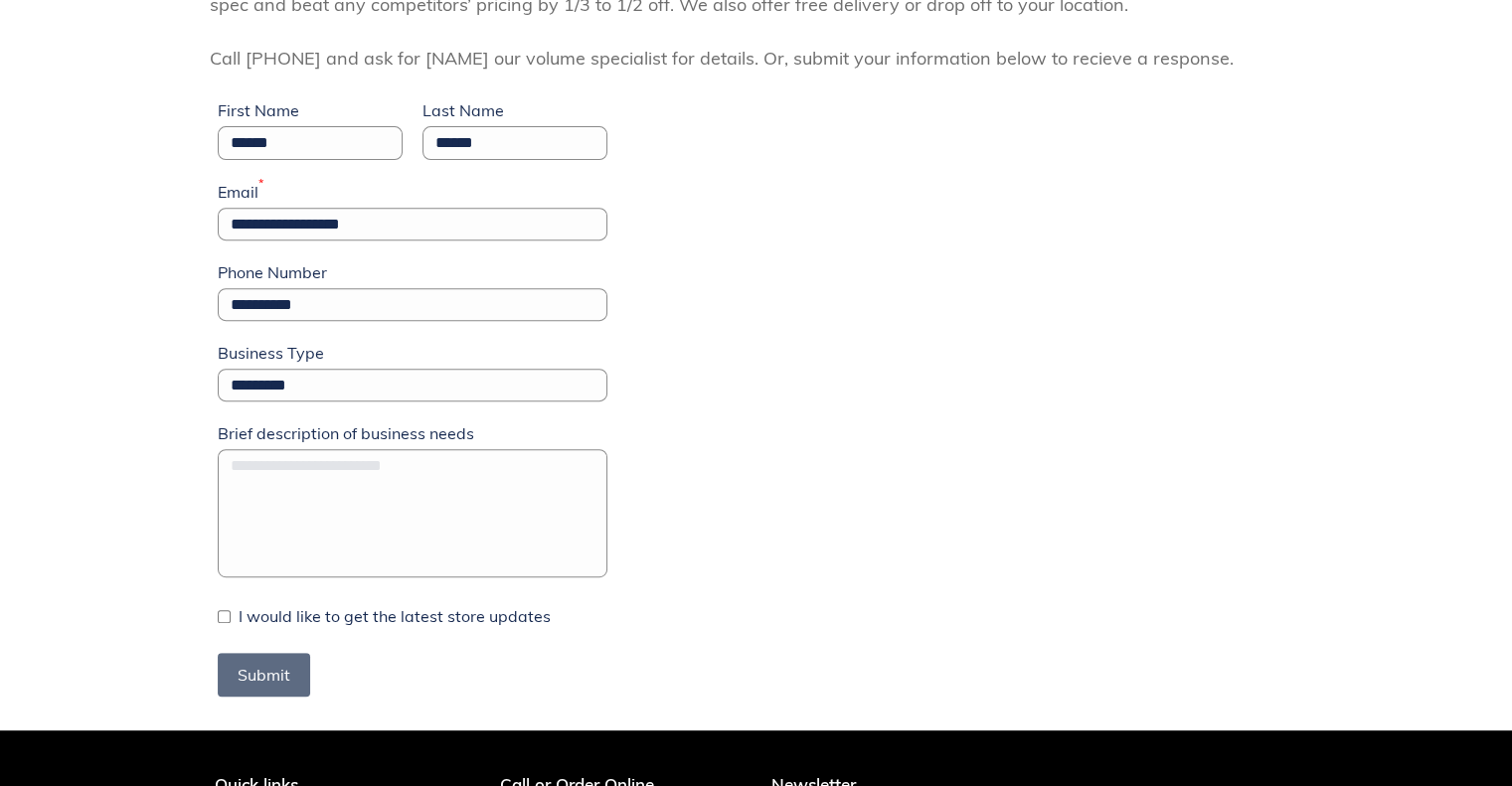 scroll, scrollTop: 793, scrollLeft: 0, axis: vertical 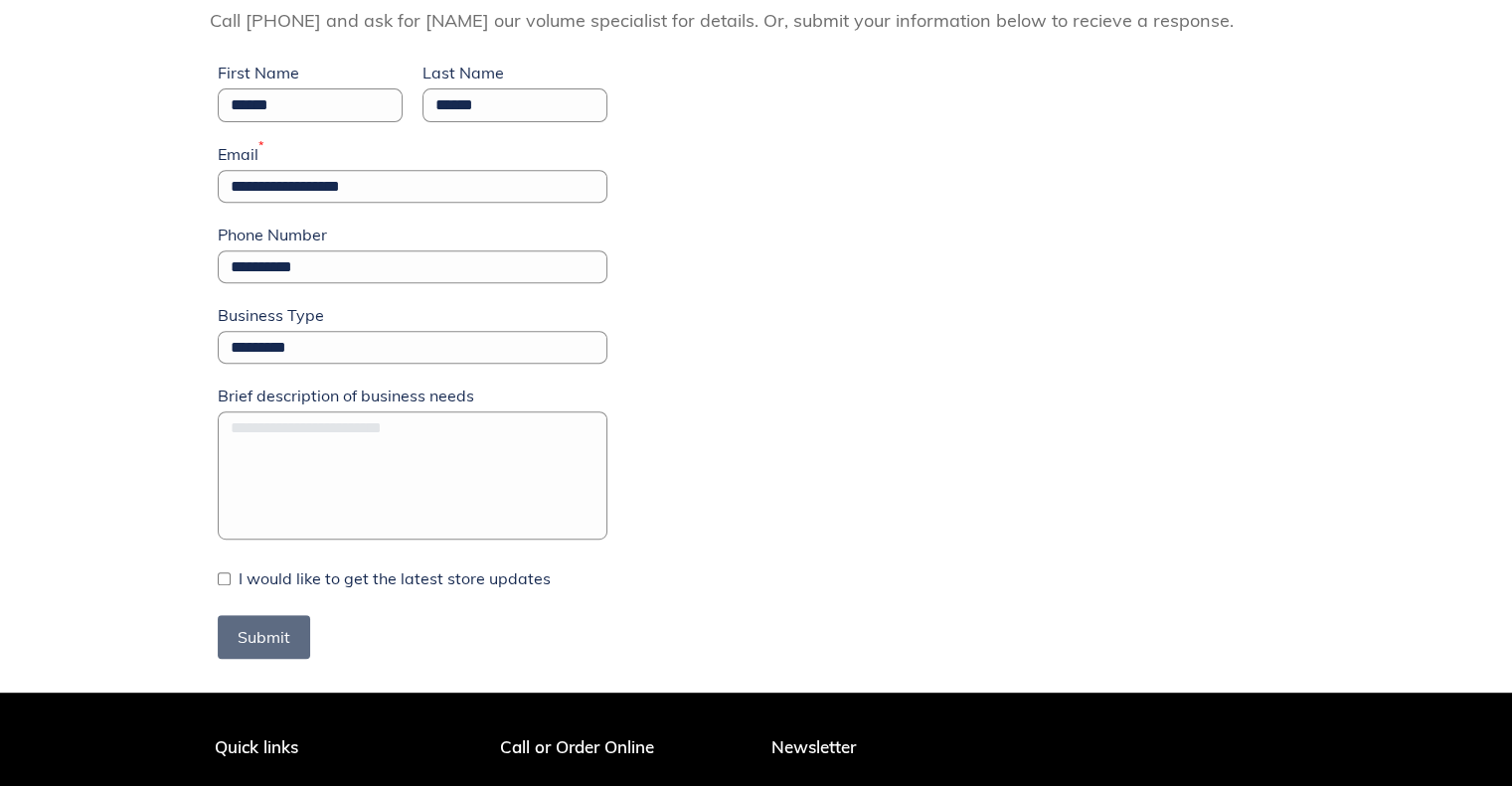 type on "*********" 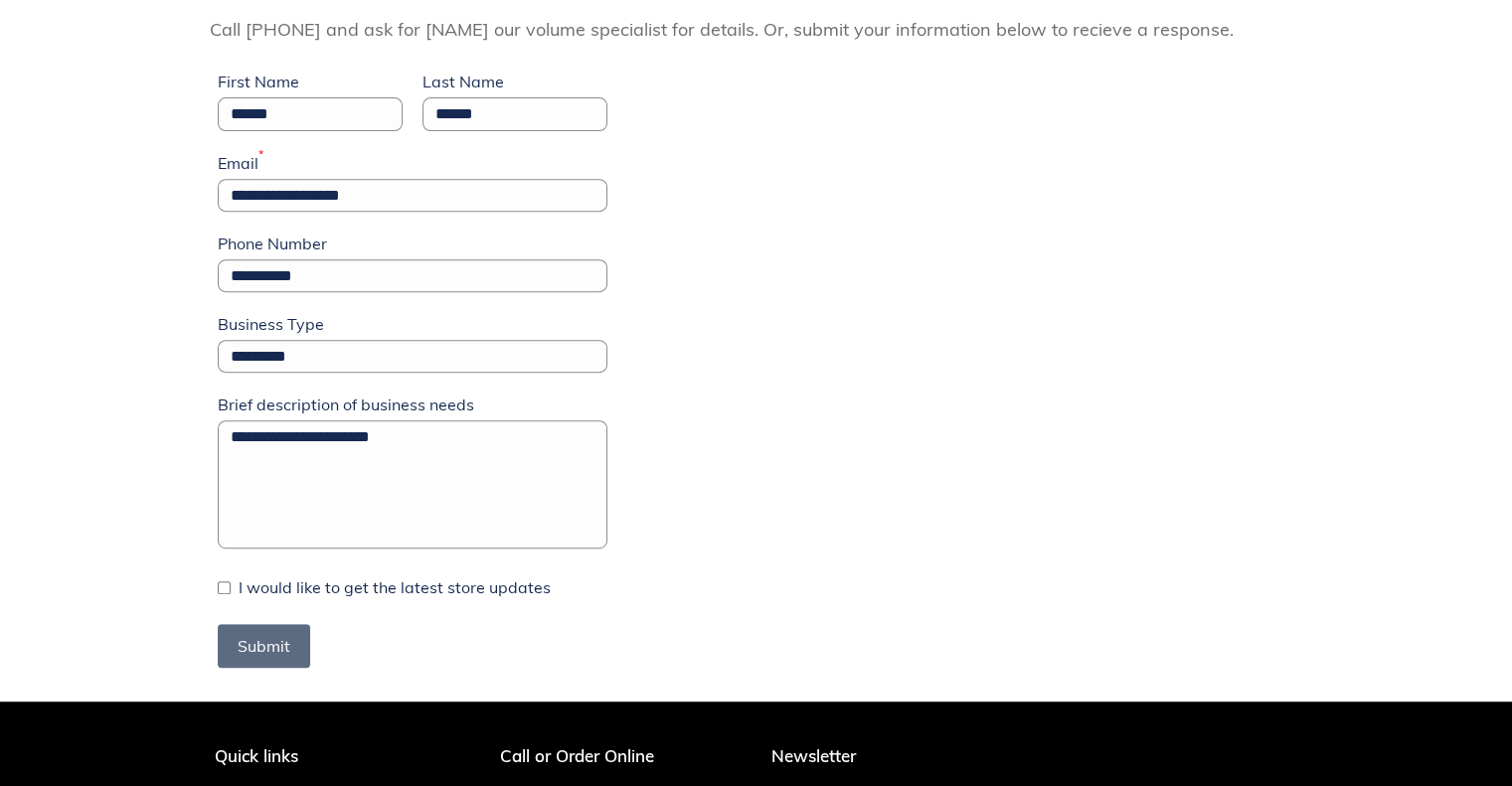 scroll, scrollTop: 793, scrollLeft: 0, axis: vertical 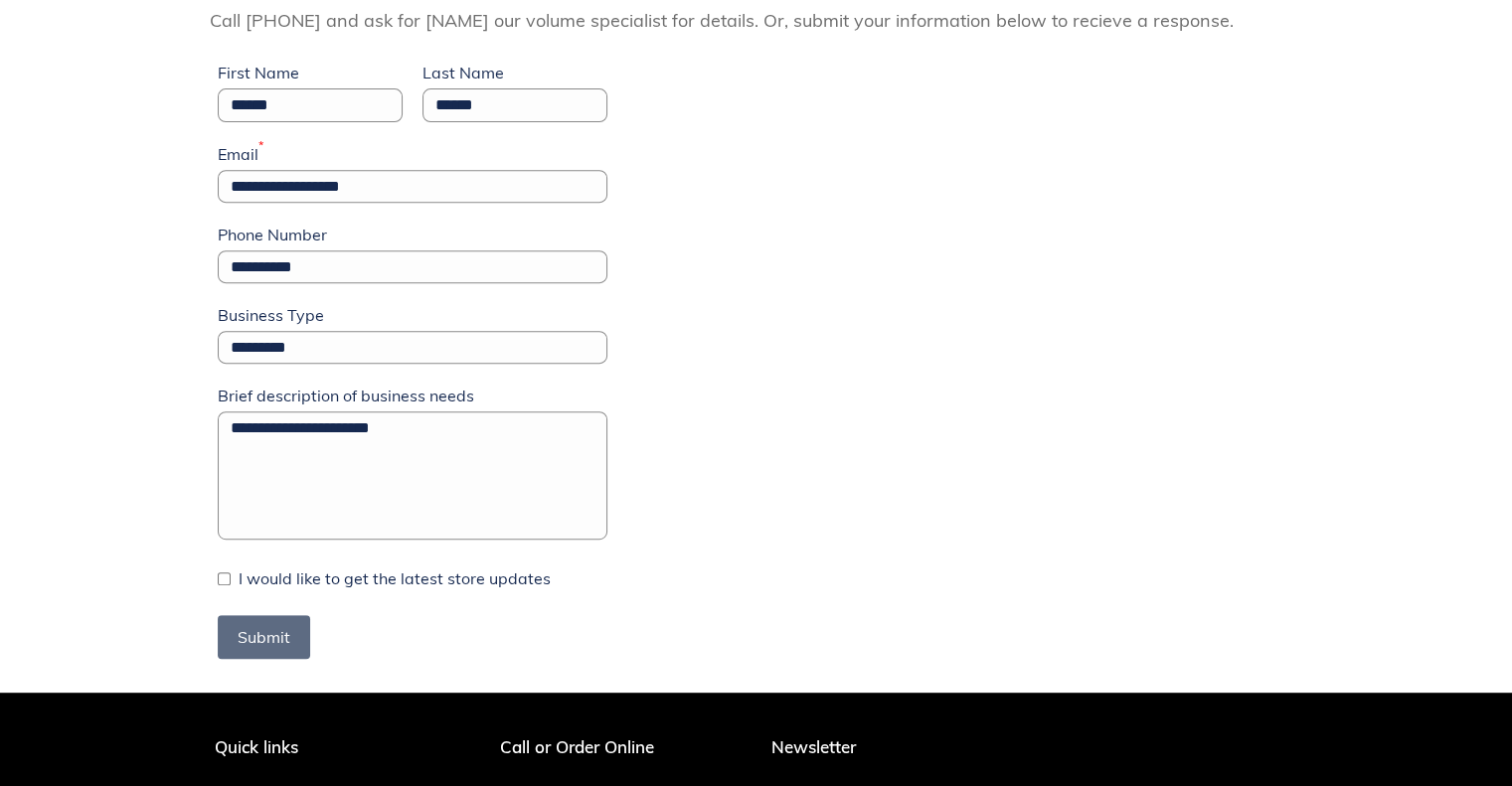 type on "**********" 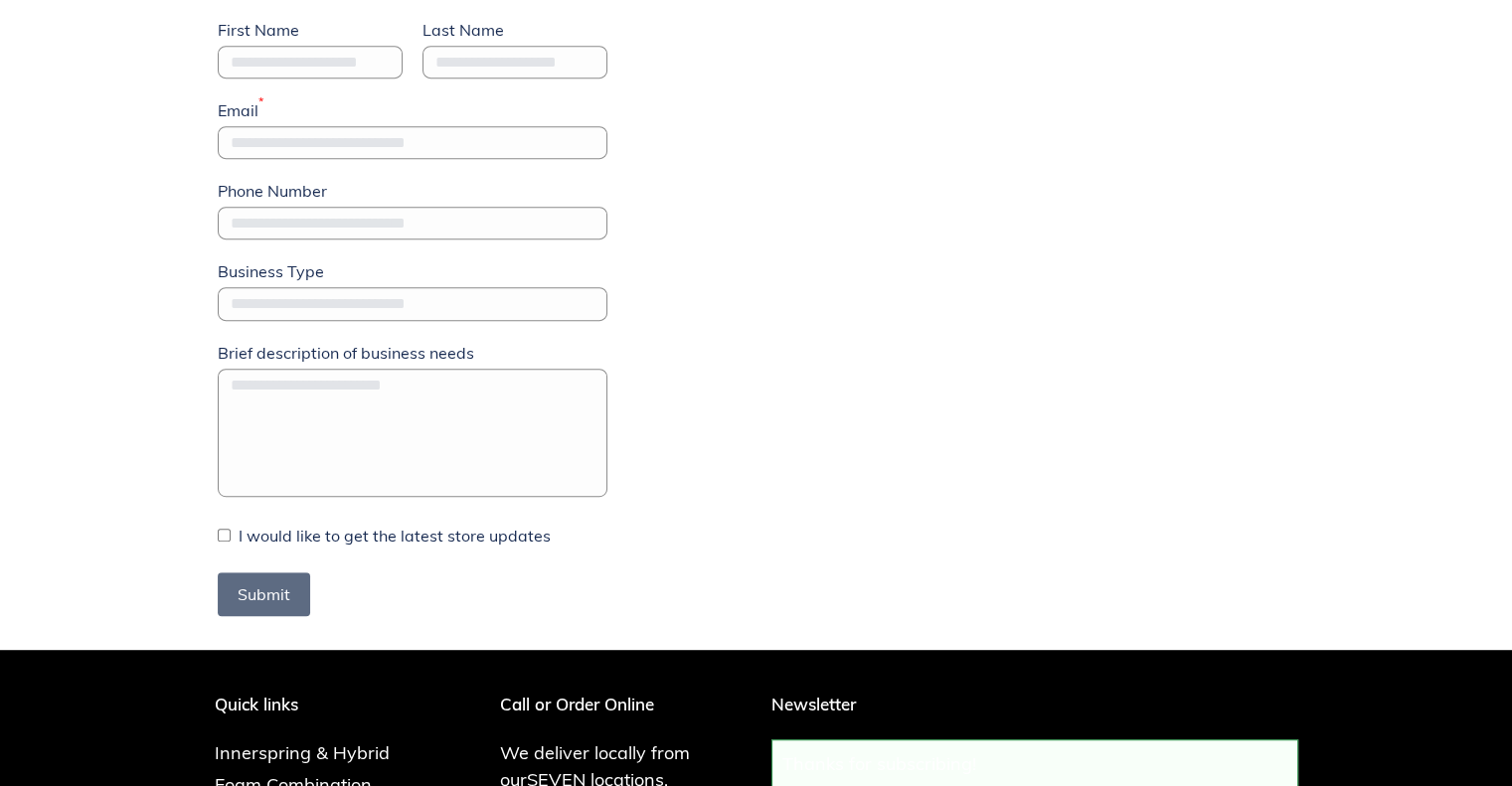 scroll, scrollTop: 991, scrollLeft: 0, axis: vertical 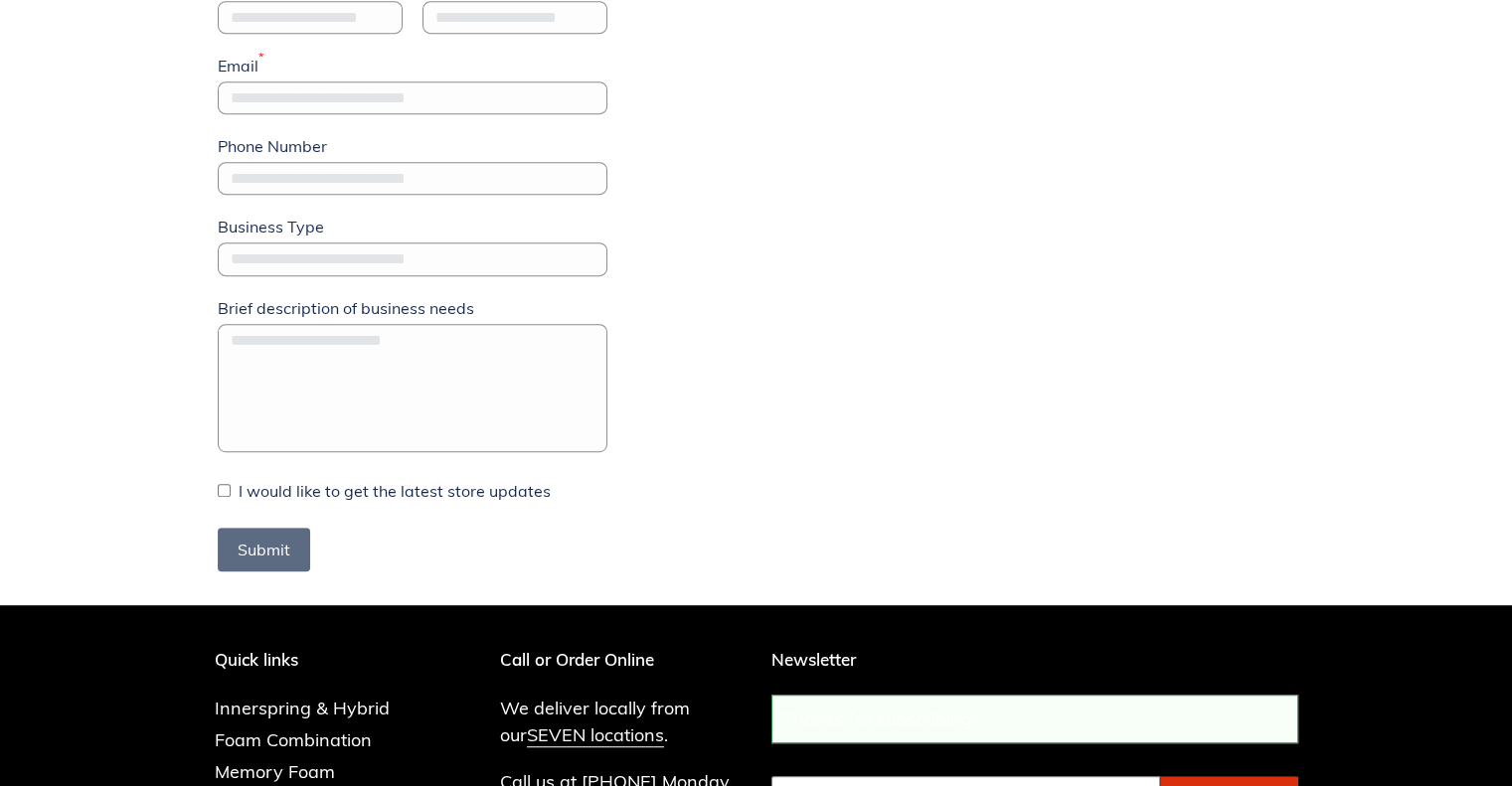 click on "Brief description of business needs" at bounding box center (413, 388) 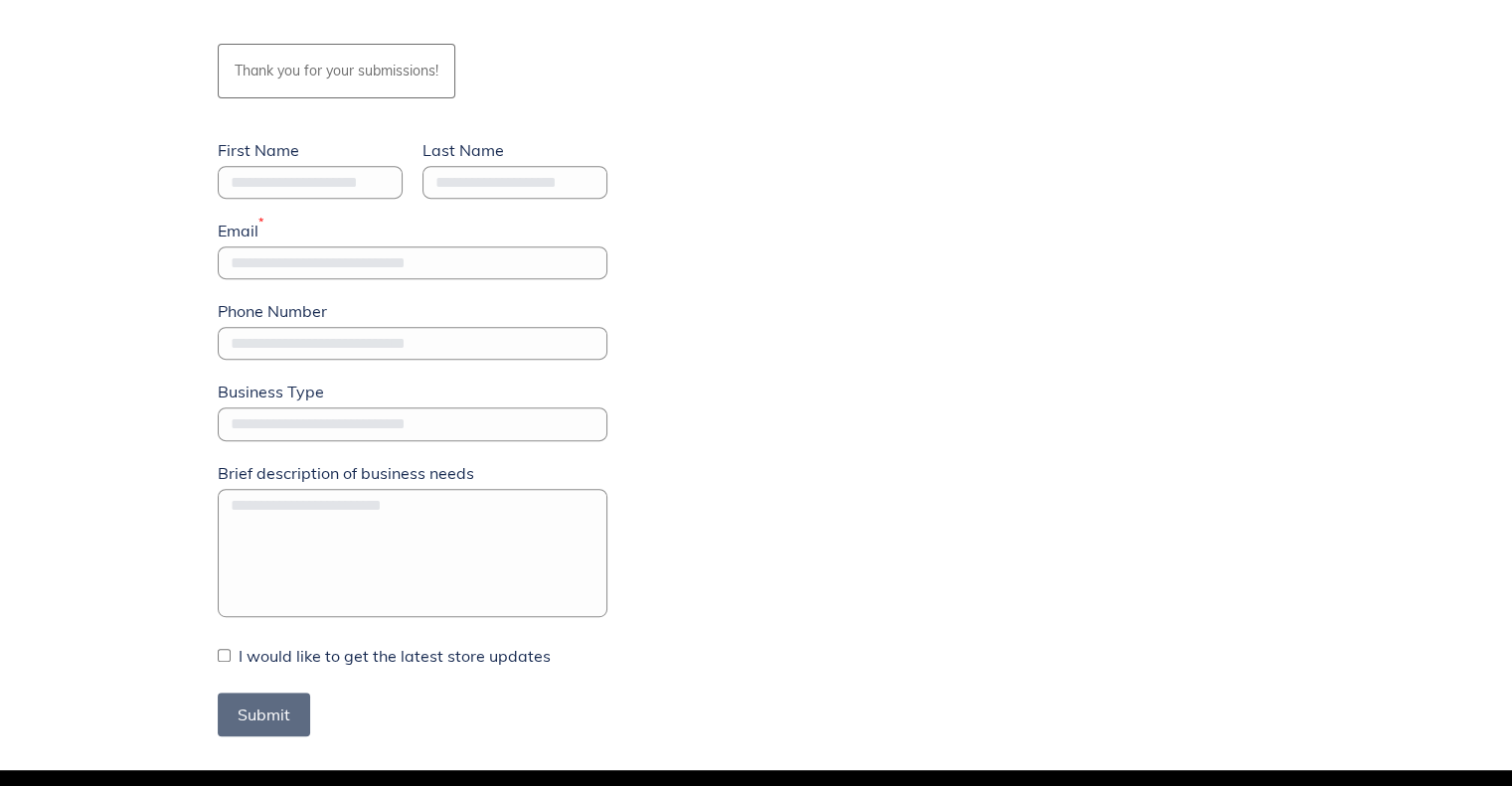 scroll, scrollTop: 994, scrollLeft: 0, axis: vertical 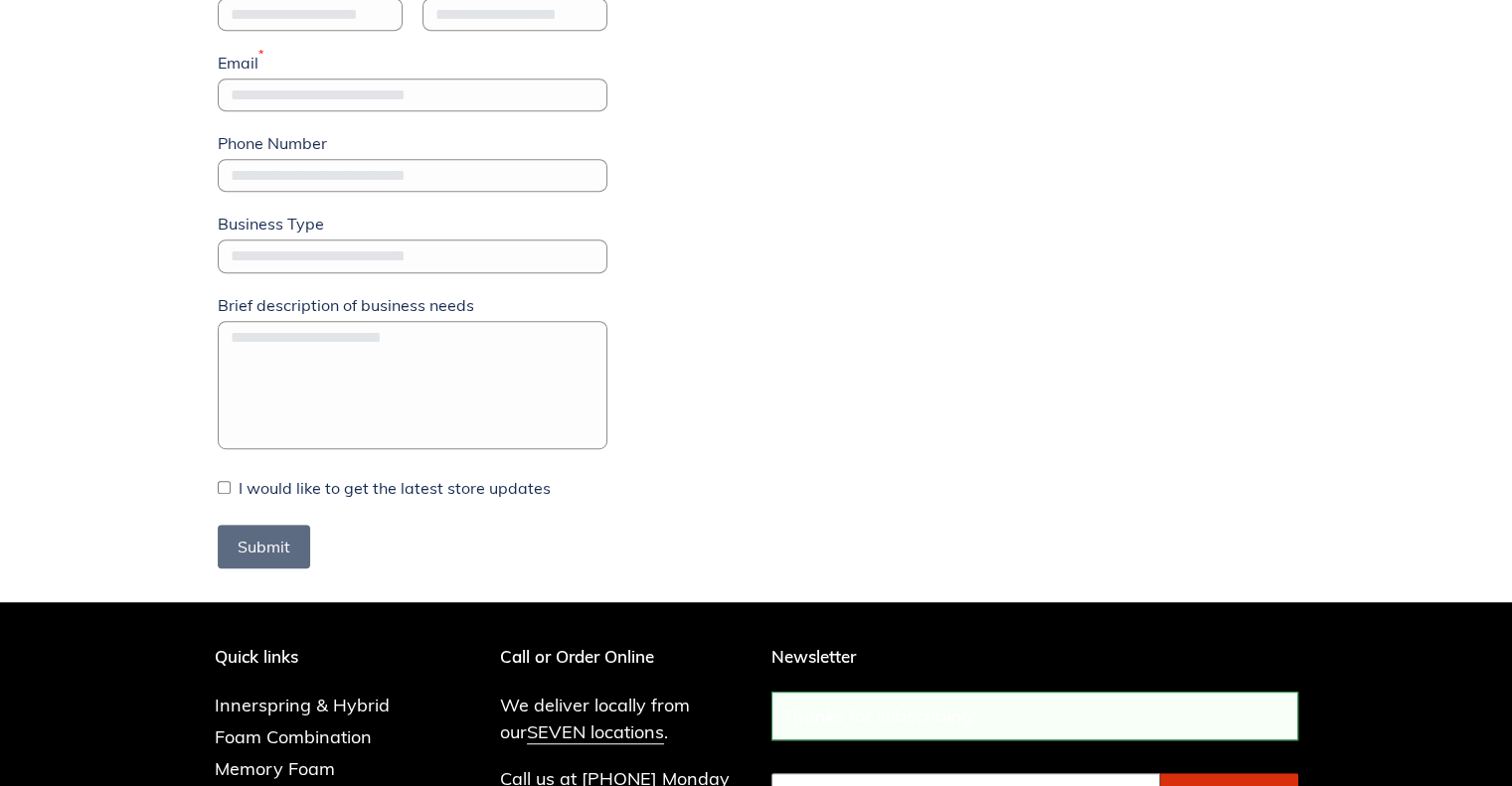 click on "Everyone knows Xtreme Mattress sells quality mattresses for you and your families. For Less... A LOT LESS! But did you know we sell mattresses in volume to our Firefighters / Firehouses, Air B and Bs, Upscale Boutique Hotels, Motels, Golf Courses, Charity Organizations, Churches, Group Homes, Senior Homes, Nursing Facilities, and many more? We will make any mattress spec for spec and beat any competitors’ pricing by 1/3 to 1/2 off. We also offer free delivery or drop off to your location.  Call 716-689-5939 and ask for Rick our volume specialist for details. Or, submit your information below to recieve a response.
Thank you for your submissions! First Name Last Name Email * Phone Number Business Type Brief description of business needs I would like to get the latest store updates Submit" at bounding box center [756, 127] 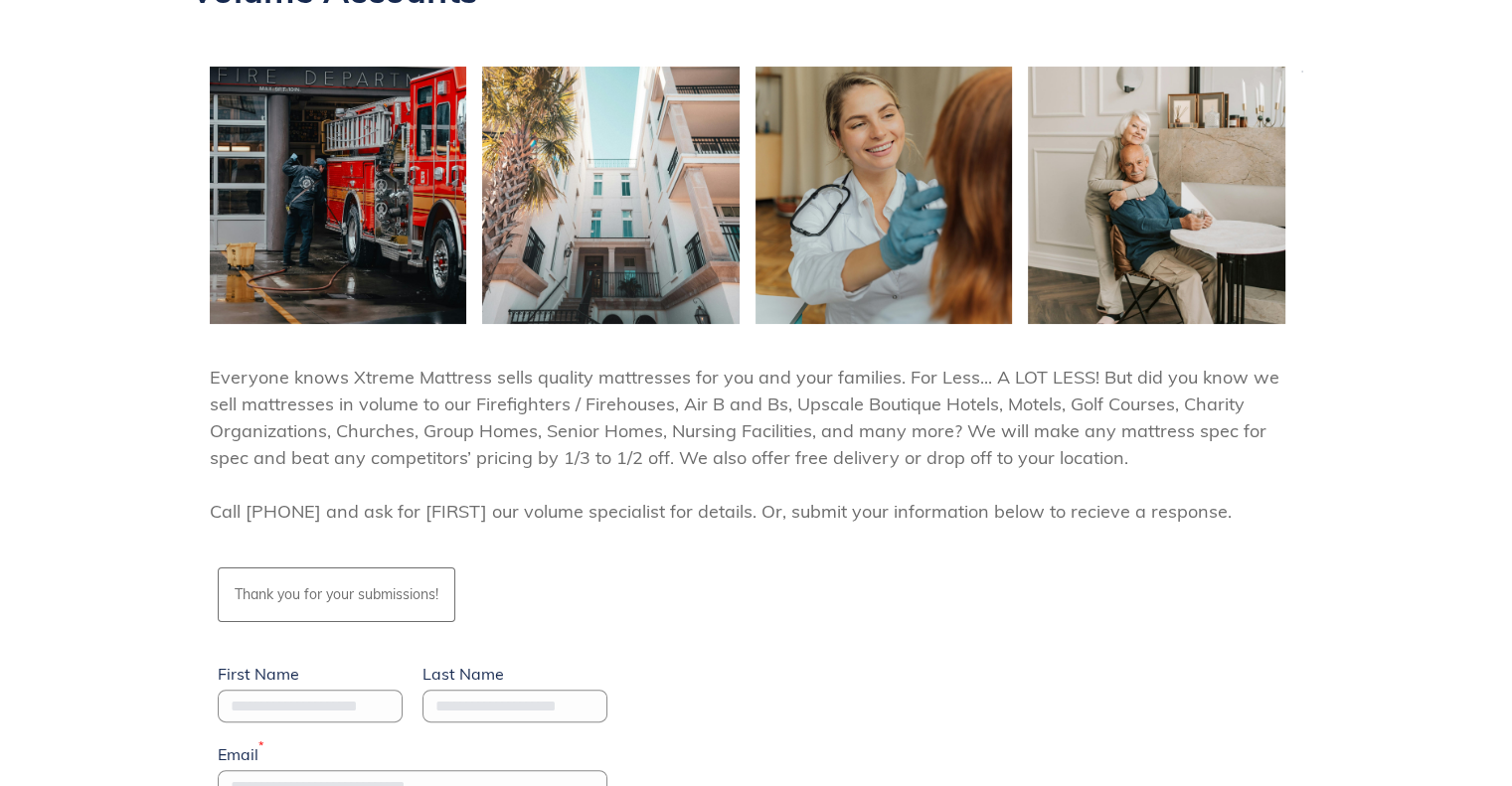 scroll, scrollTop: 298, scrollLeft: 0, axis: vertical 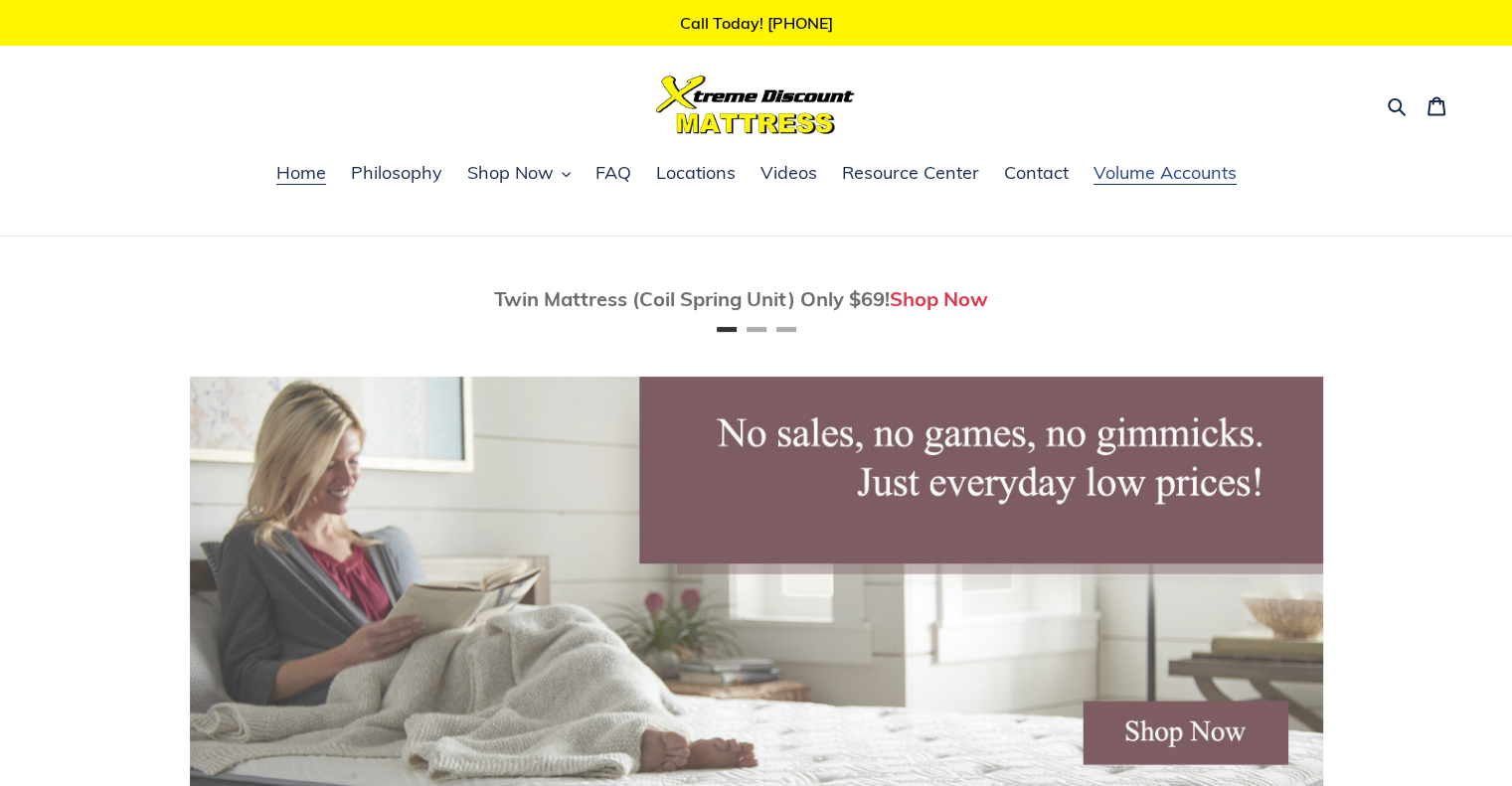 click on "Volume Accounts" at bounding box center (1165, 173) 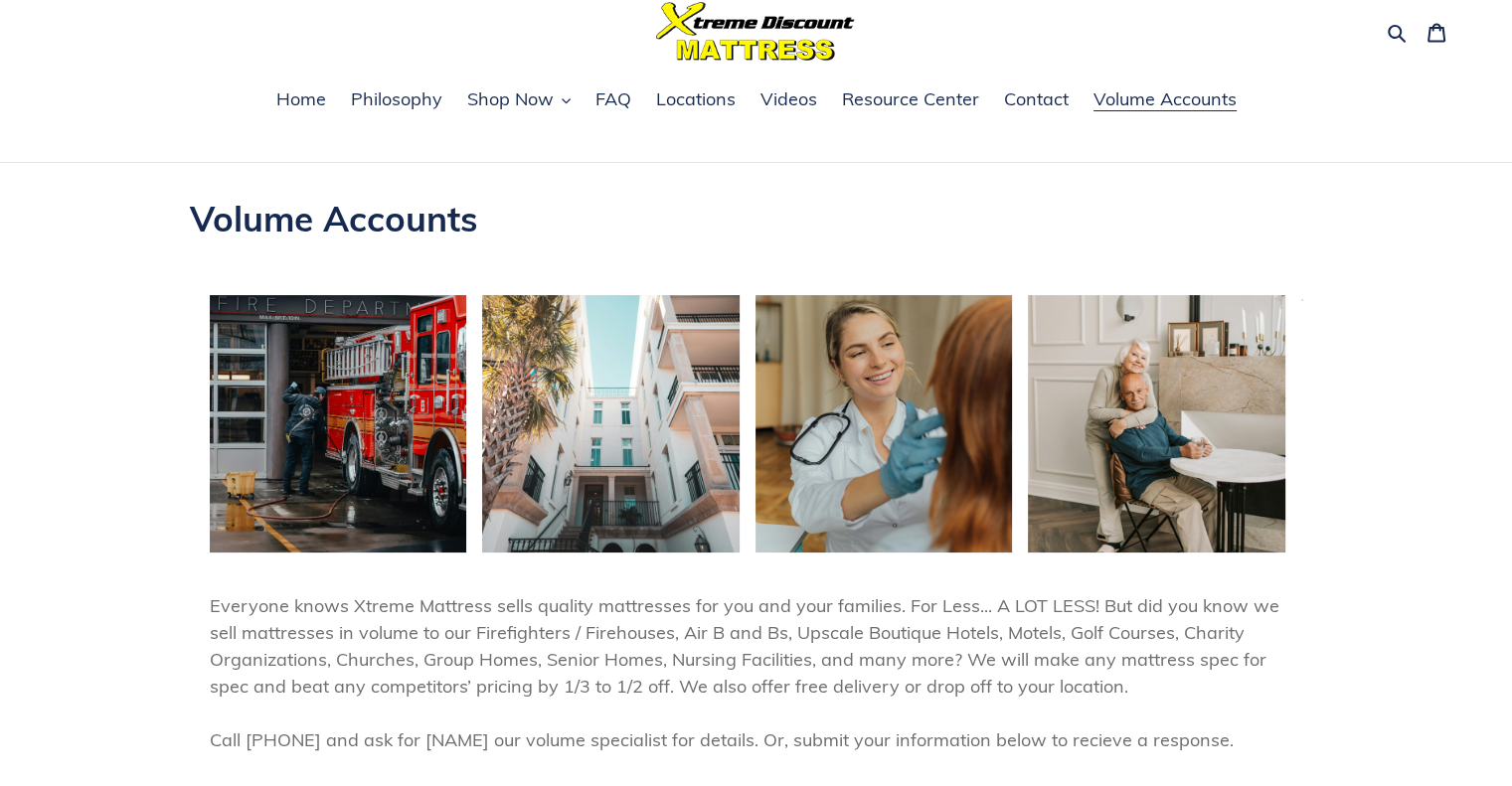 scroll, scrollTop: 0, scrollLeft: 0, axis: both 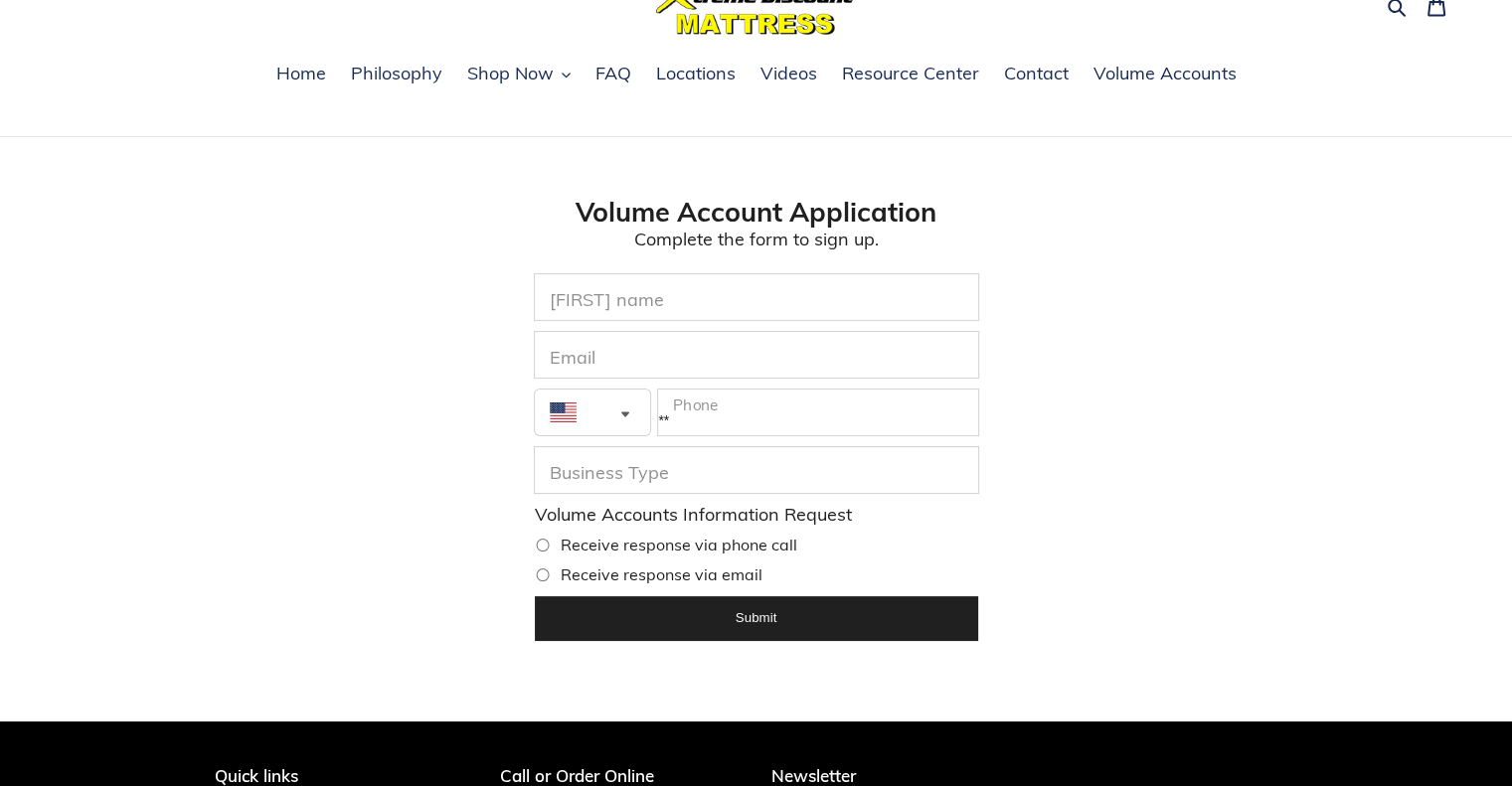 click on "Complete the form to sign up." at bounding box center (756, 239) 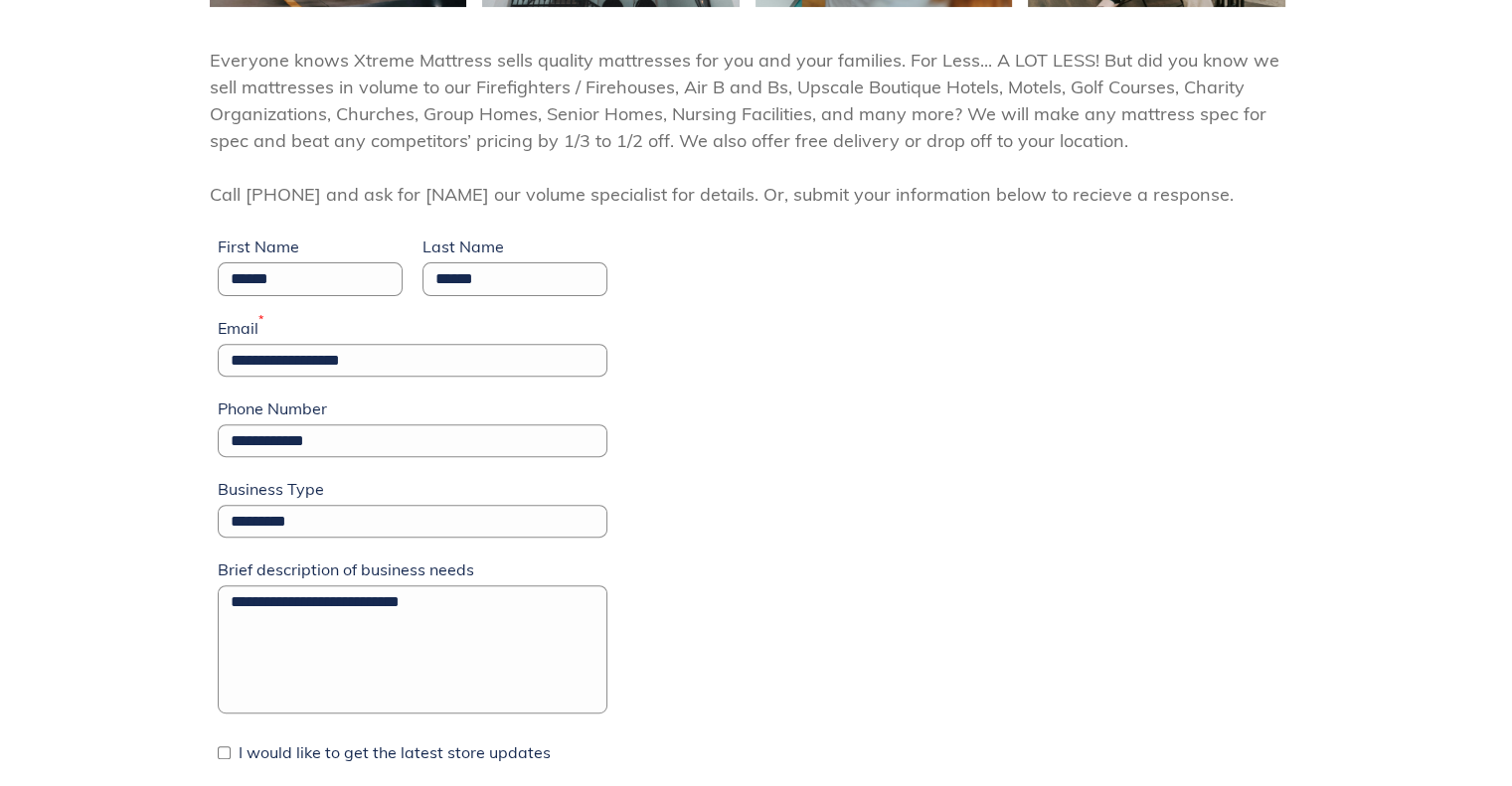 scroll, scrollTop: 497, scrollLeft: 0, axis: vertical 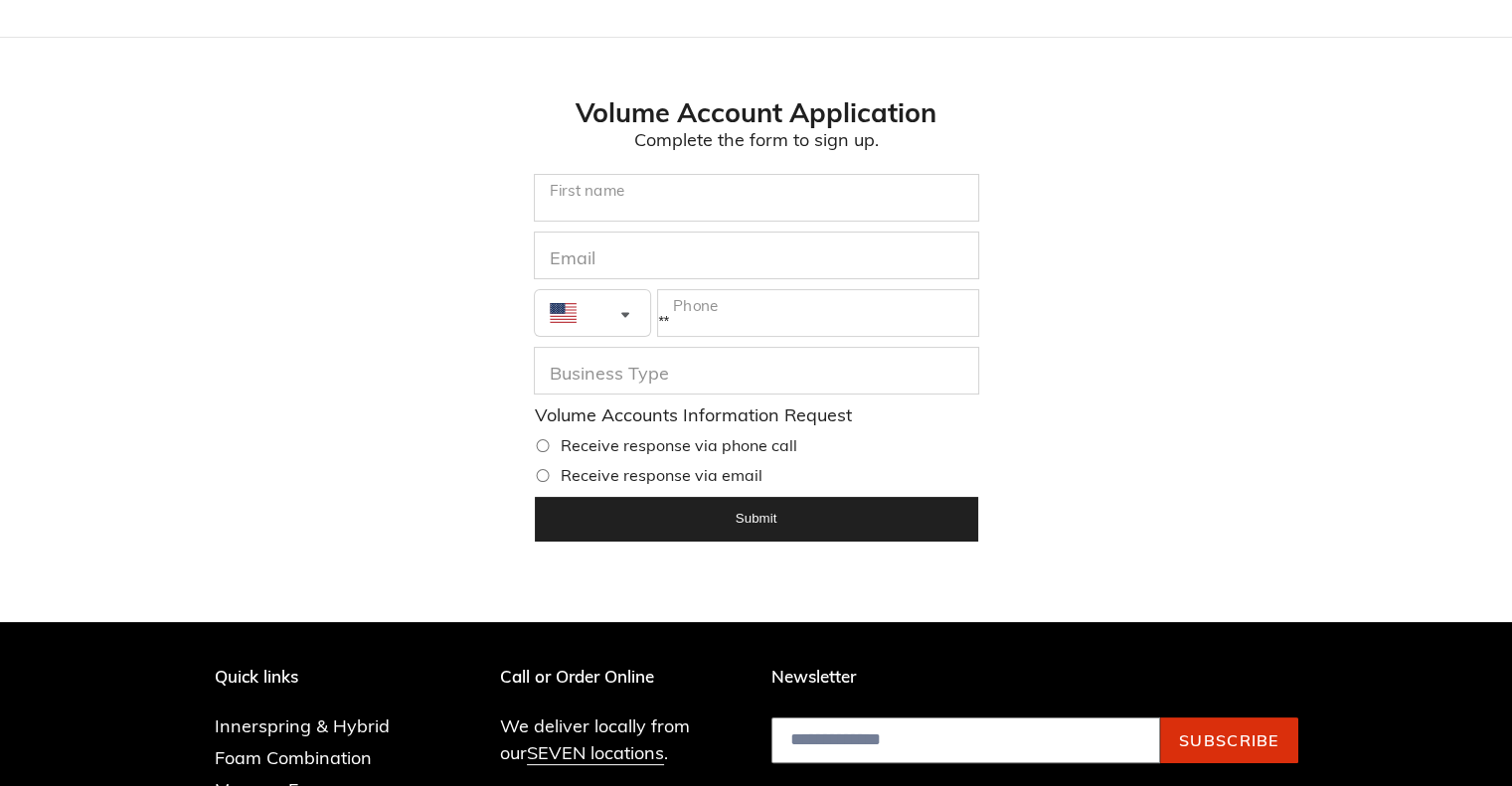 click at bounding box center (756, 198) 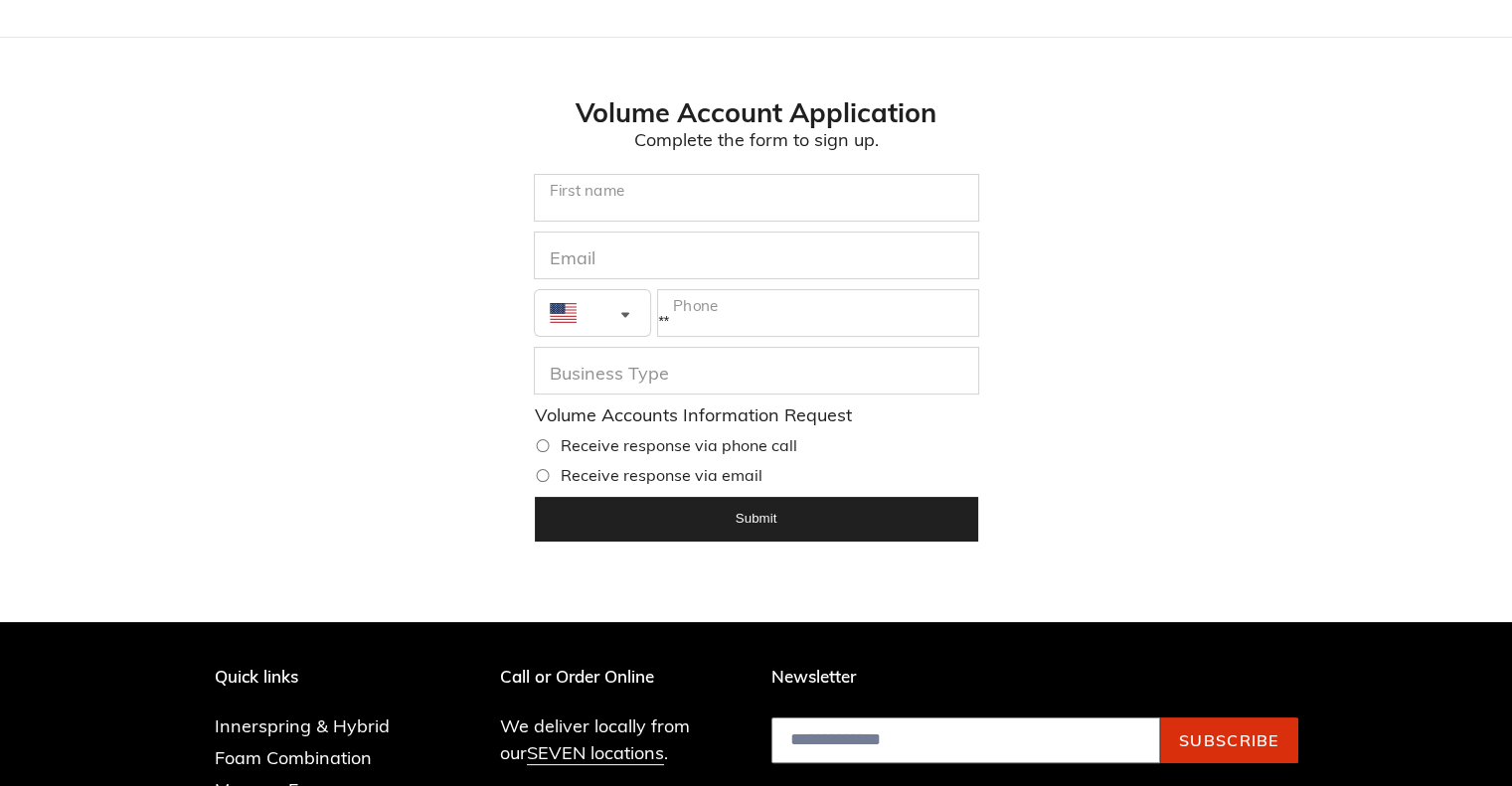 click at bounding box center [756, 198] 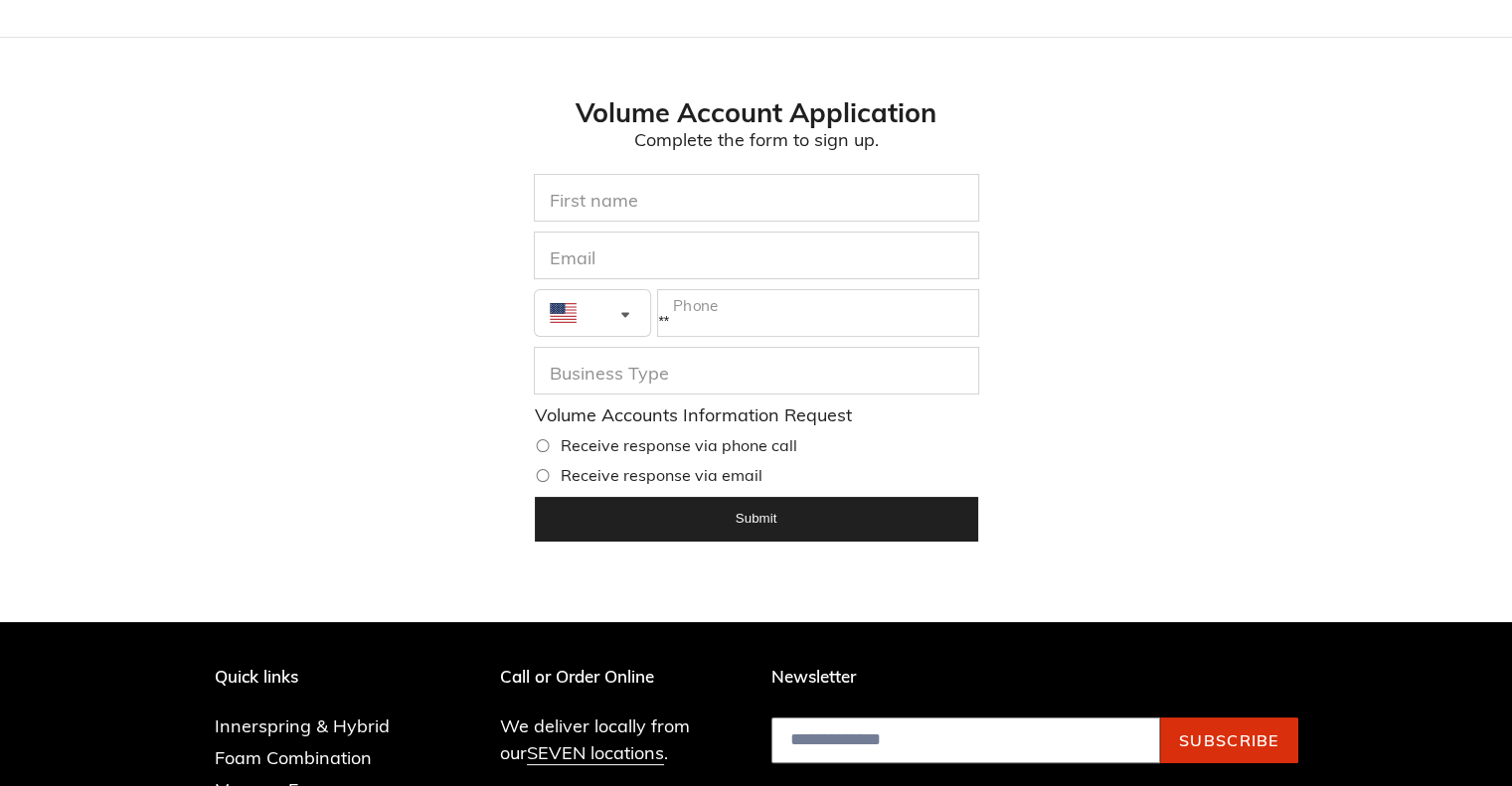 drag, startPoint x: 396, startPoint y: 1, endPoint x: 1115, endPoint y: 318, distance: 785.7799 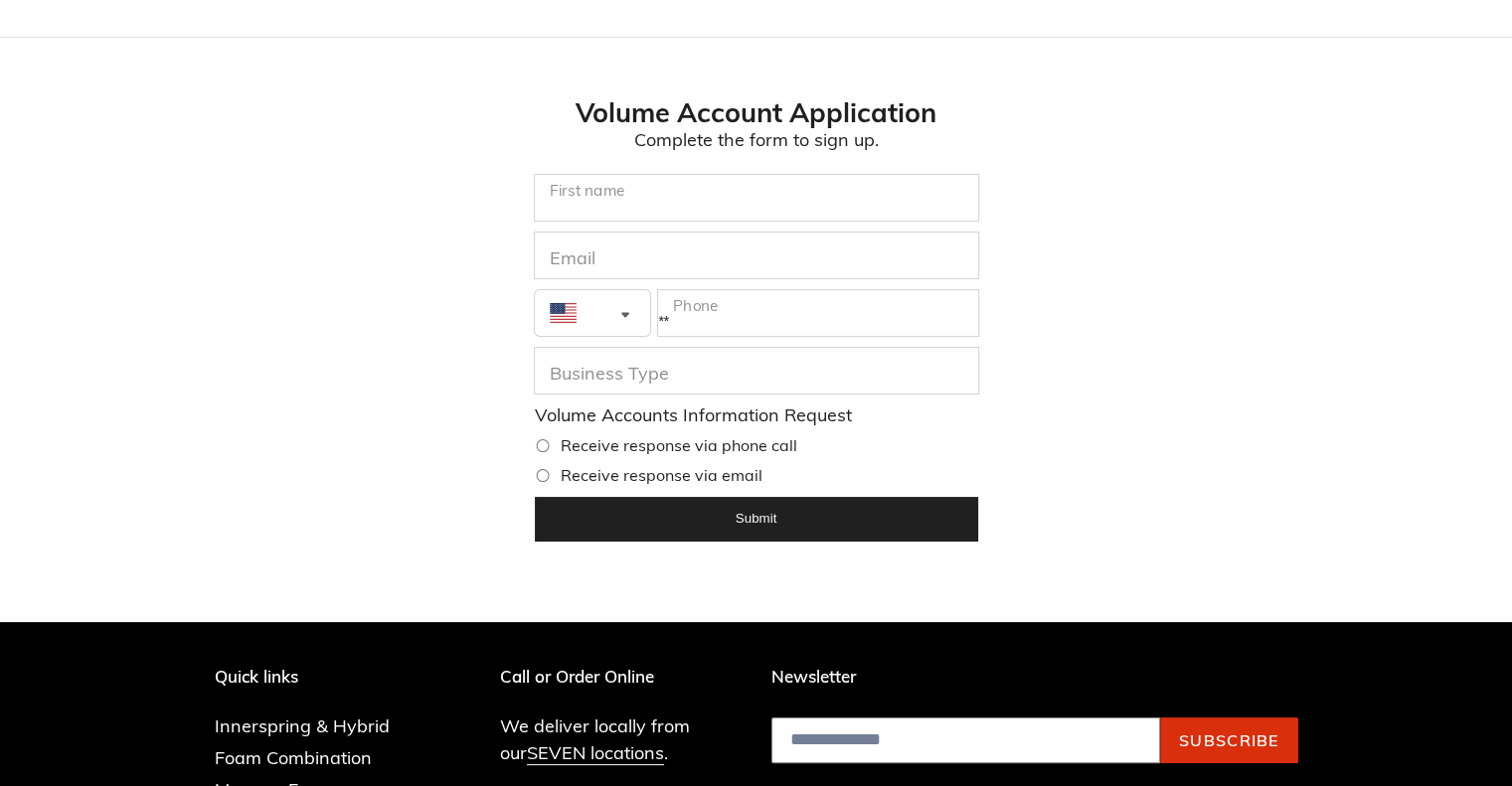 click at bounding box center [756, 198] 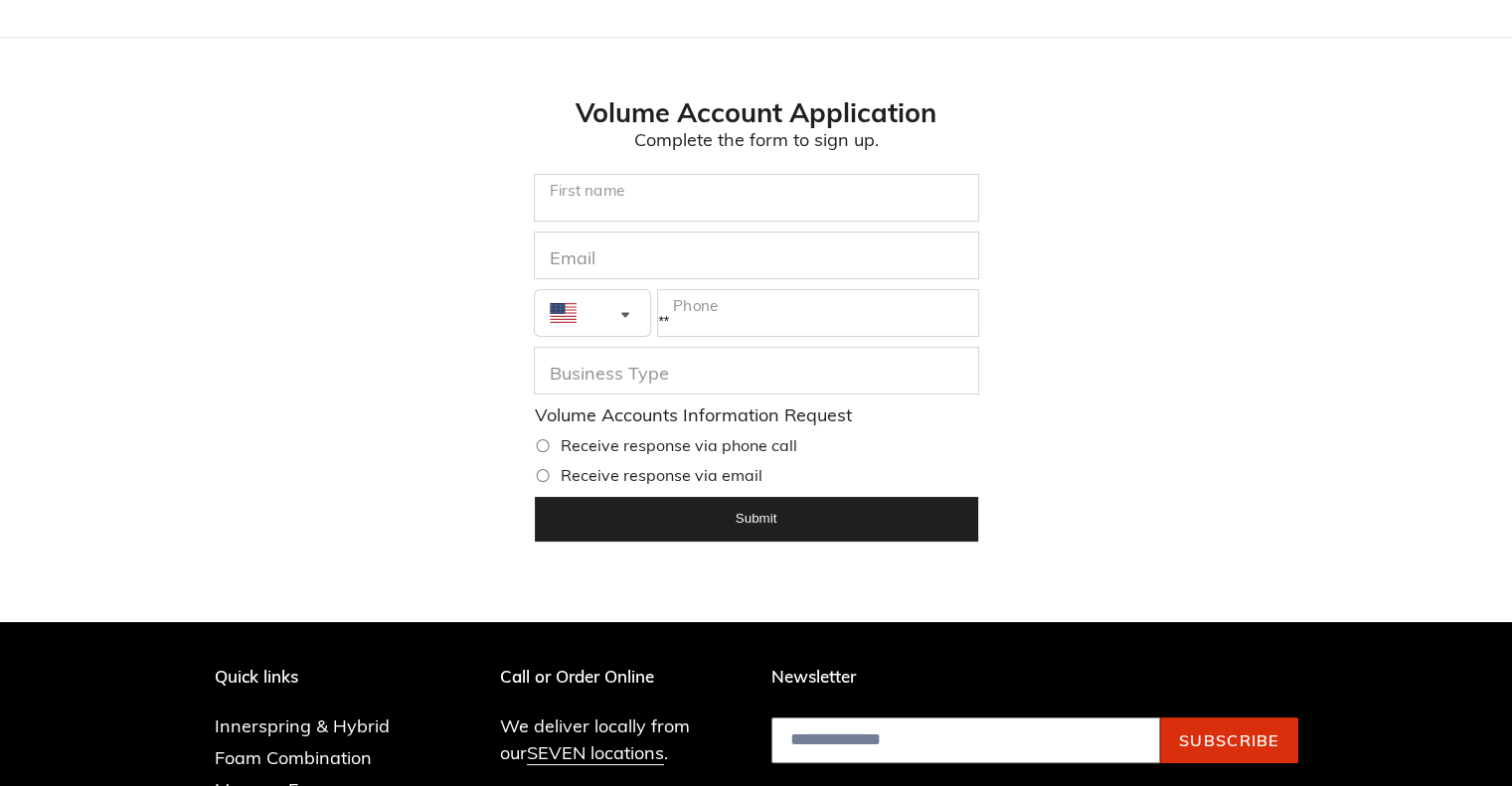 type on "*" 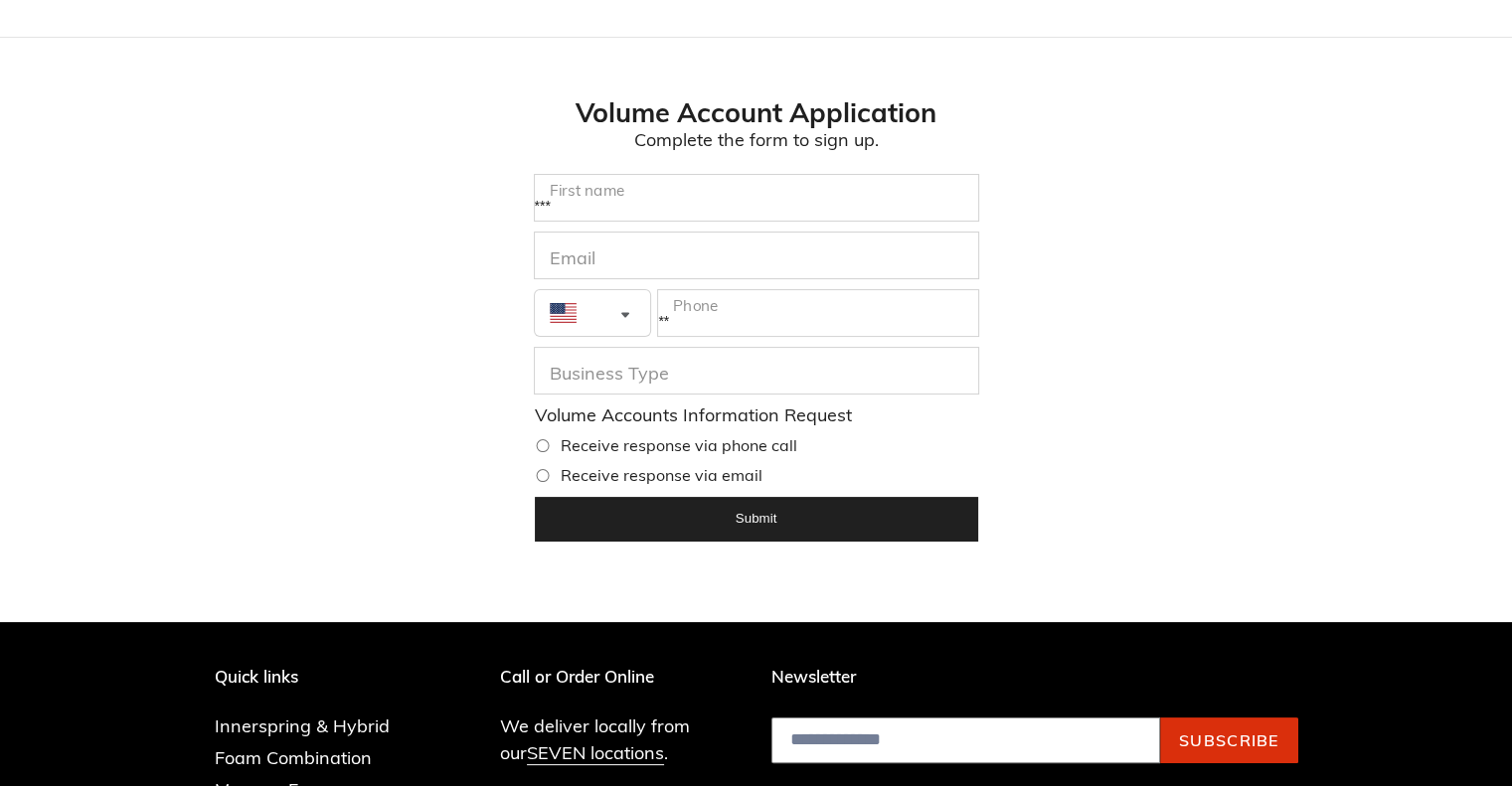 type on "***" 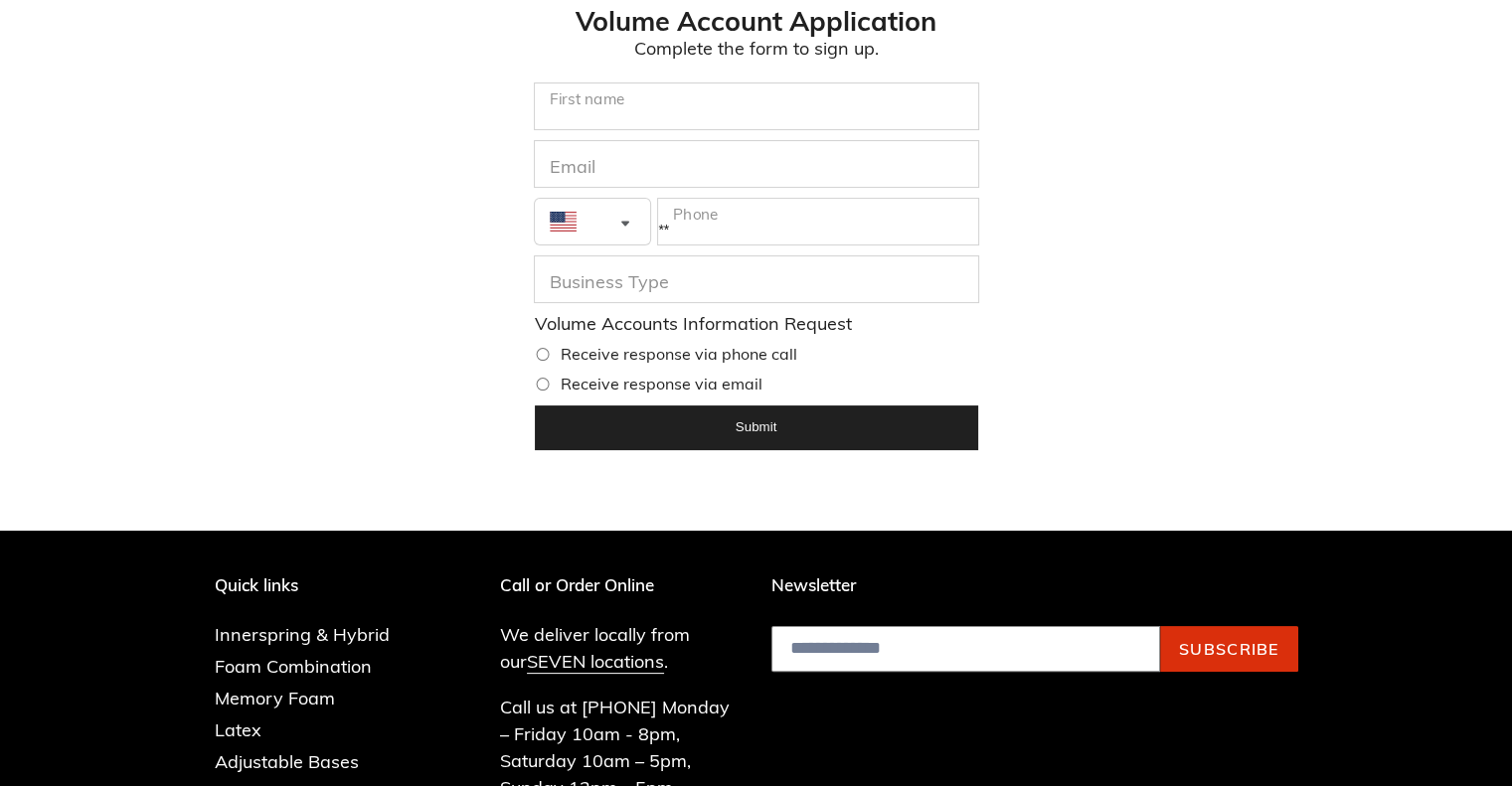 scroll, scrollTop: 298, scrollLeft: 0, axis: vertical 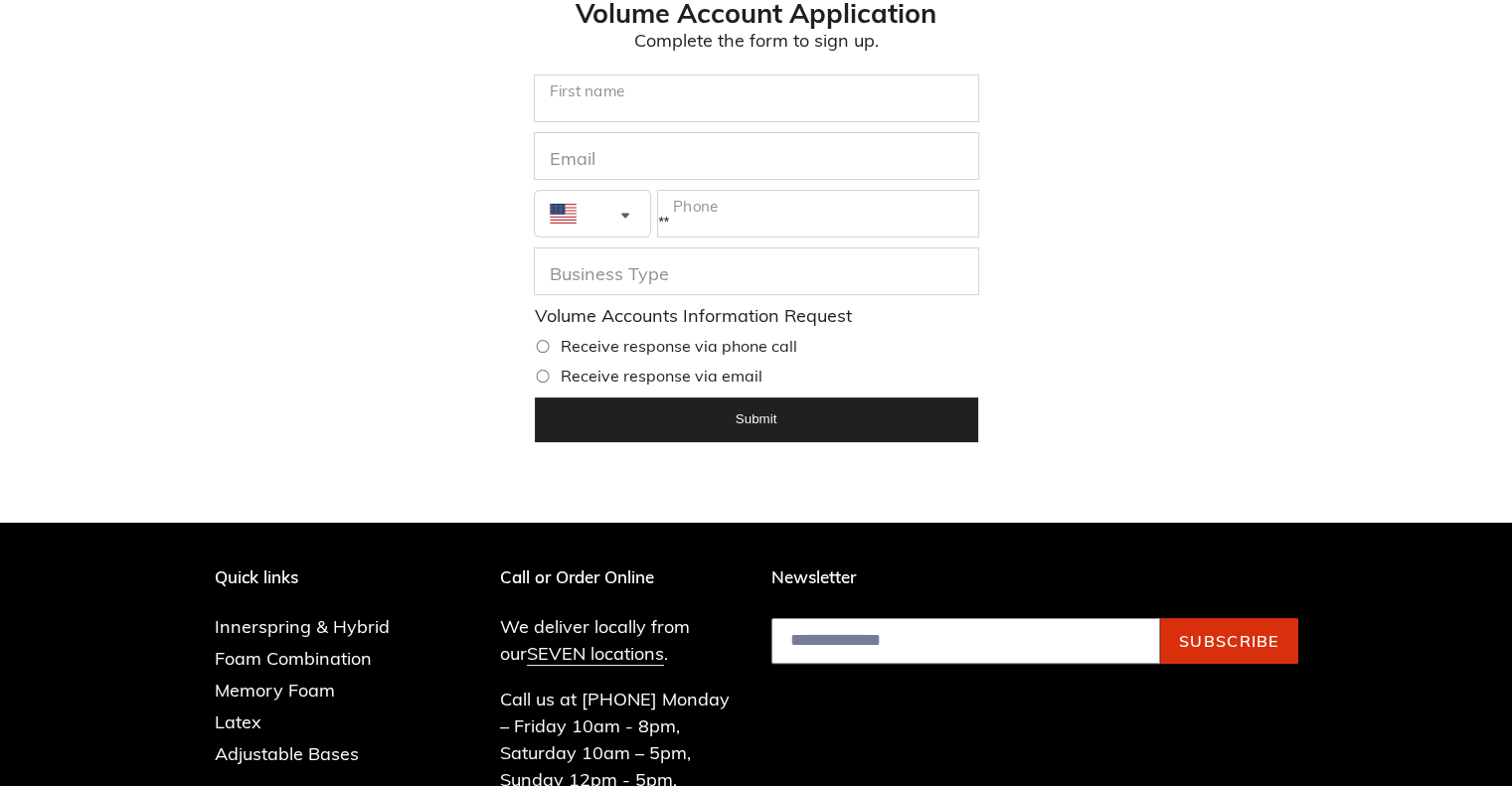 click at bounding box center [756, 98] 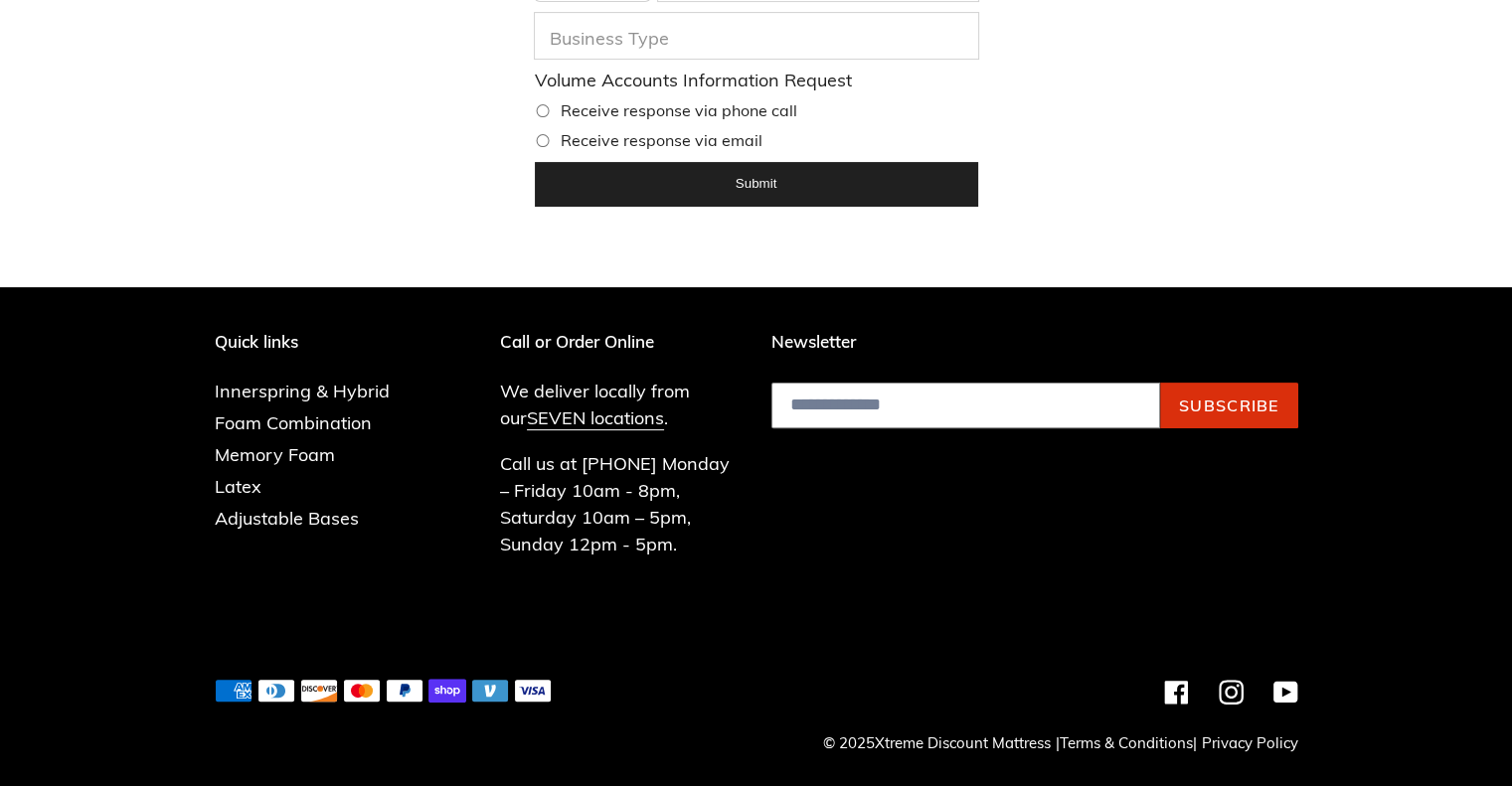 scroll, scrollTop: 242, scrollLeft: 0, axis: vertical 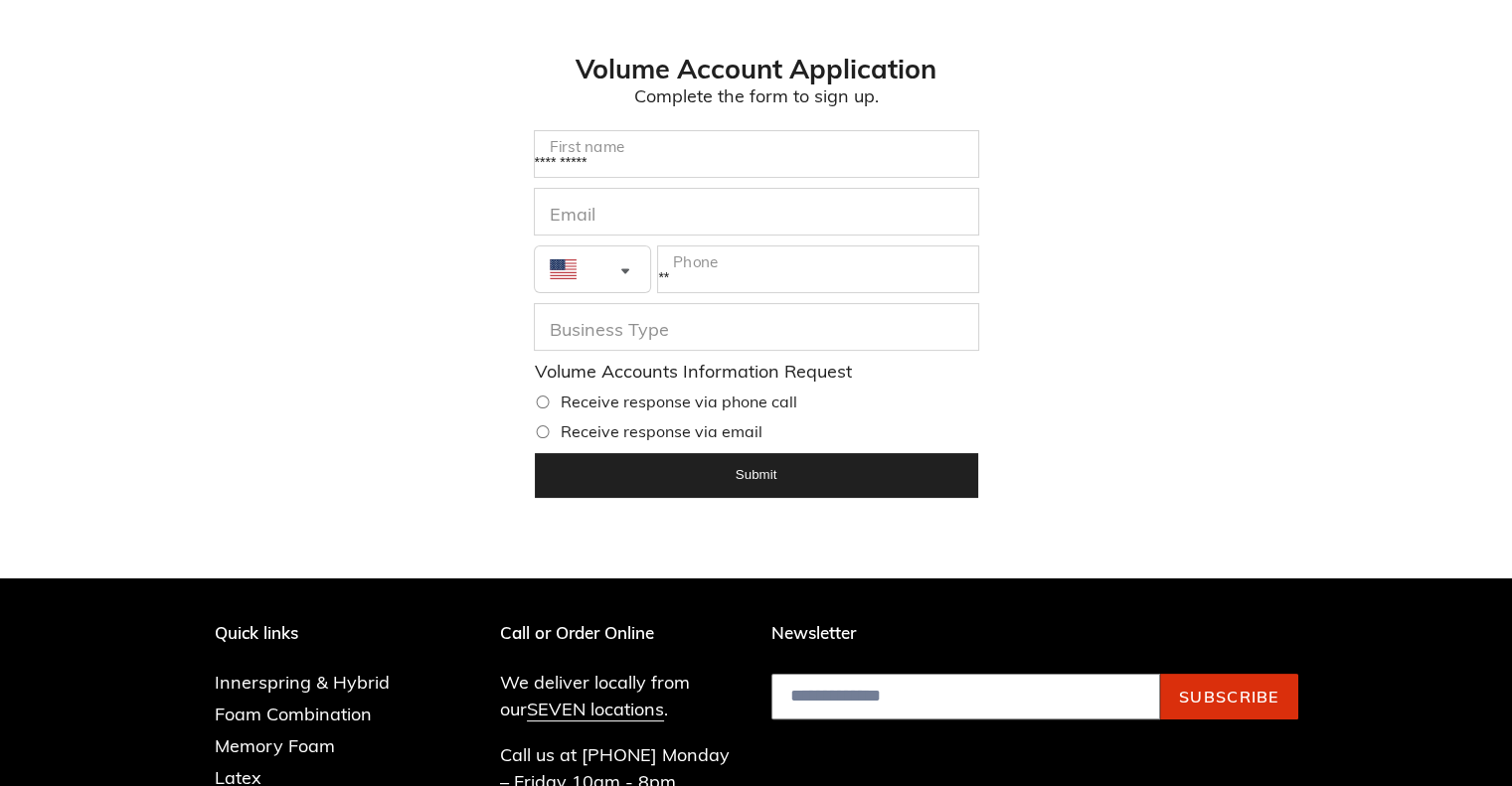 type on "**********" 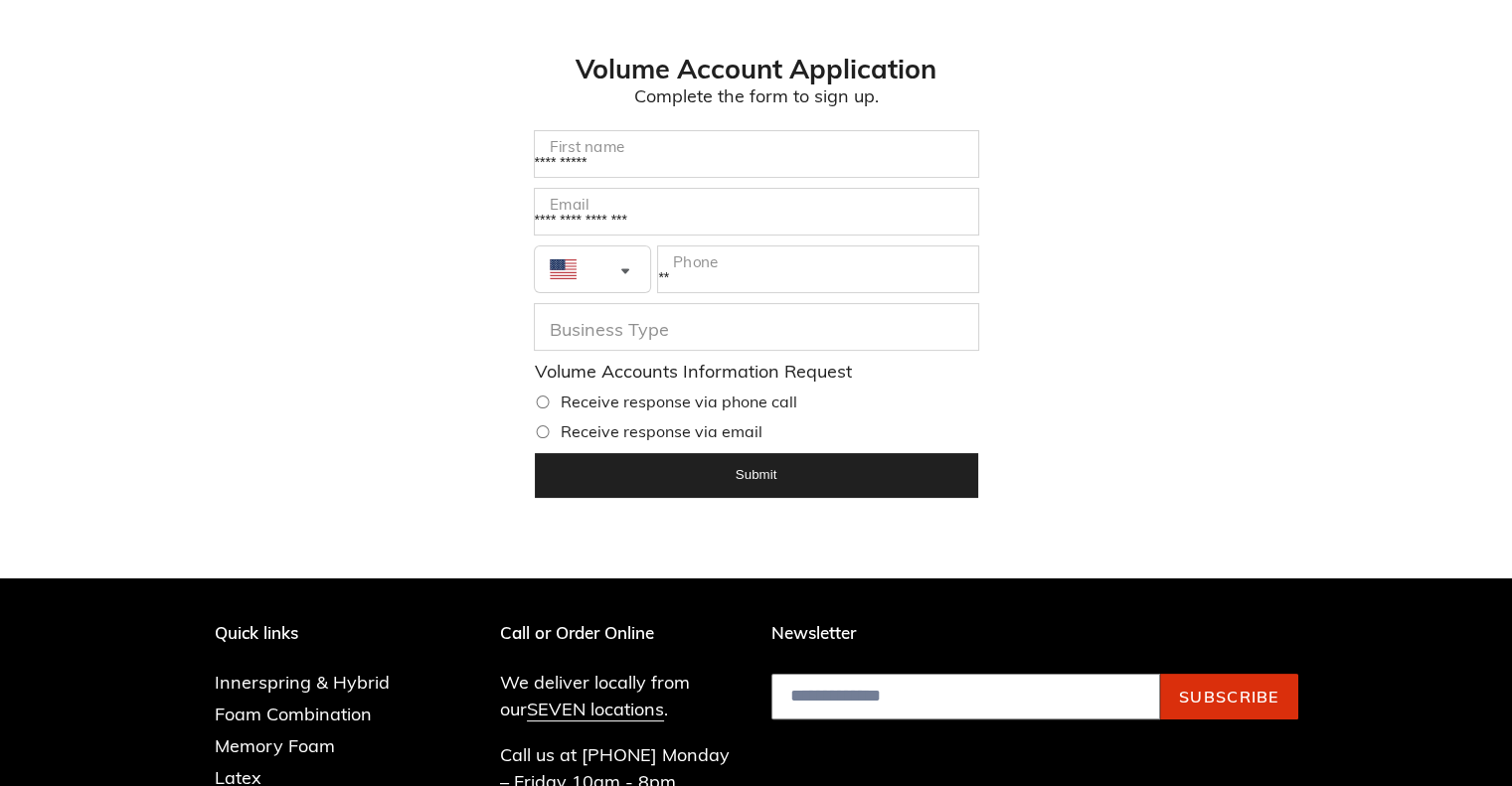 type on "**********" 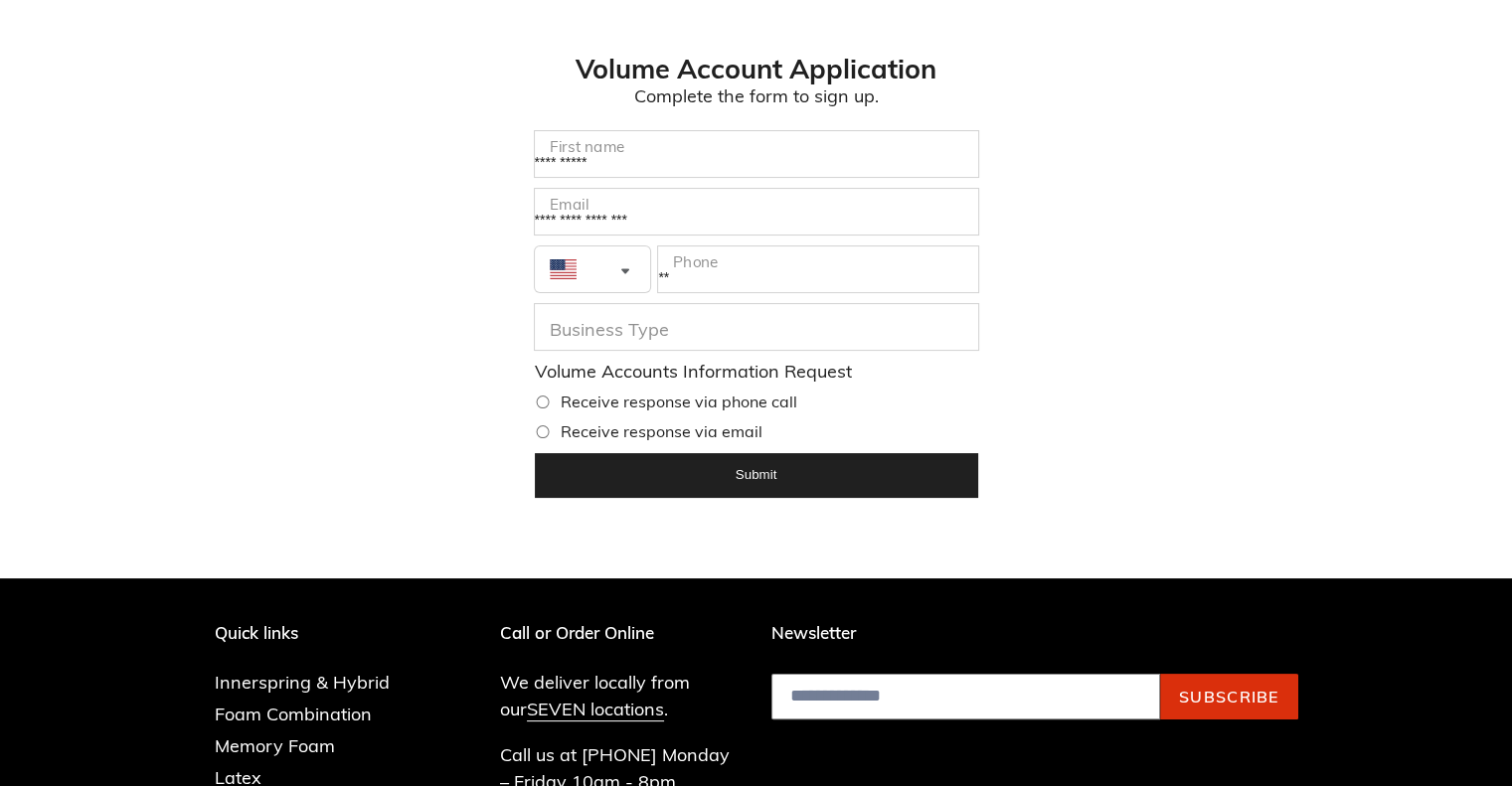 click at bounding box center [756, 327] 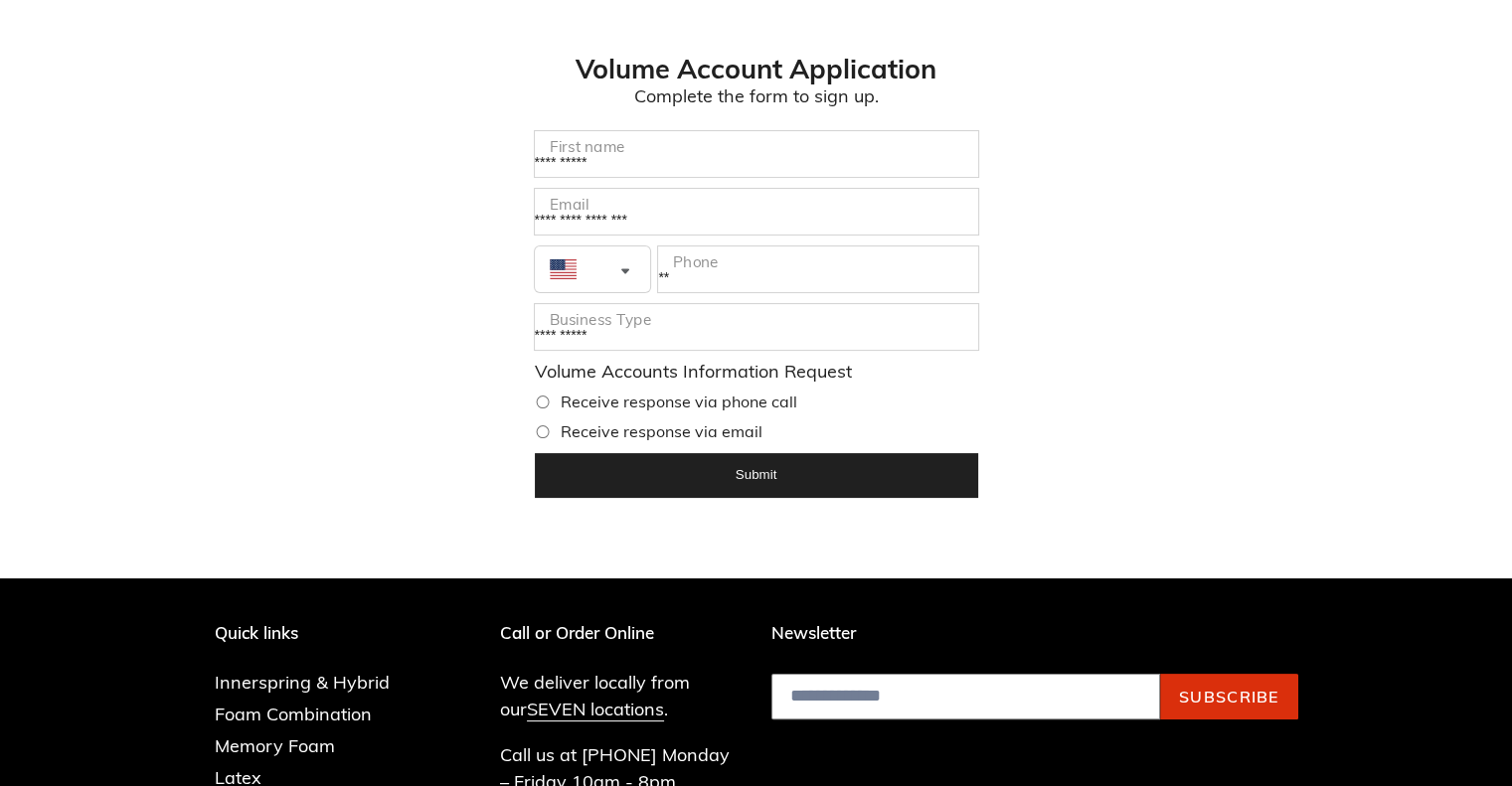 type on "**********" 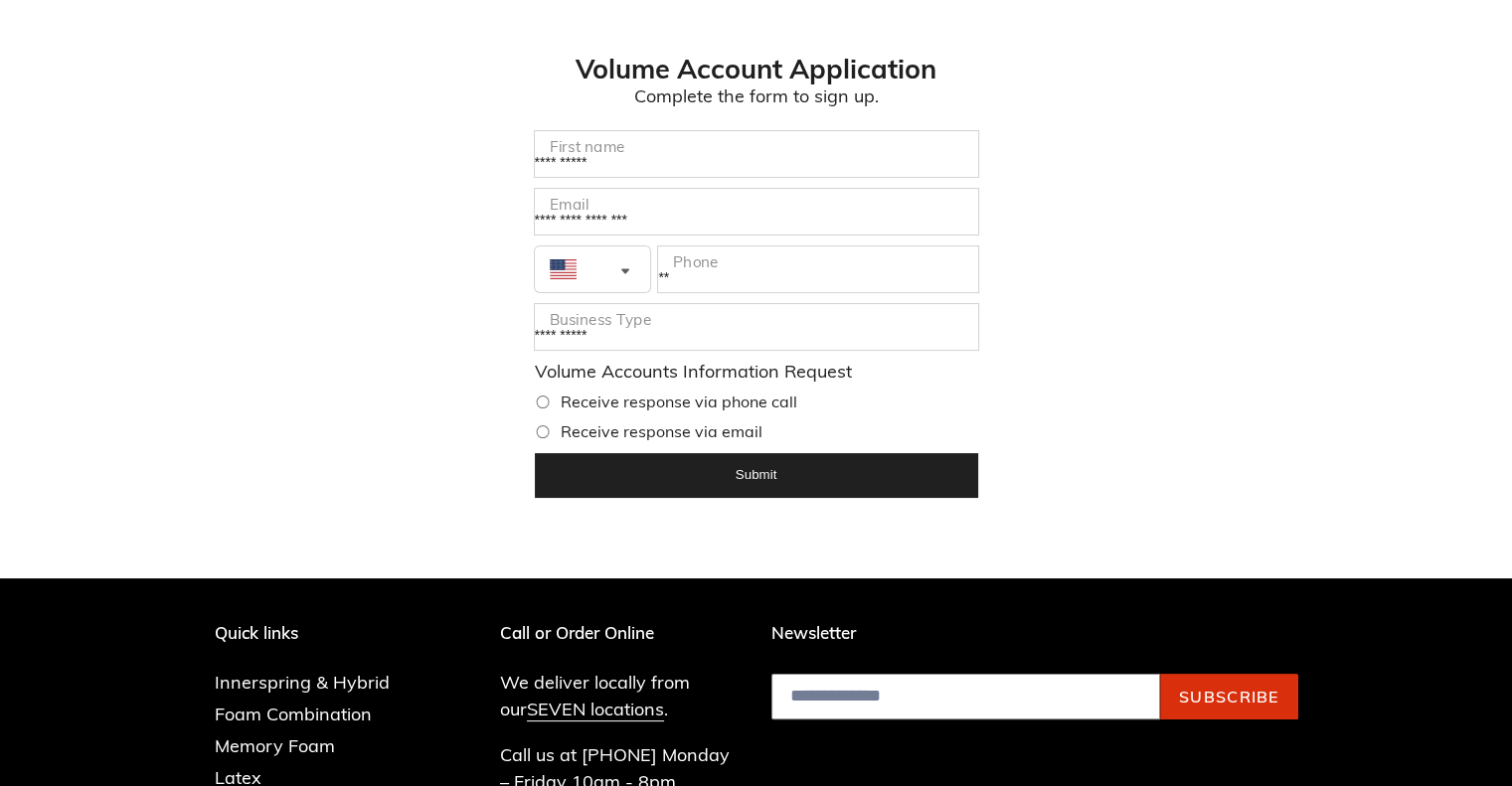 click on "**********" at bounding box center [756, 212] 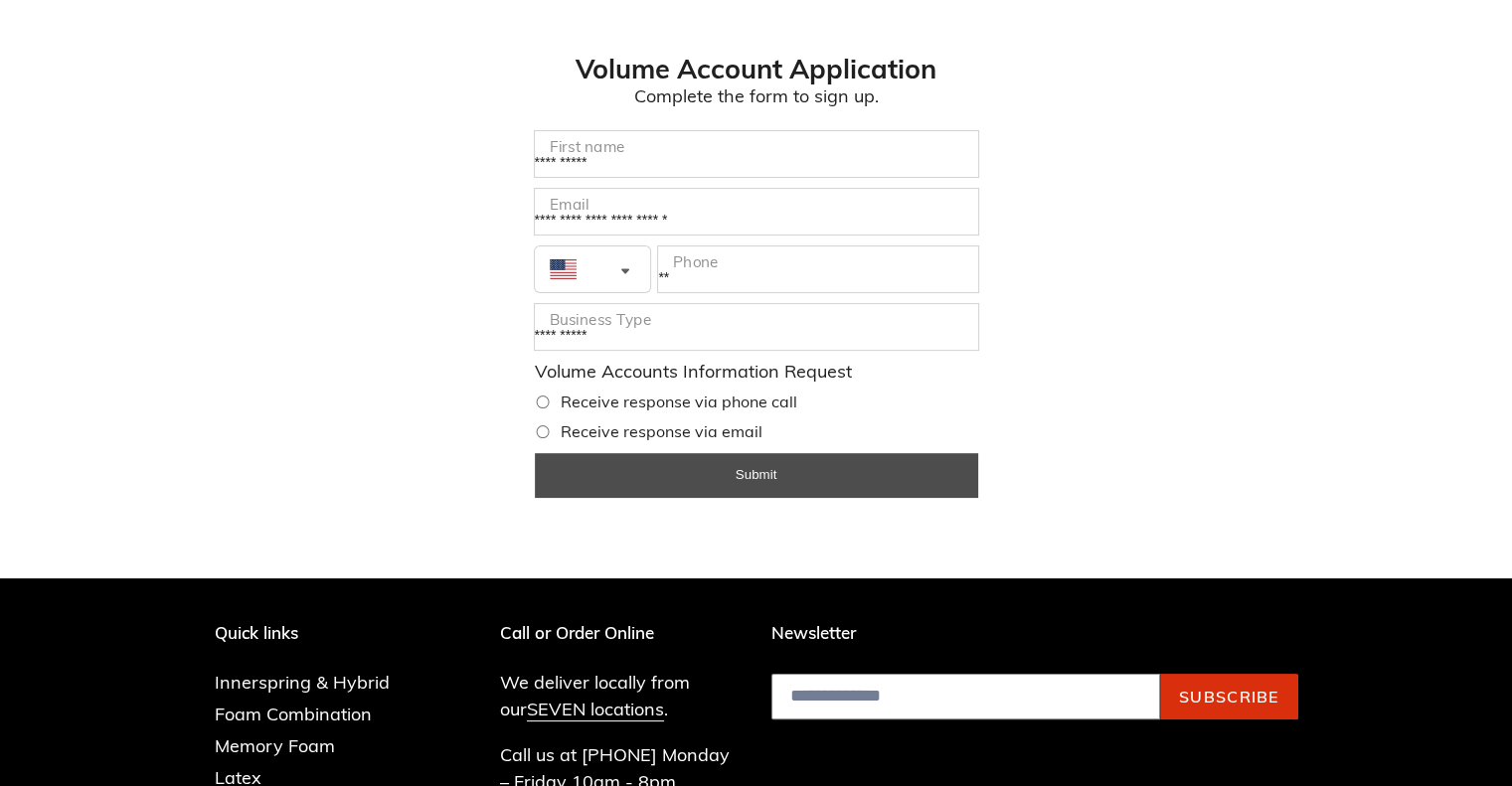 type on "**********" 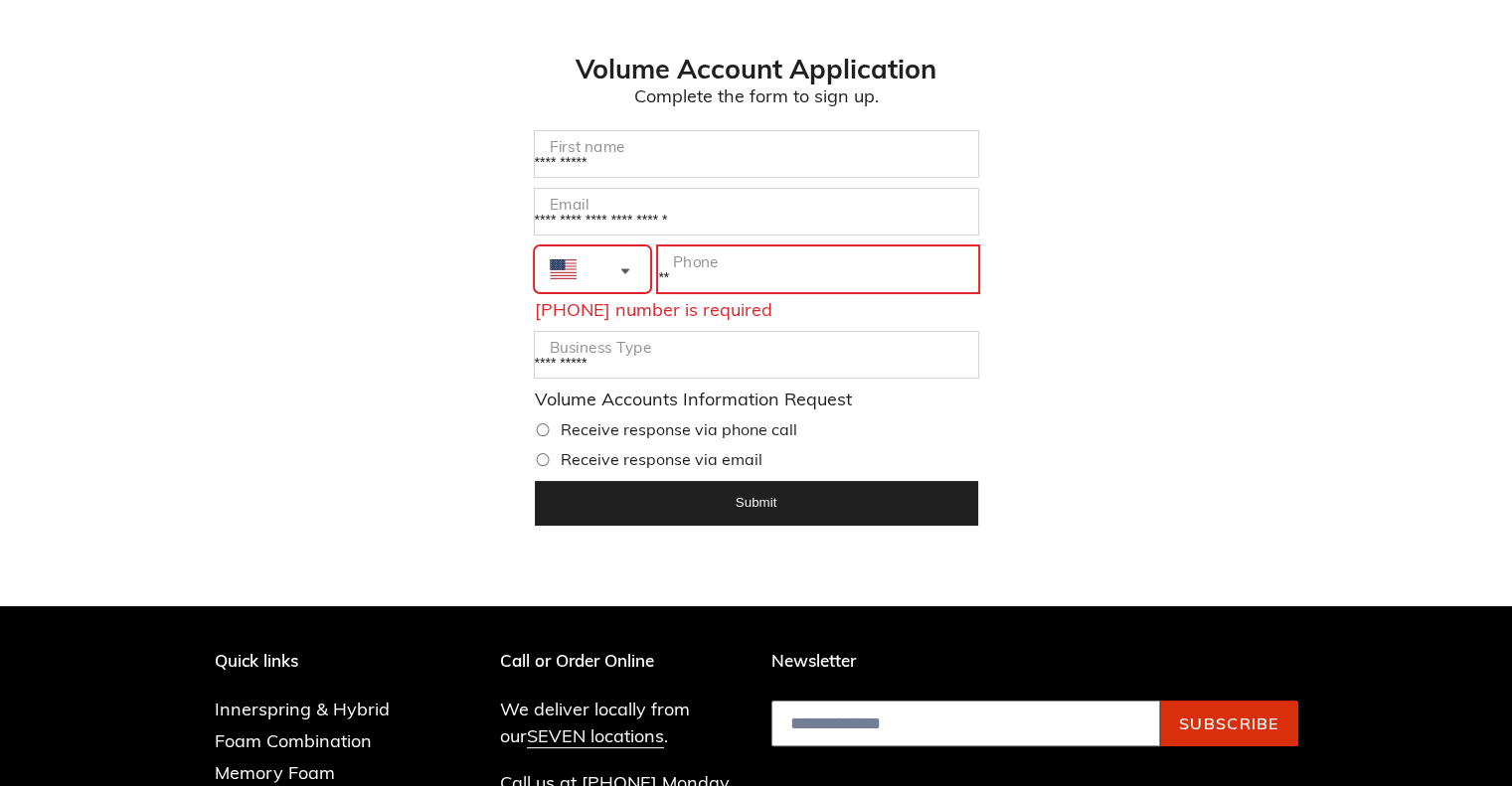 click on "**" at bounding box center [817, 269] 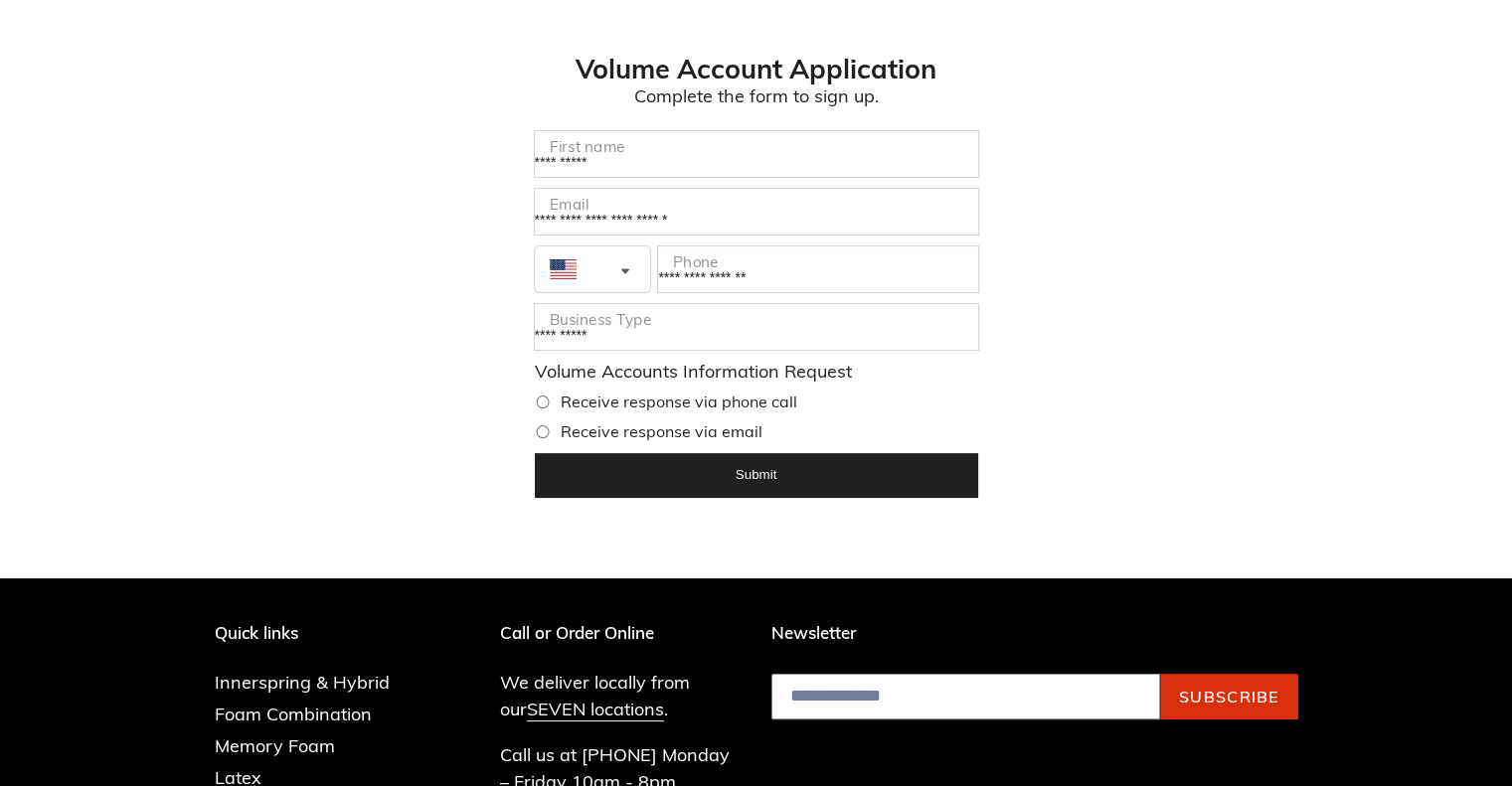 type on "**********" 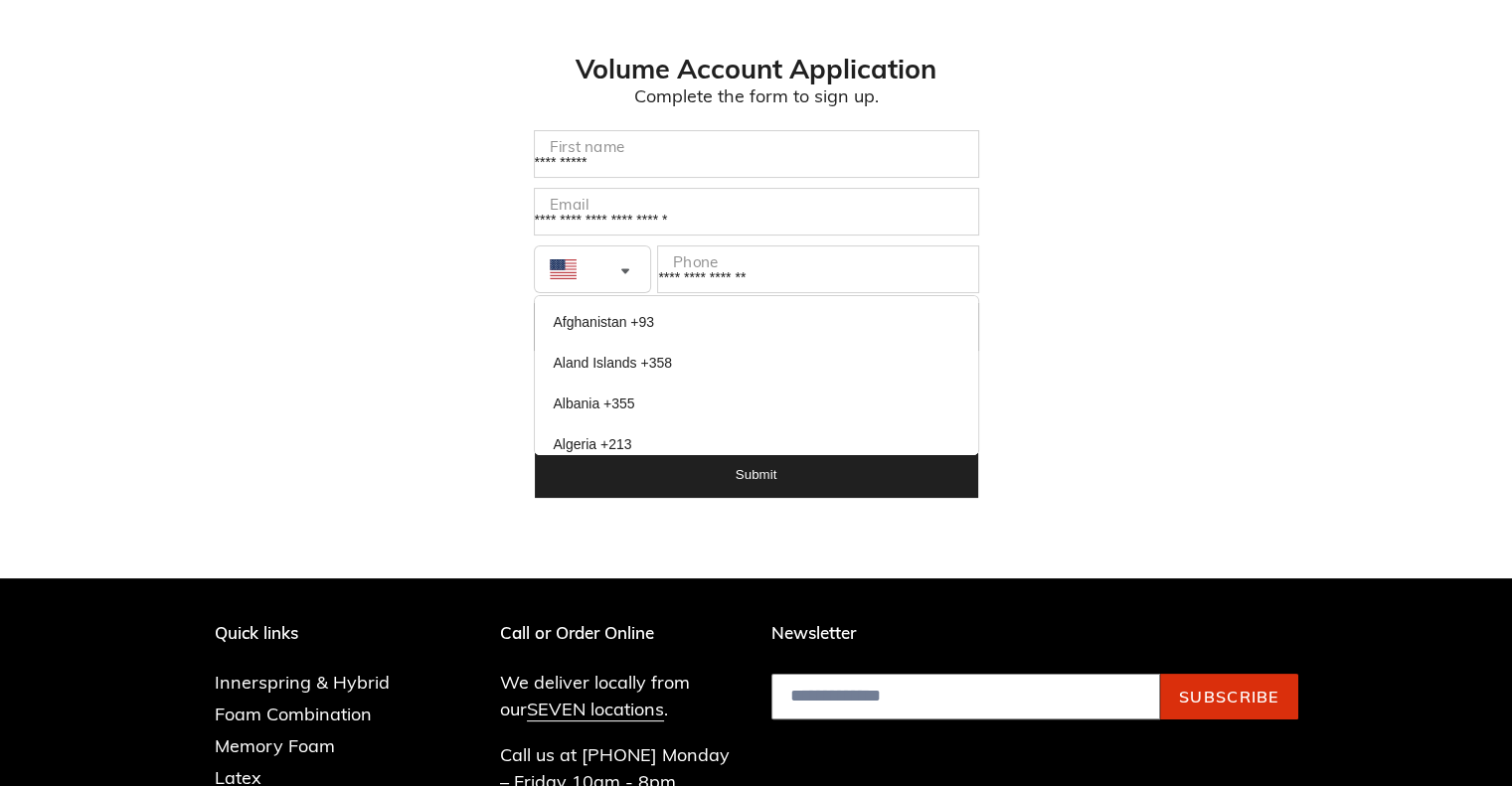 scroll, scrollTop: 9356, scrollLeft: 0, axis: vertical 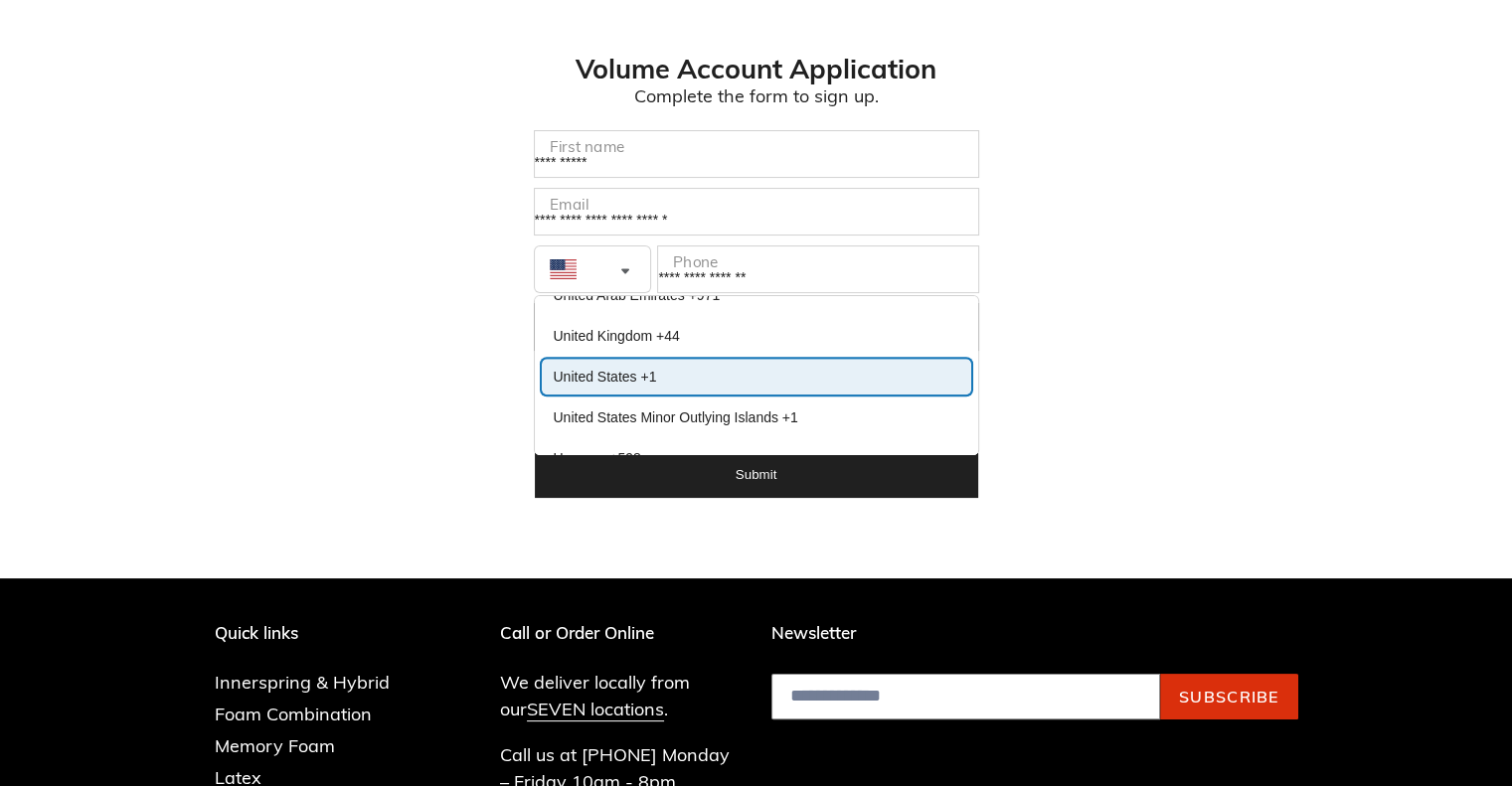 click at bounding box center [583, 269] 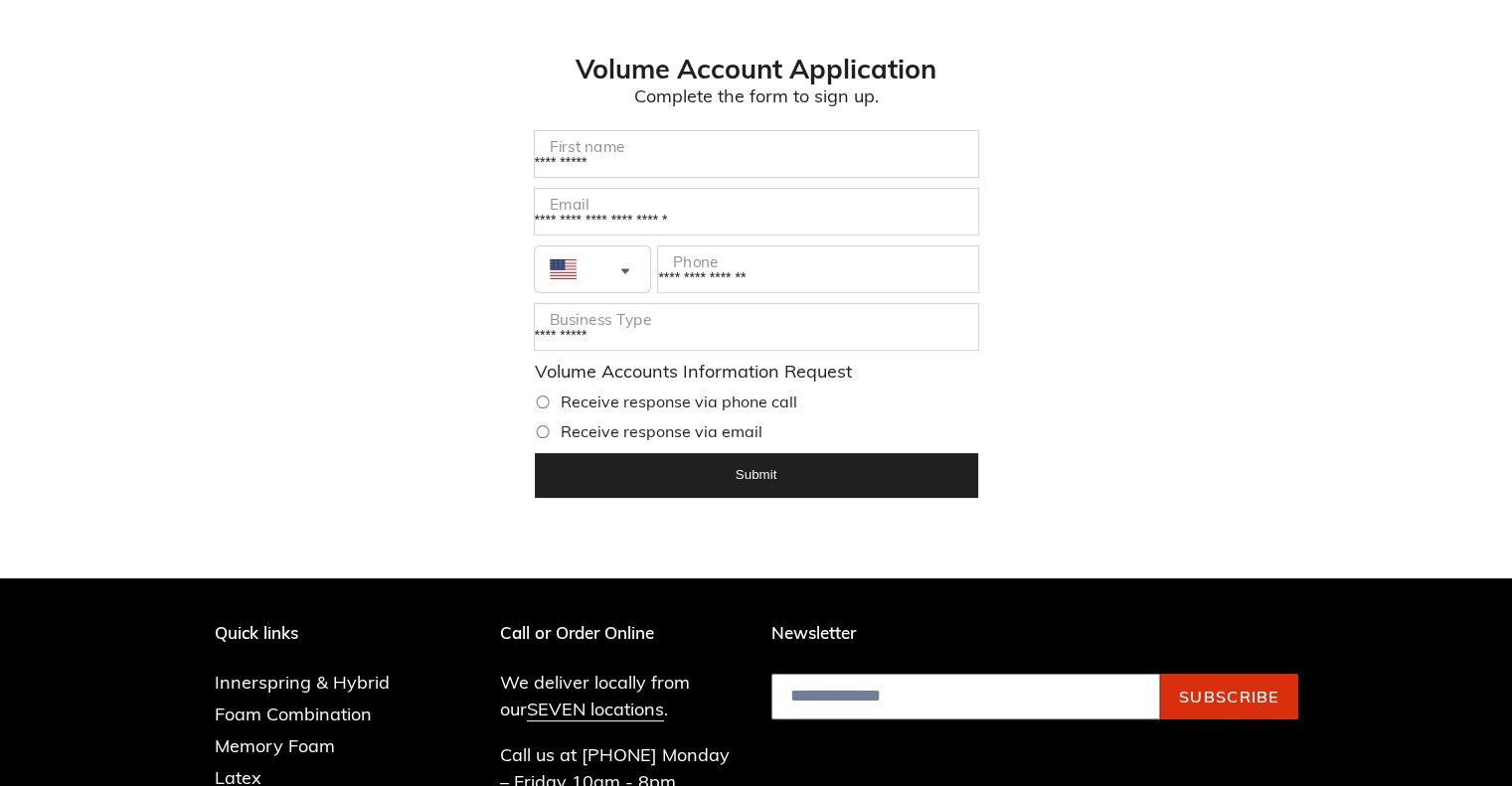 click on "**********" at bounding box center (756, 286) 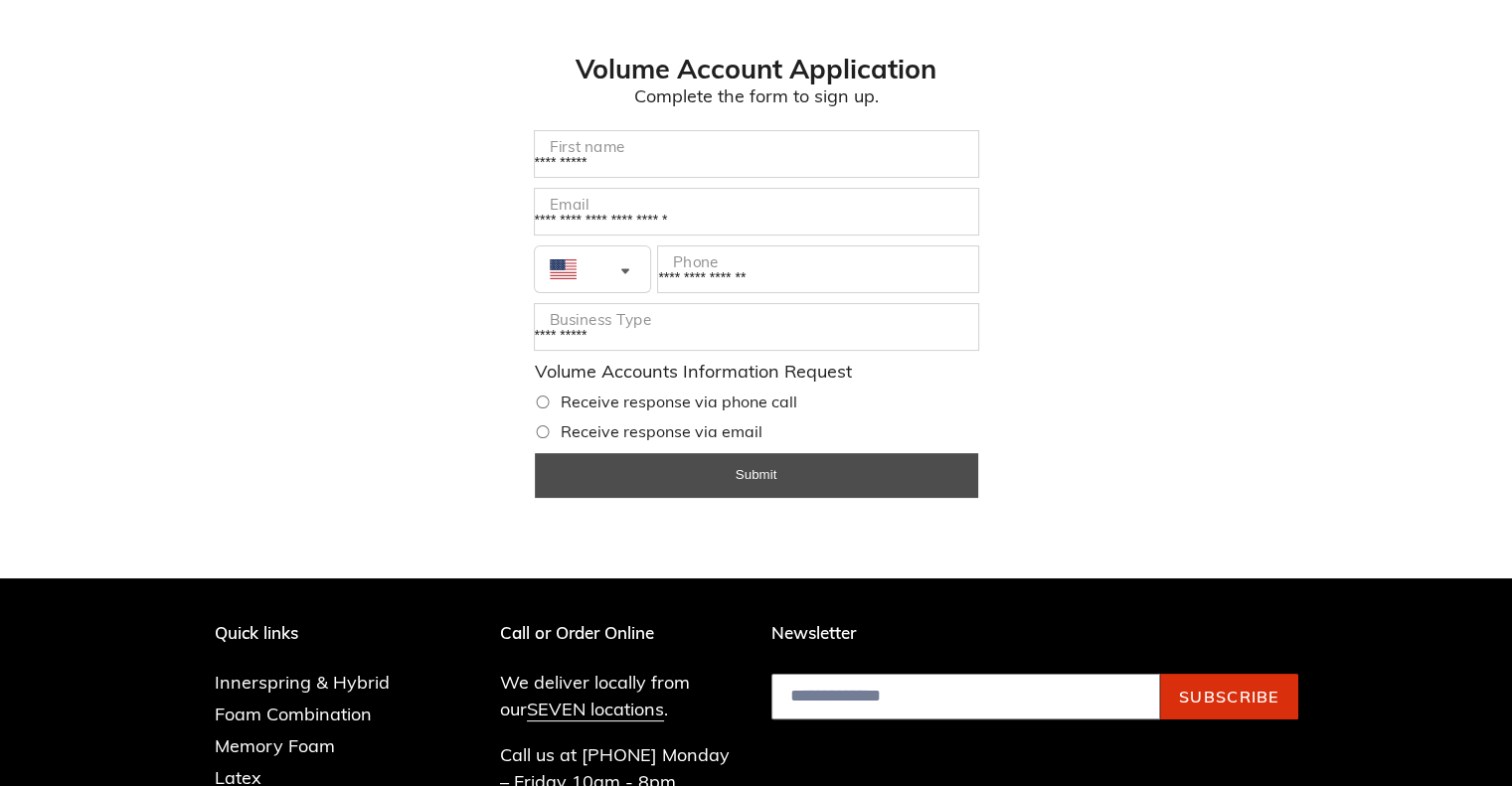 click on "Submit" at bounding box center [756, 475] 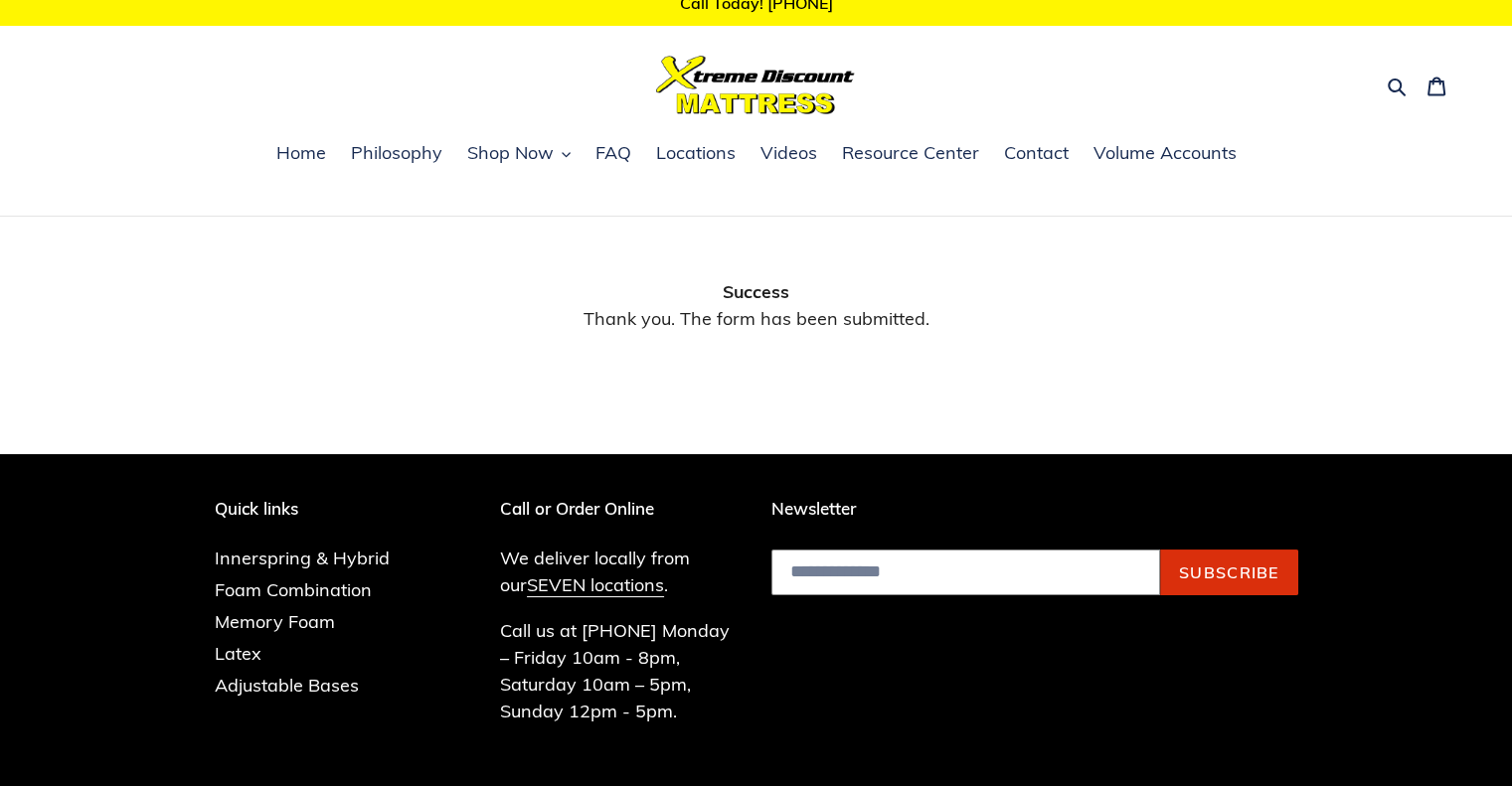 scroll, scrollTop: 0, scrollLeft: 0, axis: both 